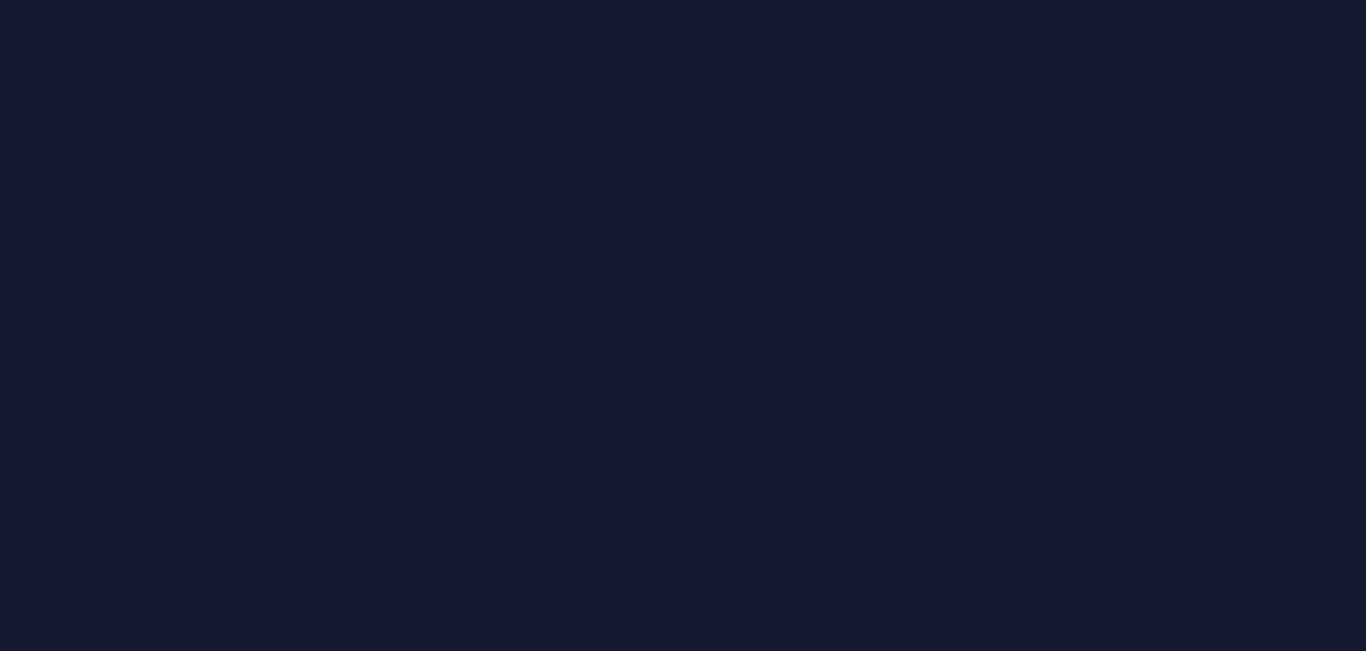 scroll, scrollTop: 0, scrollLeft: 0, axis: both 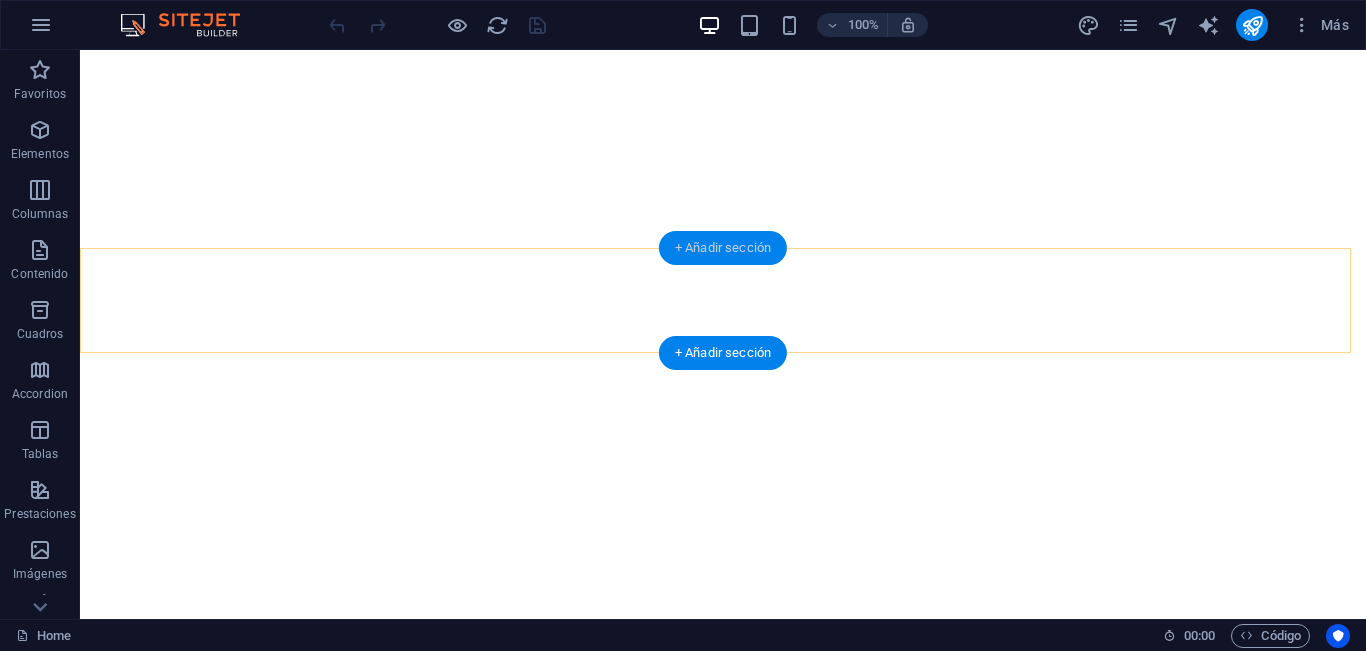 click on "+ Añadir sección" at bounding box center (723, 248) 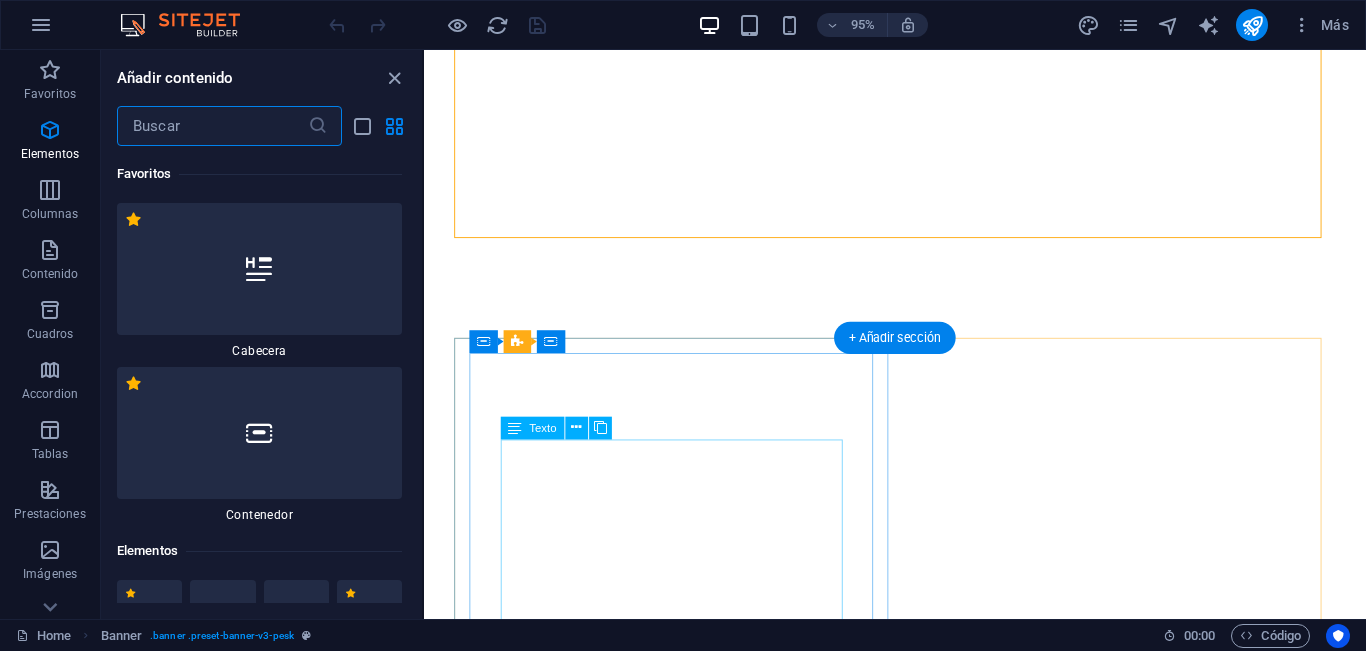 scroll, scrollTop: 6603, scrollLeft: 0, axis: vertical 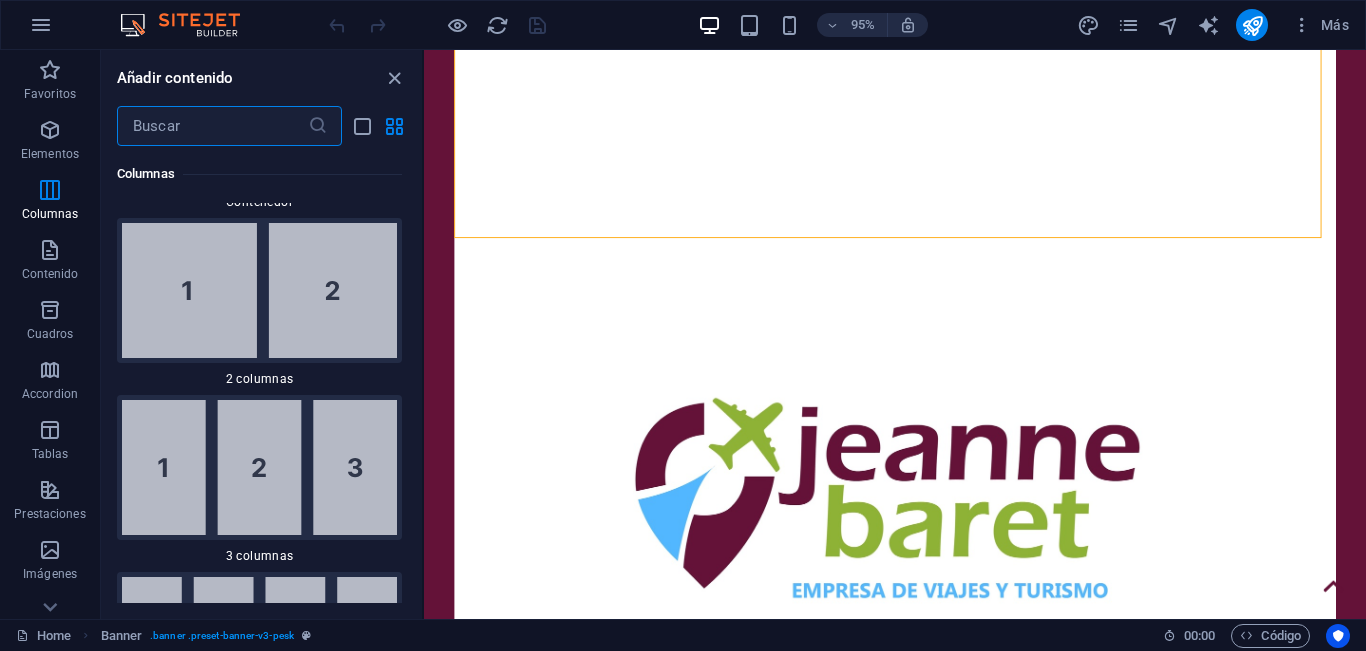 click at bounding box center (259, 467) 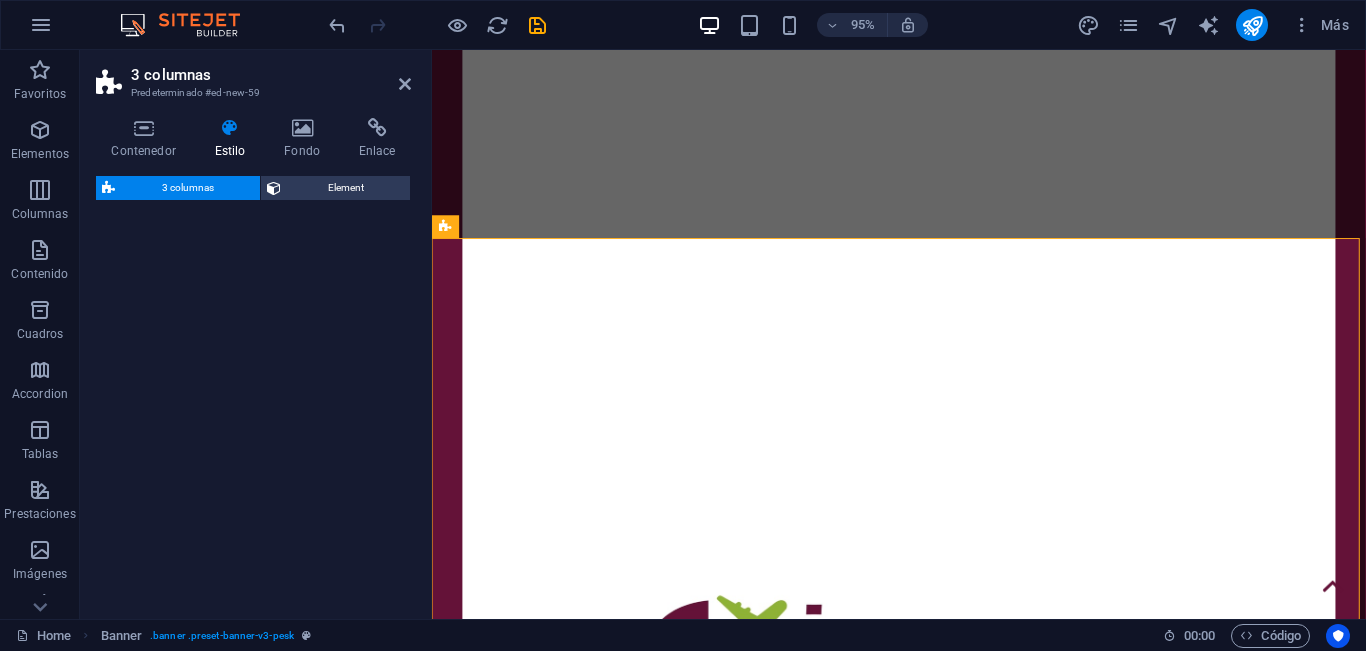 select on "rem" 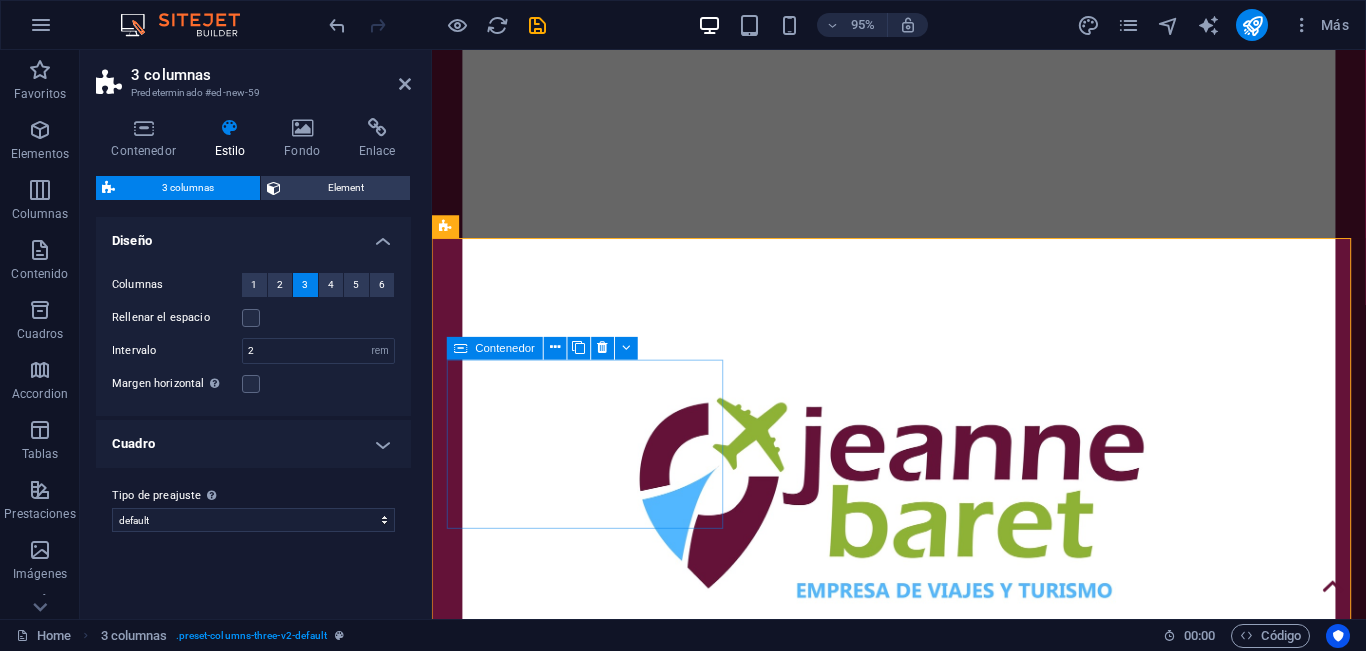 click on "Suelta el contenido aquí o  Añadir elementos  Pegar portapapeles" at bounding box center (596, 1015) 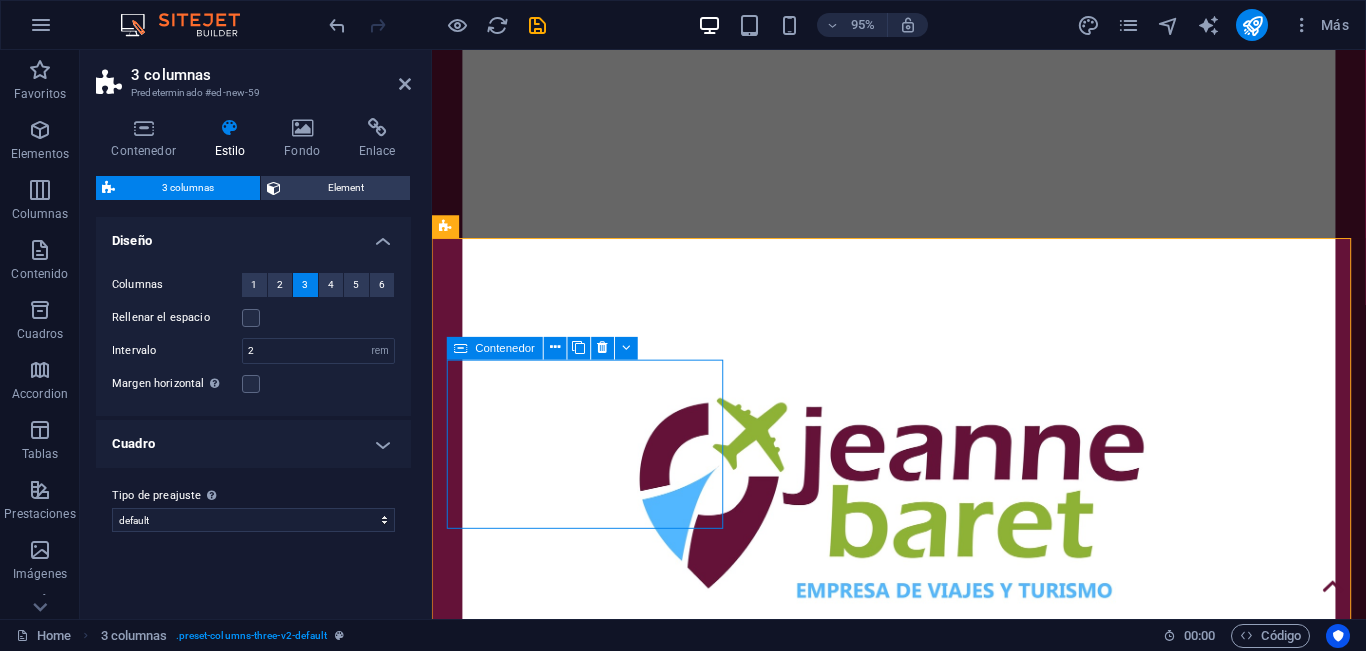 click on "Suelta el contenido aquí o  Añadir elementos  Pegar portapapeles" at bounding box center [596, 1015] 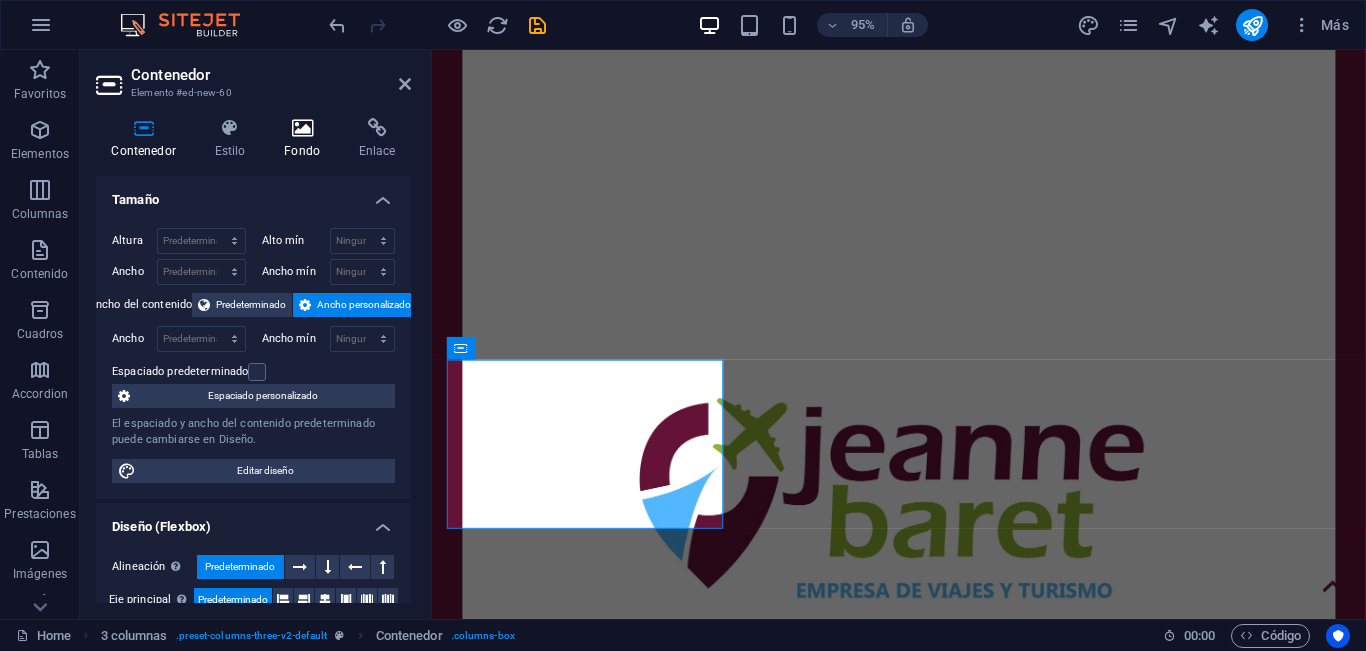 click on "Fondo" at bounding box center (306, 139) 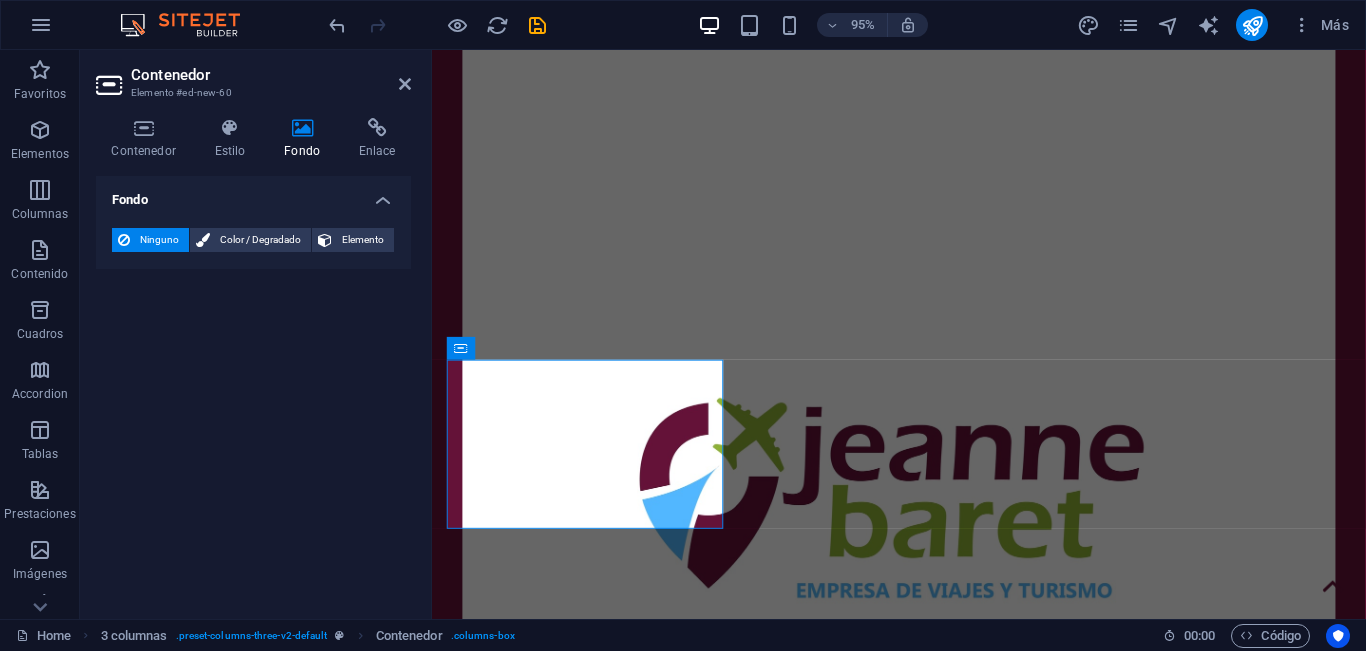 click at bounding box center (302, 128) 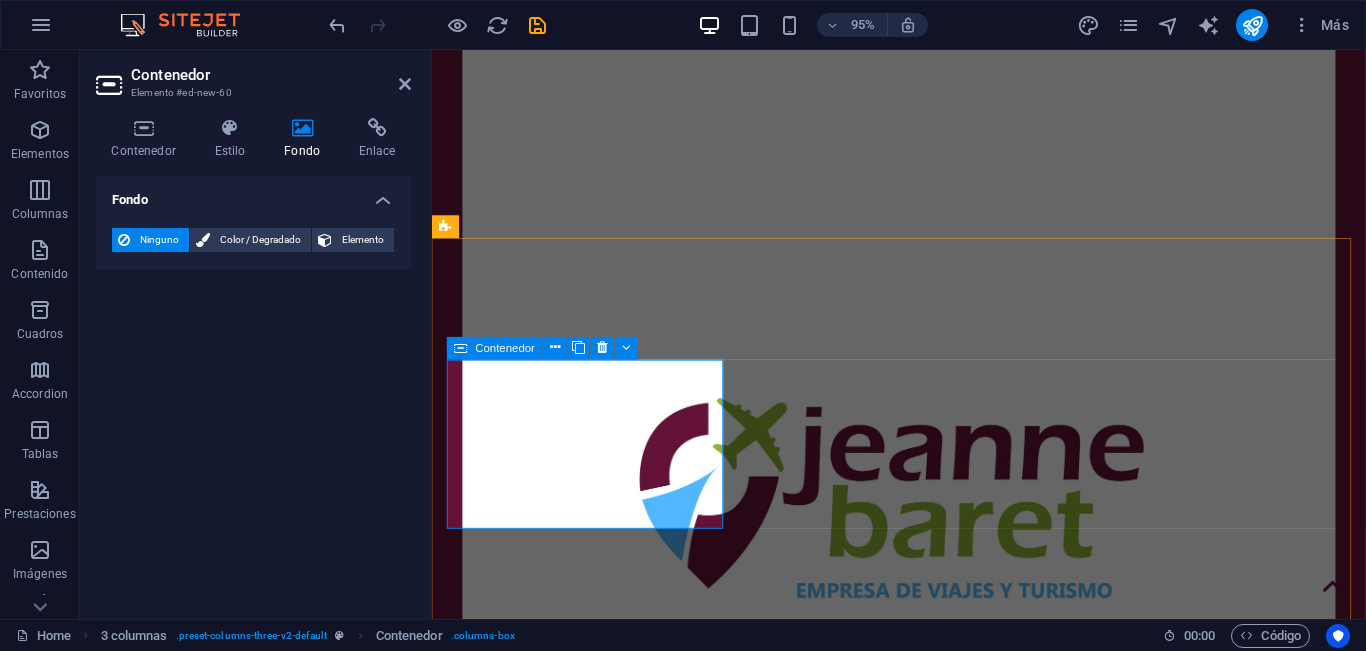 click on "Añadir elementos" at bounding box center [596, 1027] 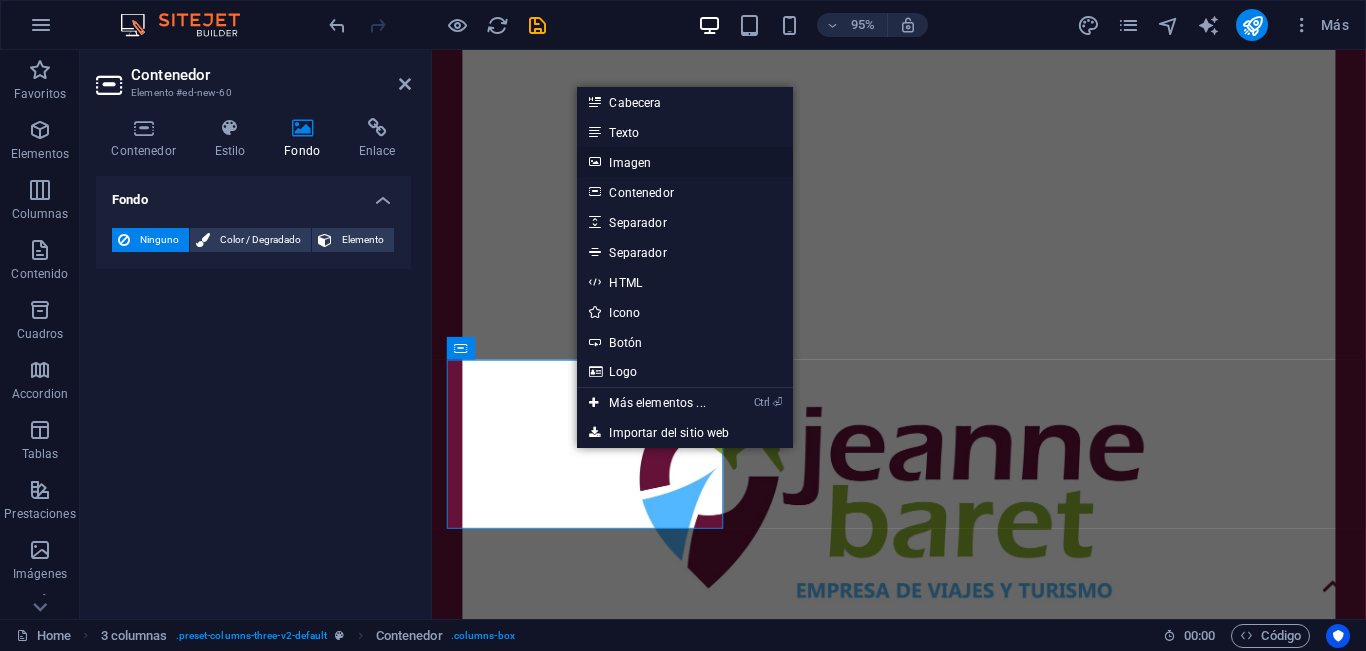 click on "Imagen" at bounding box center [684, 162] 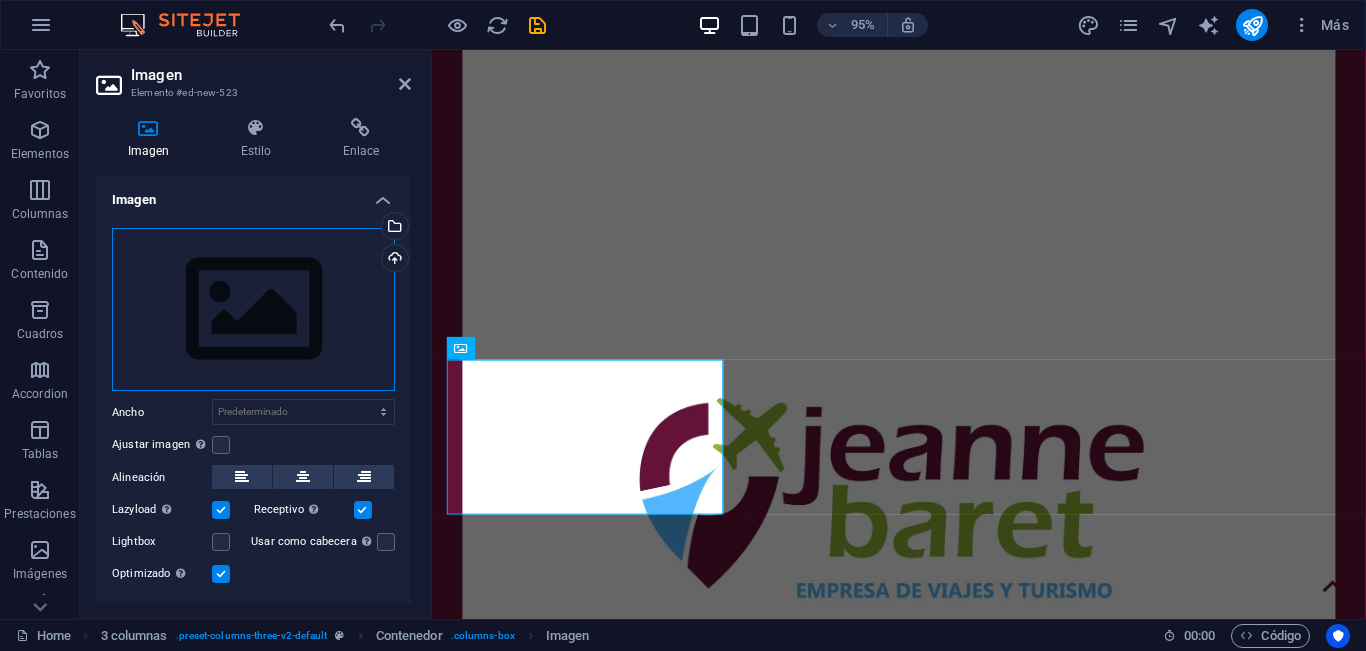 click on "Arrastra archivos aquí, haz clic para escoger archivos o  selecciona archivos de Archivos o de nuestra galería gratuita de fotos y vídeos" at bounding box center [253, 310] 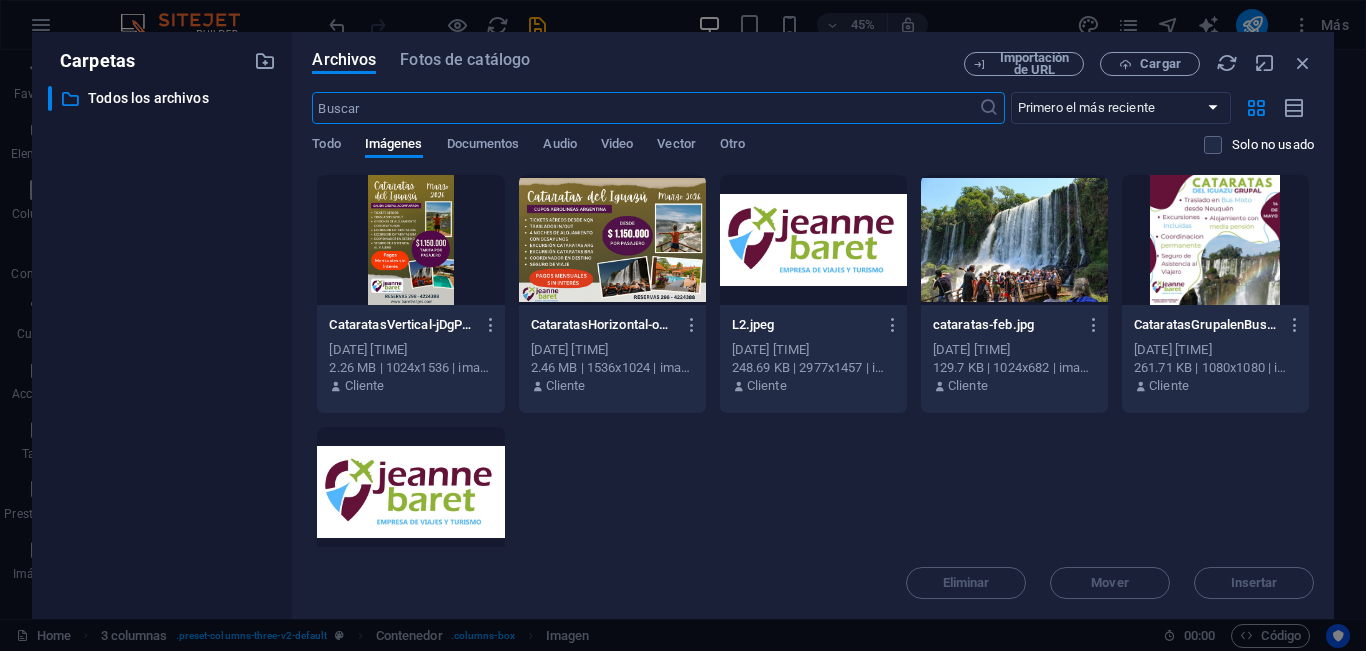 click at bounding box center [612, 240] 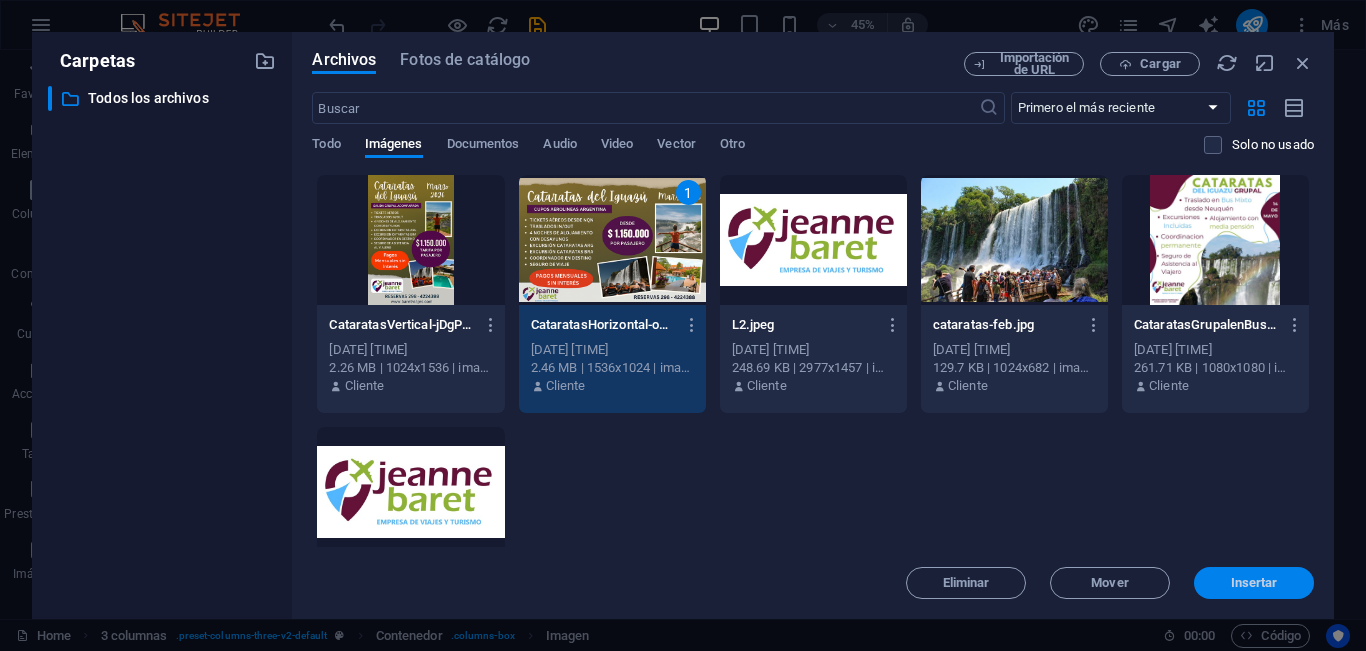 click on "Insertar" at bounding box center (1254, 583) 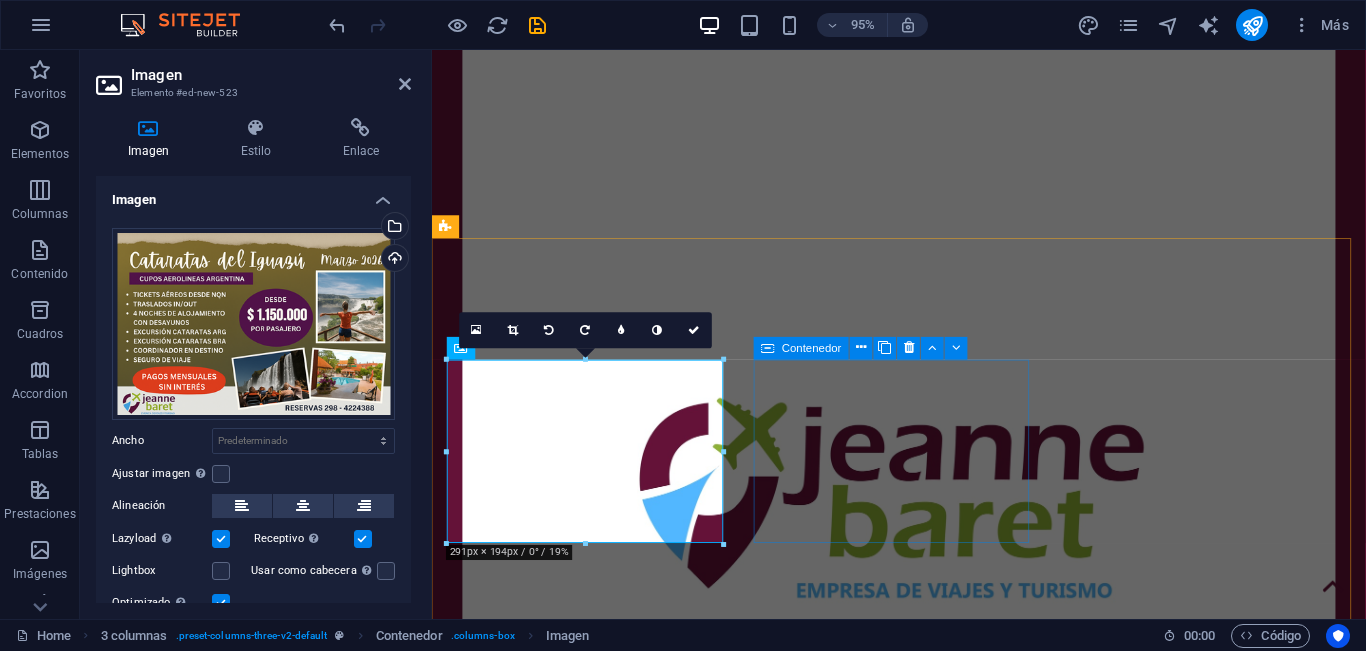 click on "Suelta el contenido aquí o  Añadir elementos  Pegar portapapeles" at bounding box center [596, 1686] 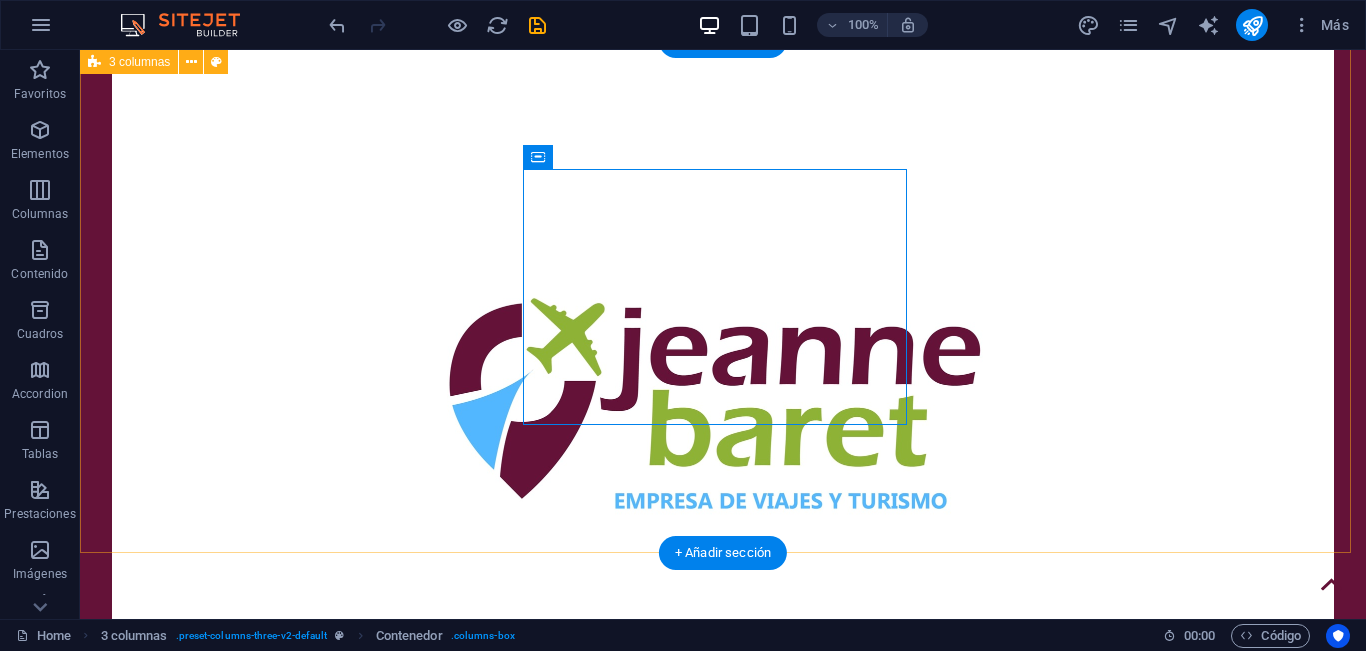 scroll, scrollTop: 400, scrollLeft: 0, axis: vertical 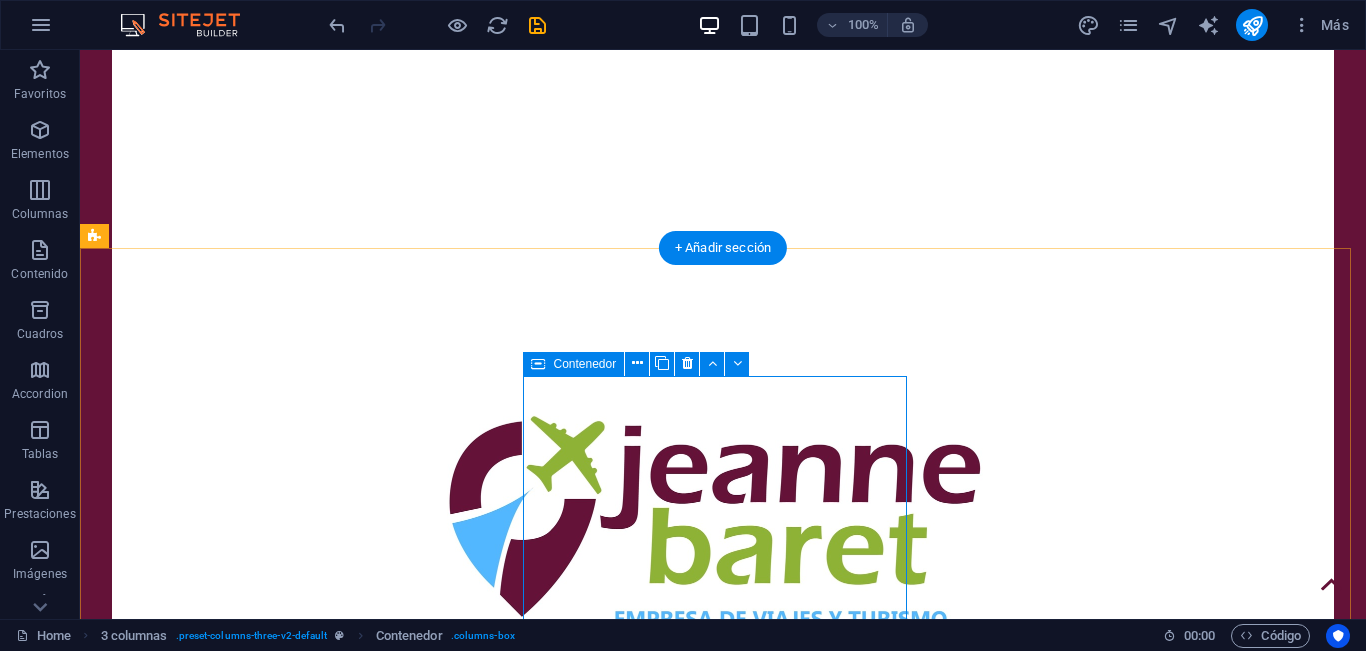 click on "Añadir elementos" at bounding box center [217, 1900] 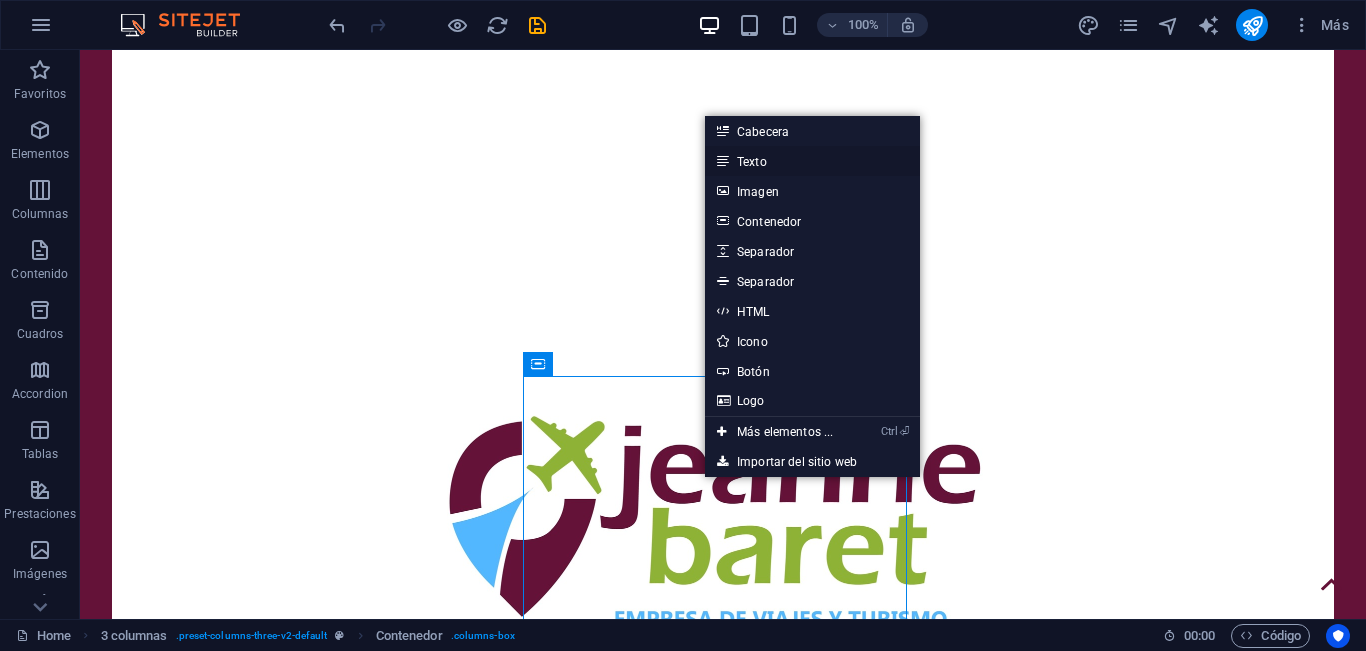 click on "Texto" at bounding box center (812, 161) 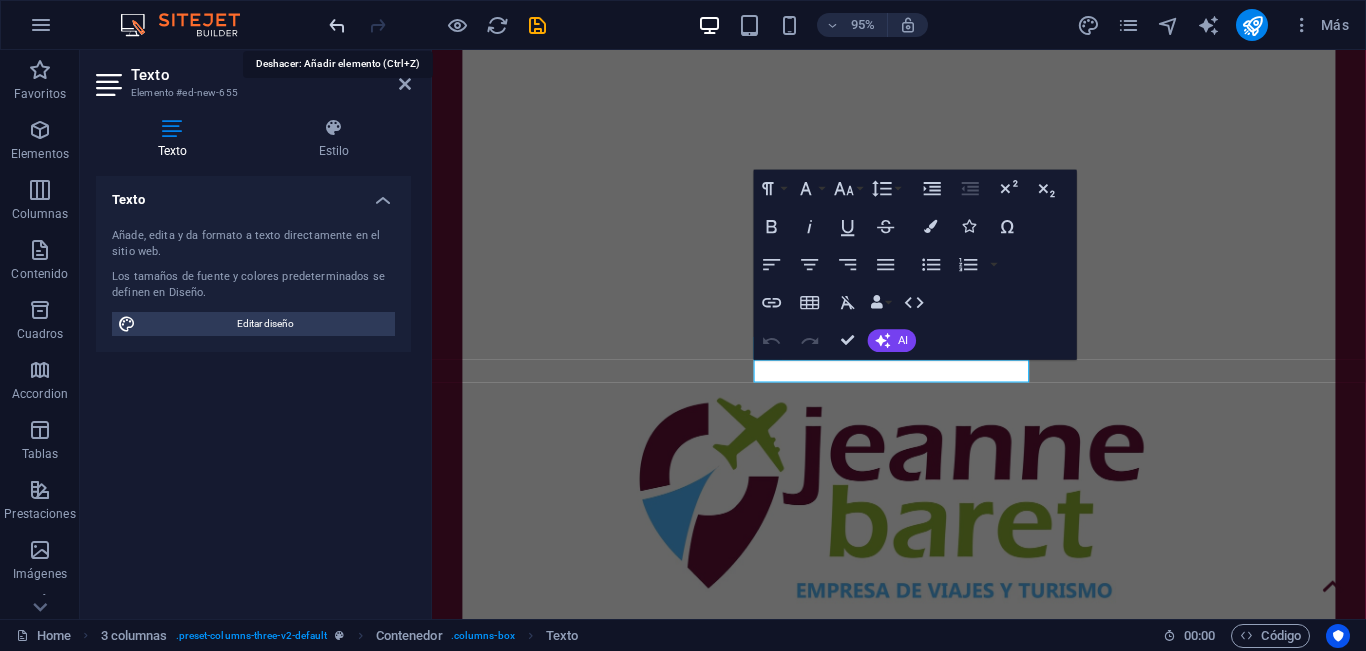 click at bounding box center (337, 25) 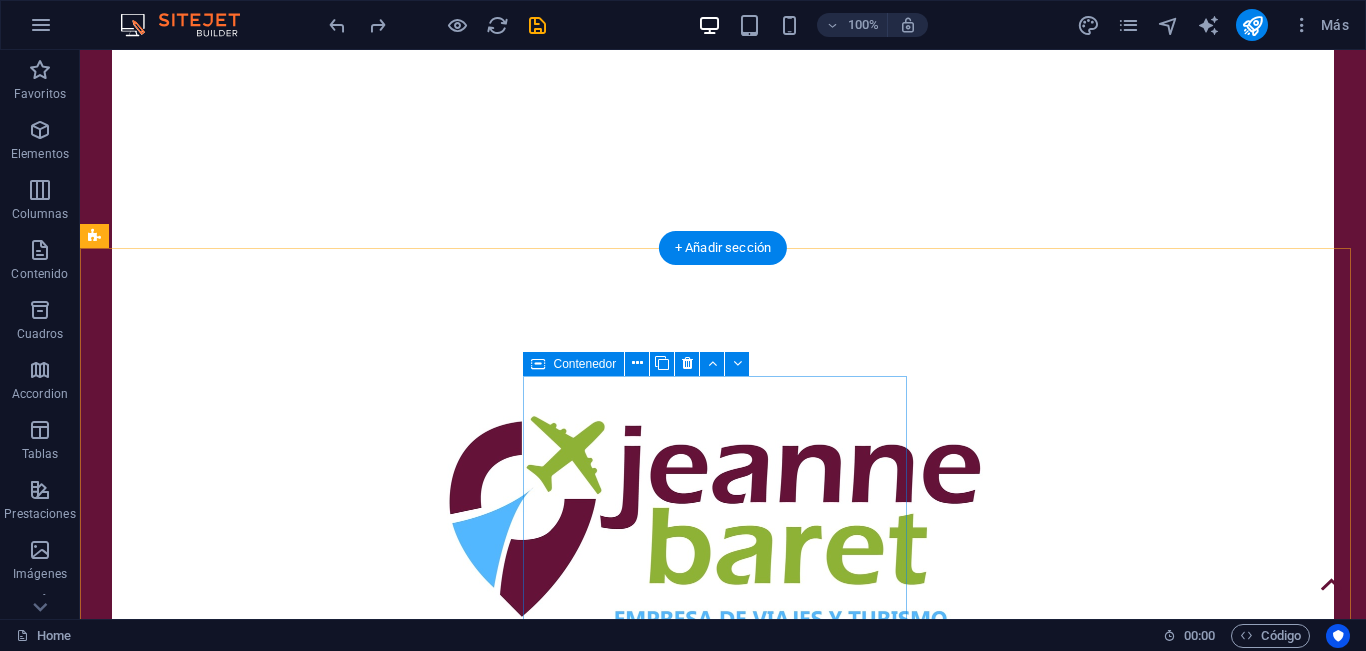click on "Añadir elementos" at bounding box center [217, 1900] 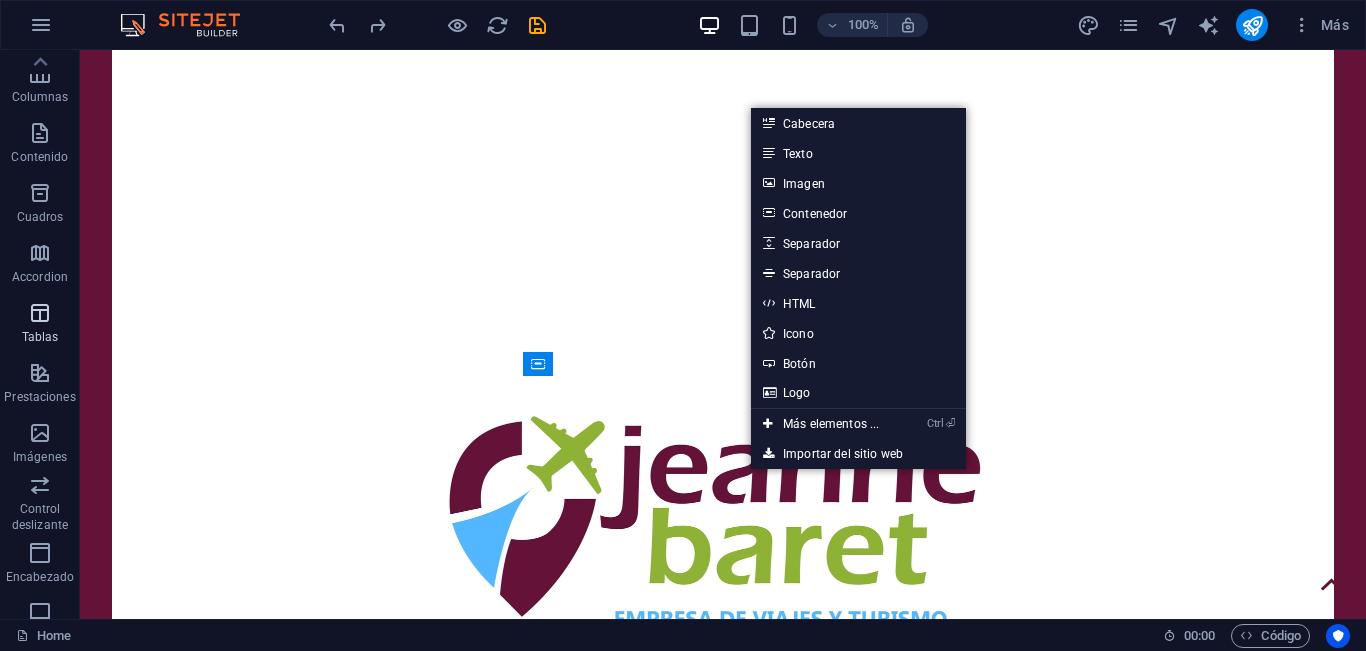 scroll, scrollTop: 0, scrollLeft: 0, axis: both 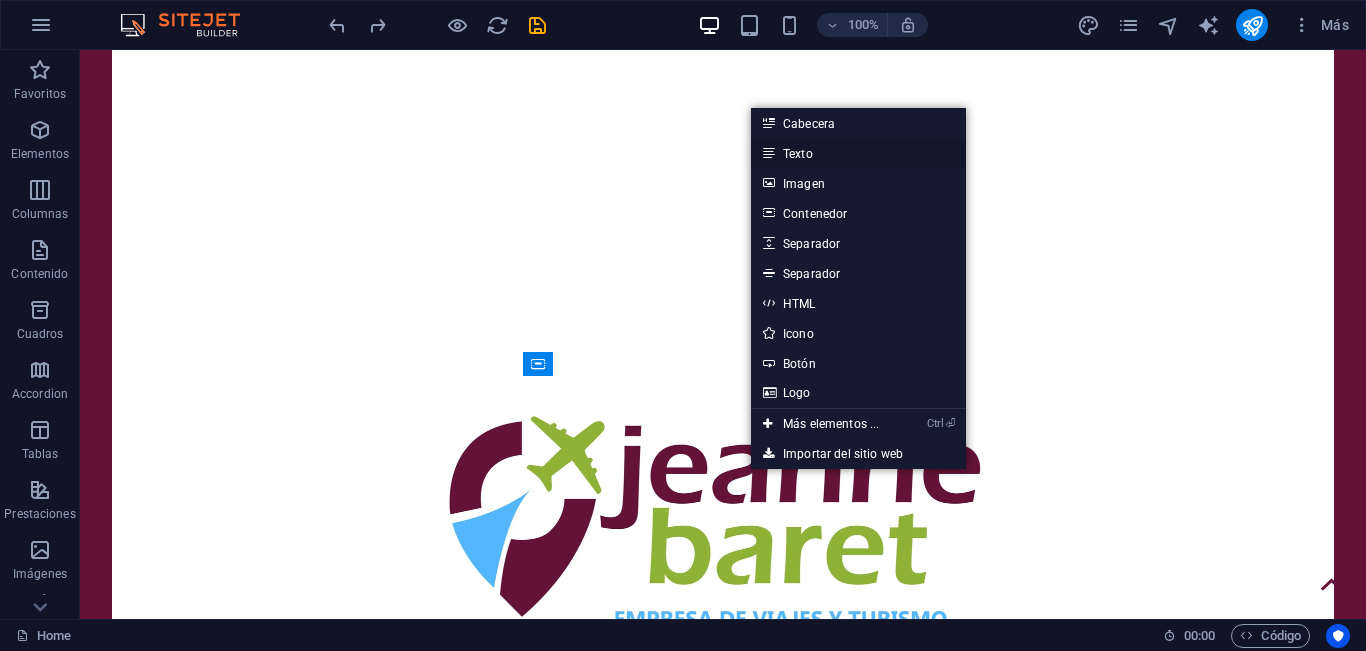 click on "Texto" at bounding box center (858, 153) 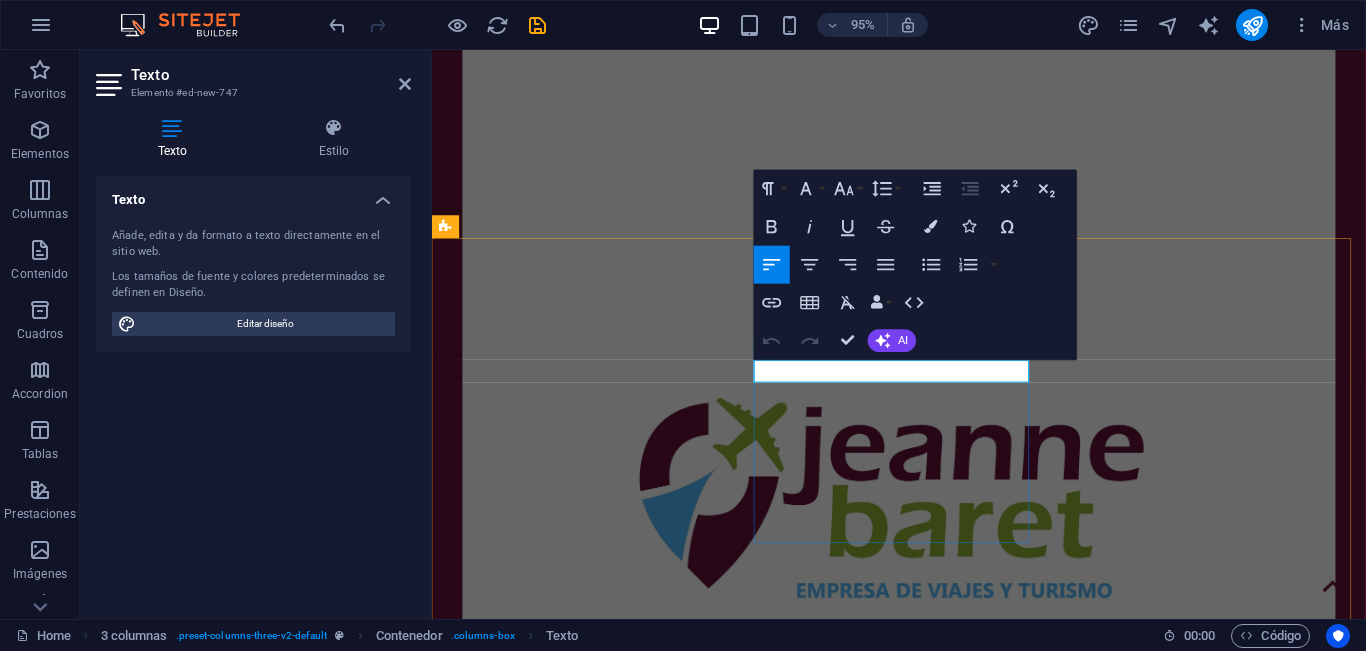 type 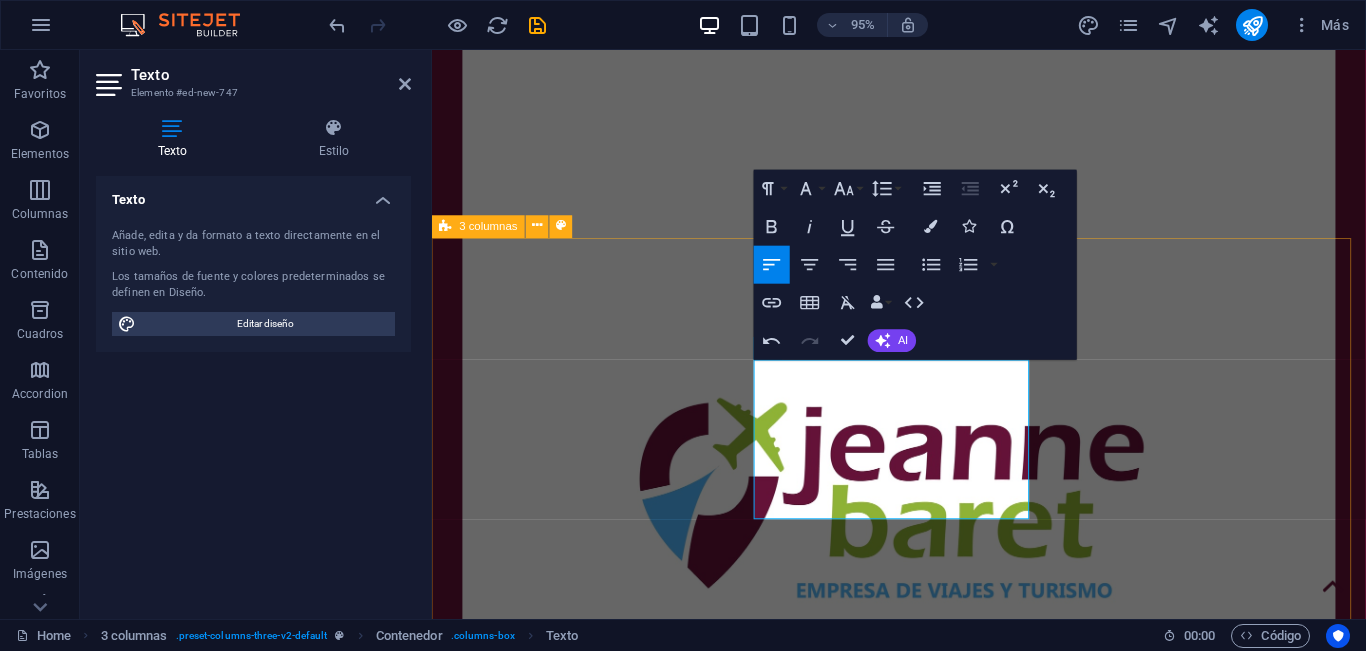 drag, startPoint x: 891, startPoint y: 521, endPoint x: 744, endPoint y: 383, distance: 201.62589 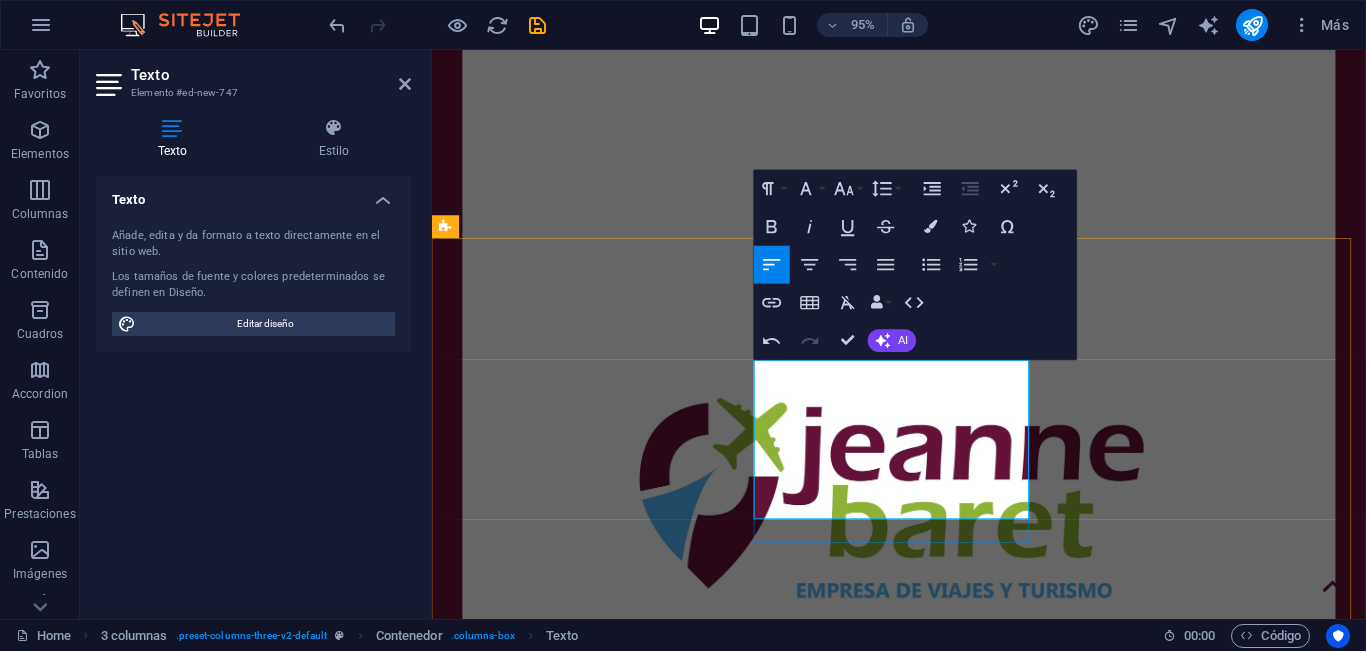 click at bounding box center [596, 1729] 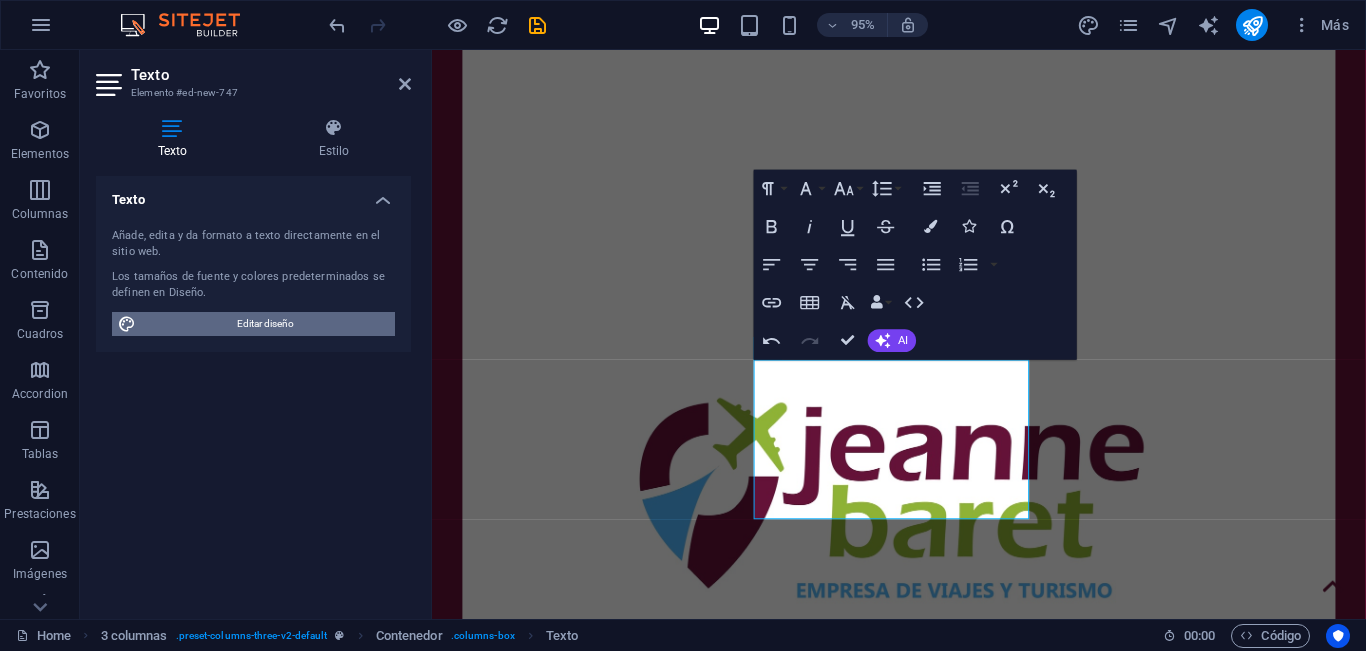 click on "Editar diseño" at bounding box center [265, 324] 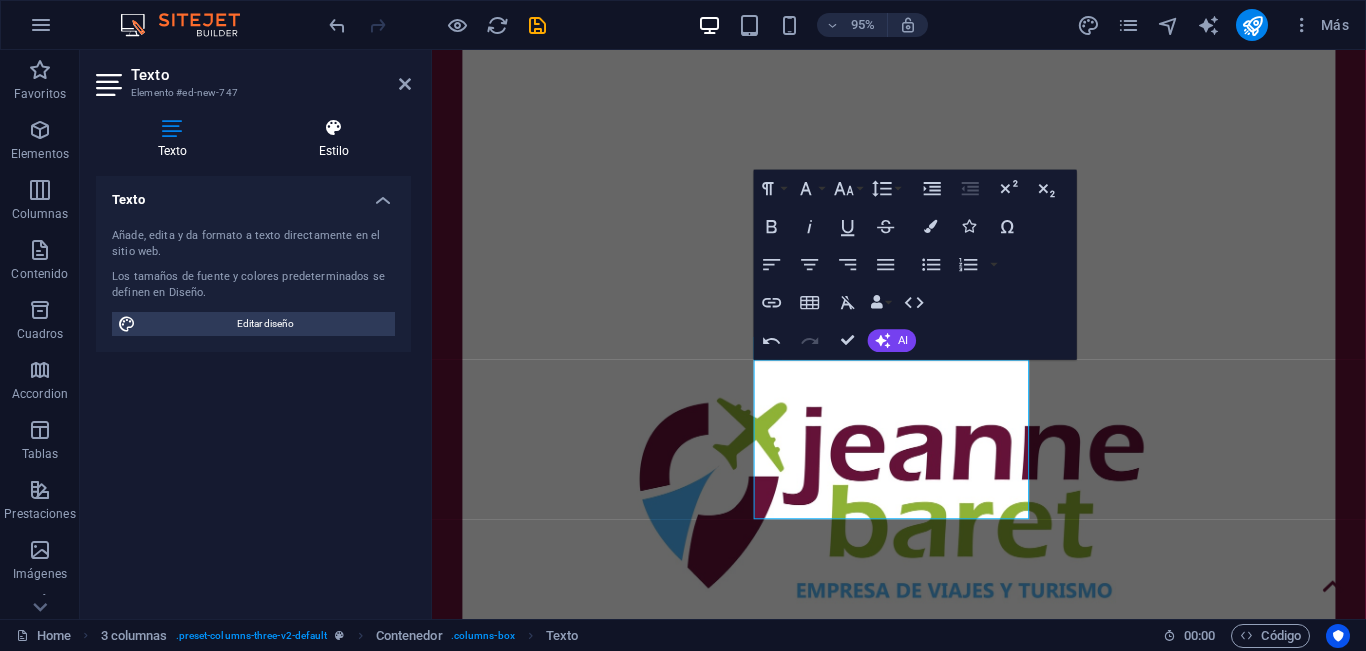 click on "Estilo" at bounding box center (334, 139) 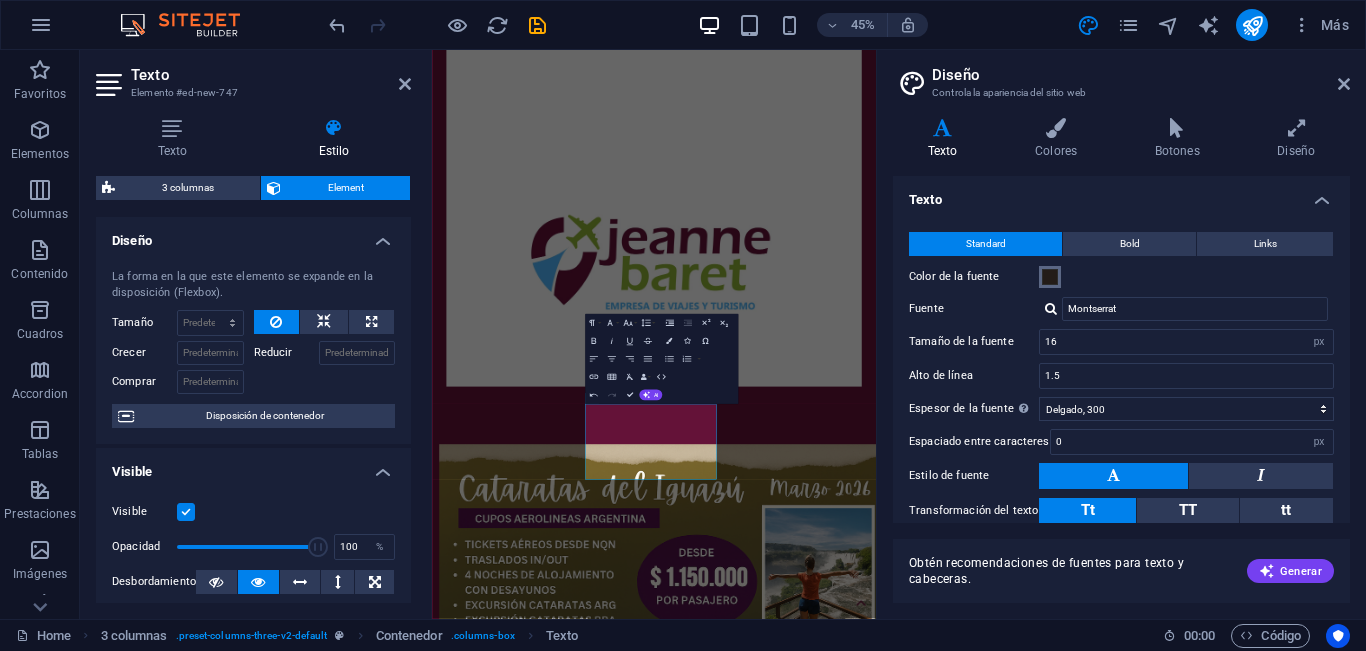 click at bounding box center (1050, 277) 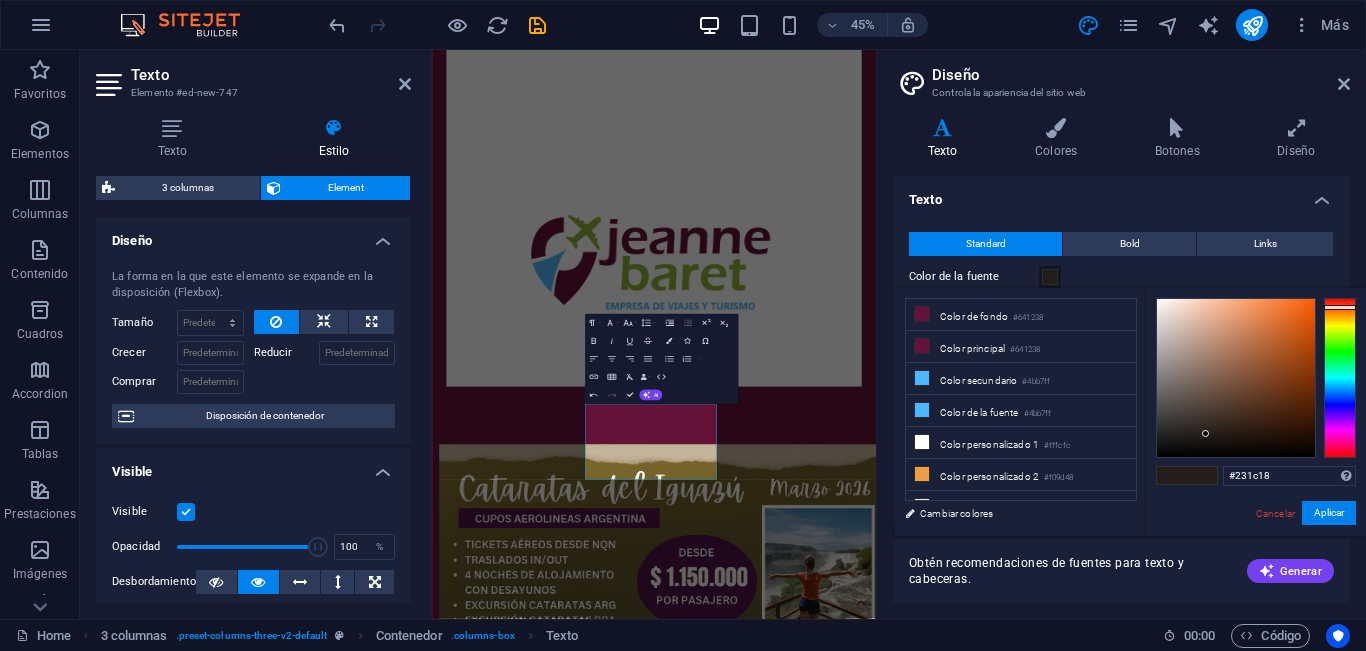 type on "#f5f2f0" 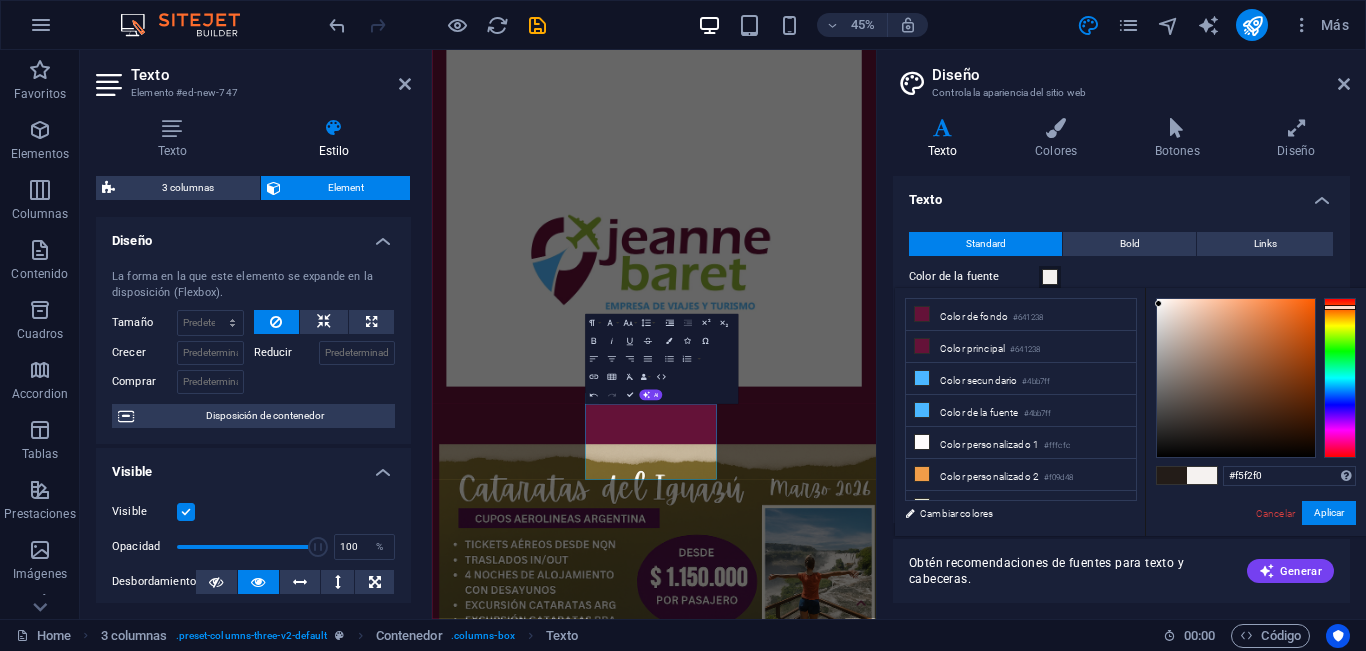 click at bounding box center (1236, 378) 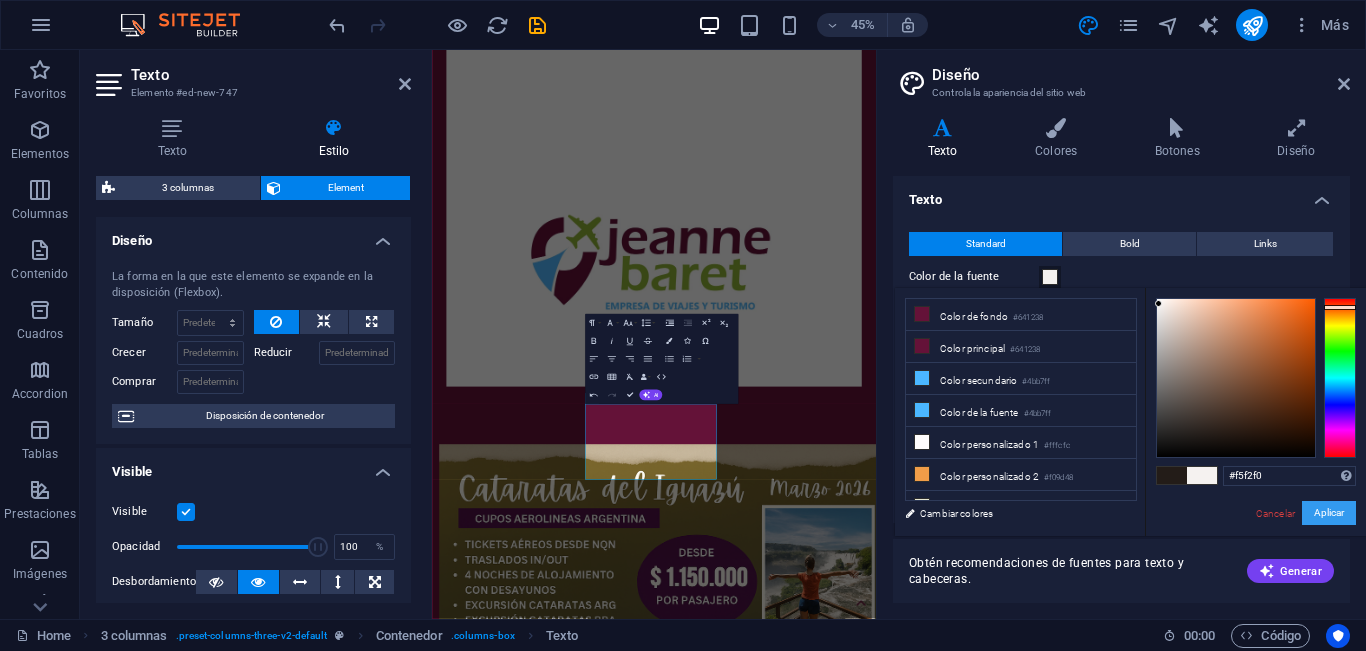 click on "Aplicar" at bounding box center (1329, 513) 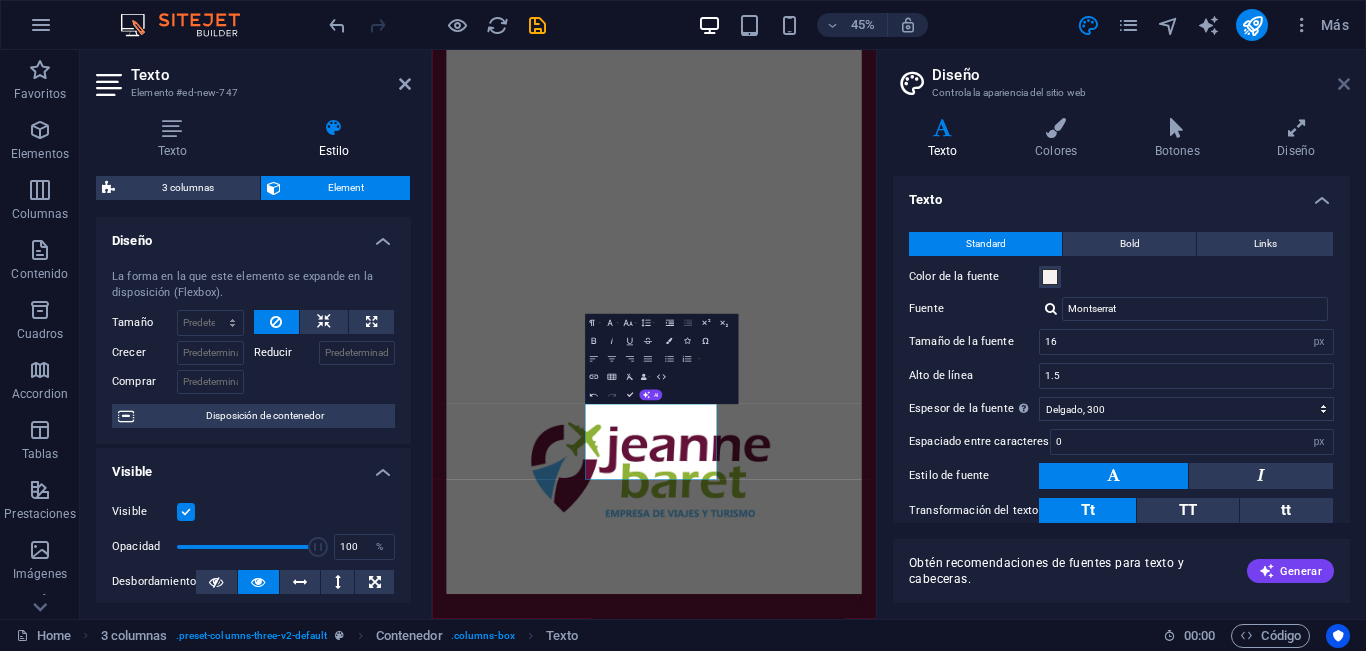drag, startPoint x: 1340, startPoint y: 84, endPoint x: 164, endPoint y: 213, distance: 1183.0541 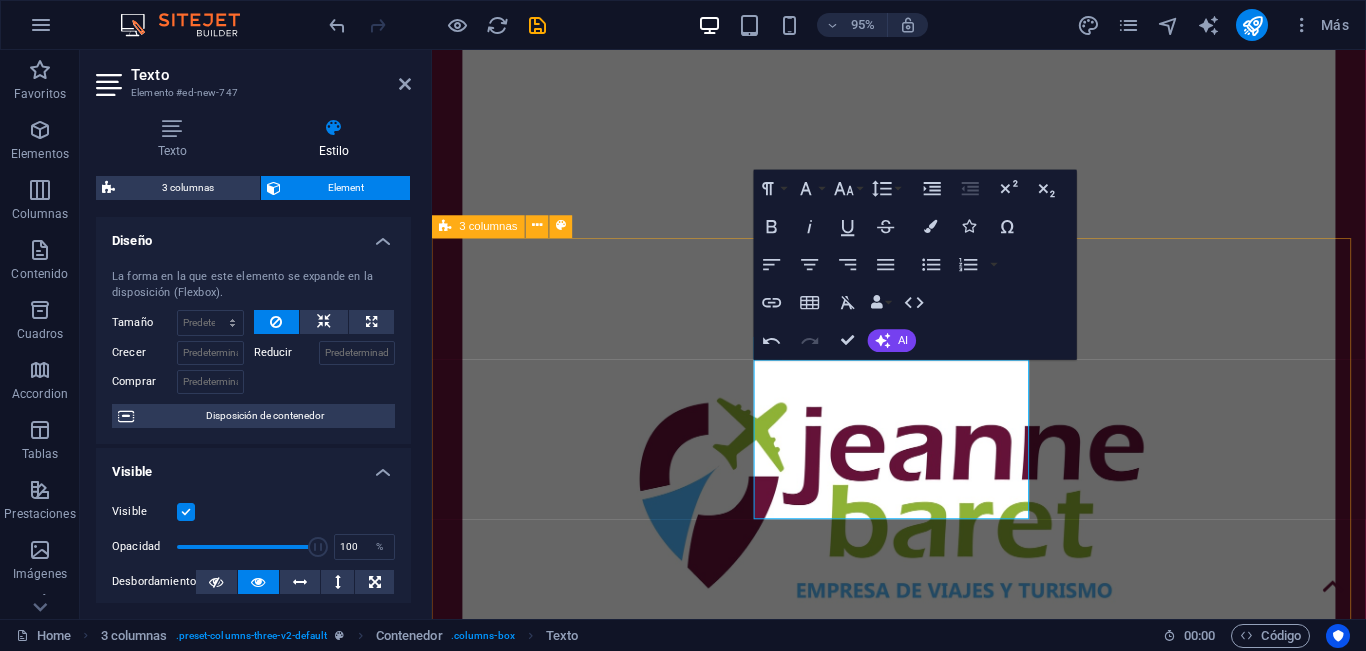 click on "jjdjfjfjfjjffjf kdkdkdkdkdkdkd mmm djdjdjd dhdhdjdjd djdjdjd Suelta el contenido aquí o  Añadir elementos  Pegar portapapeles" at bounding box center [923, 1443] 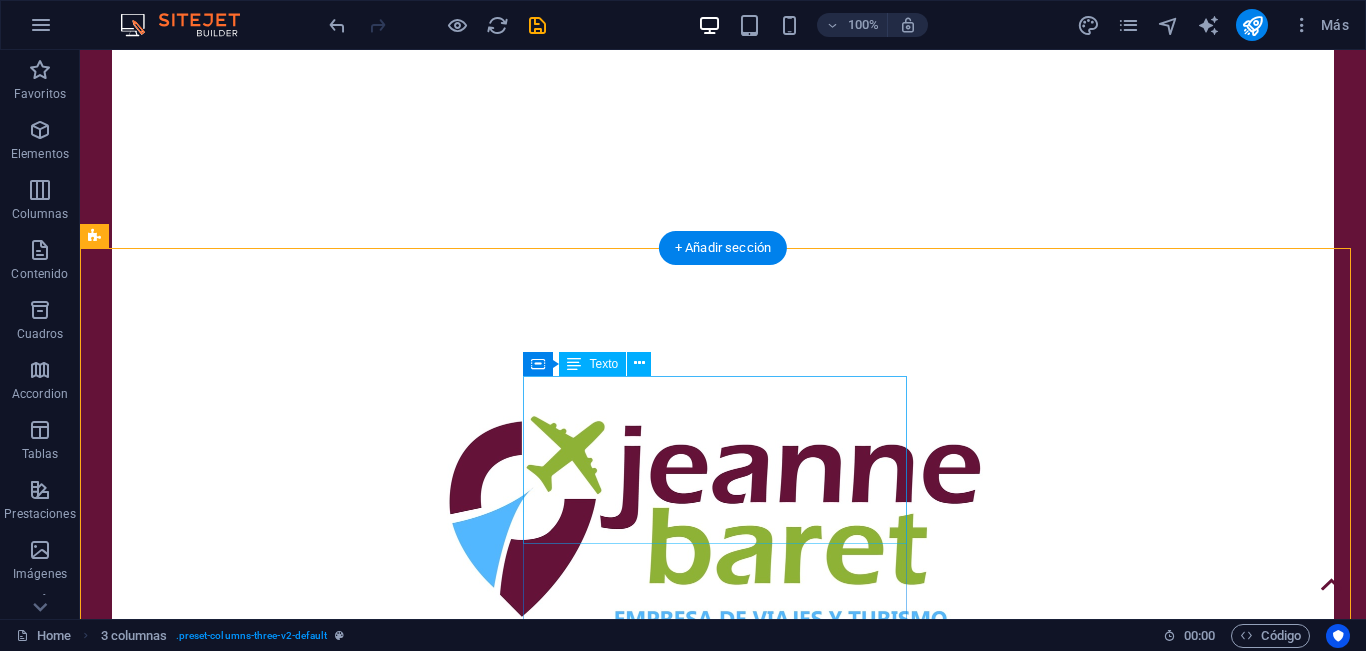 click on "jdjfjfjfjjffjf kdkdkdkdkdkdkd mmm djdjdjd dhdhdjdjd djdjdjd" at bounding box center [288, 1883] 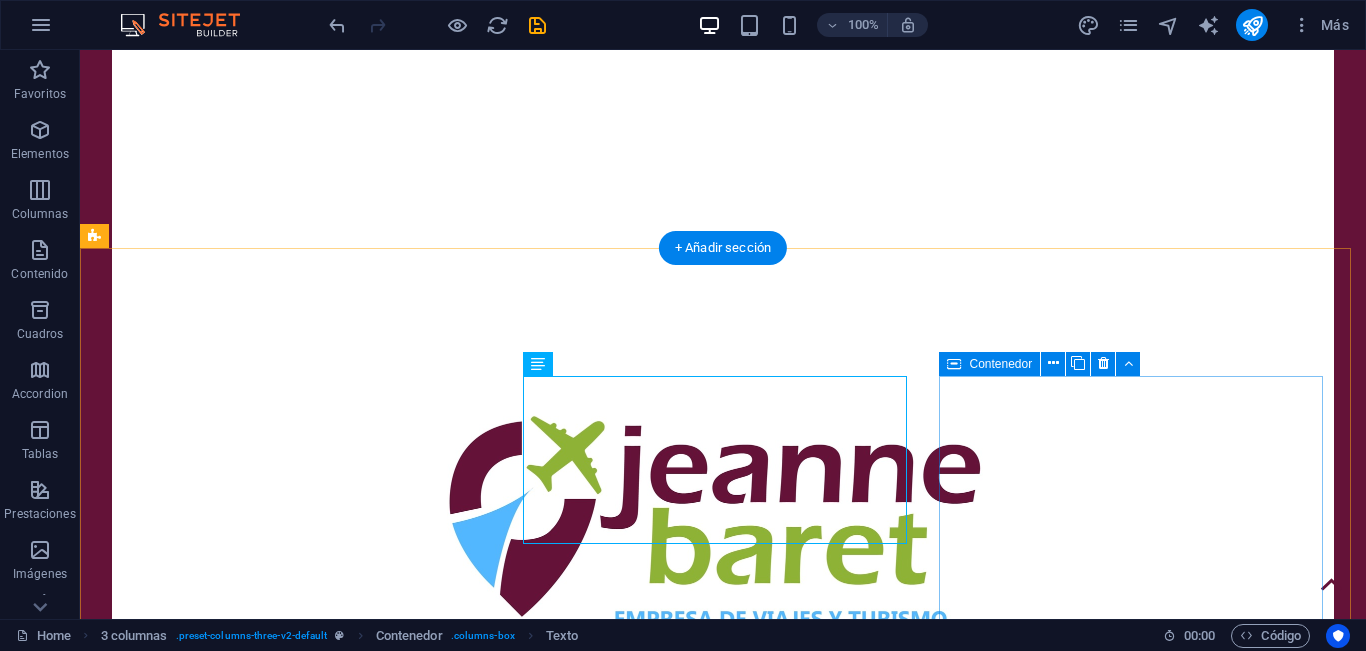 click on "Añadir elementos" at bounding box center [217, 2084] 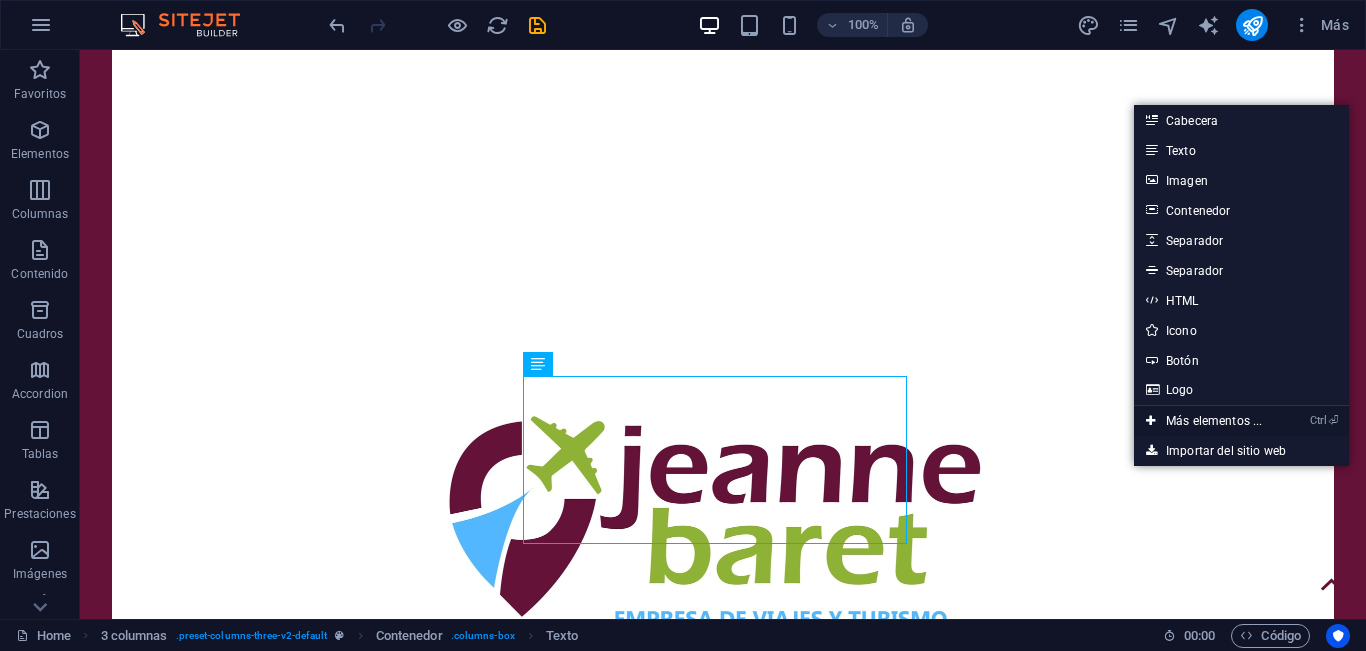 click on "Ctrl ⏎  Más elementos ..." at bounding box center [1204, 421] 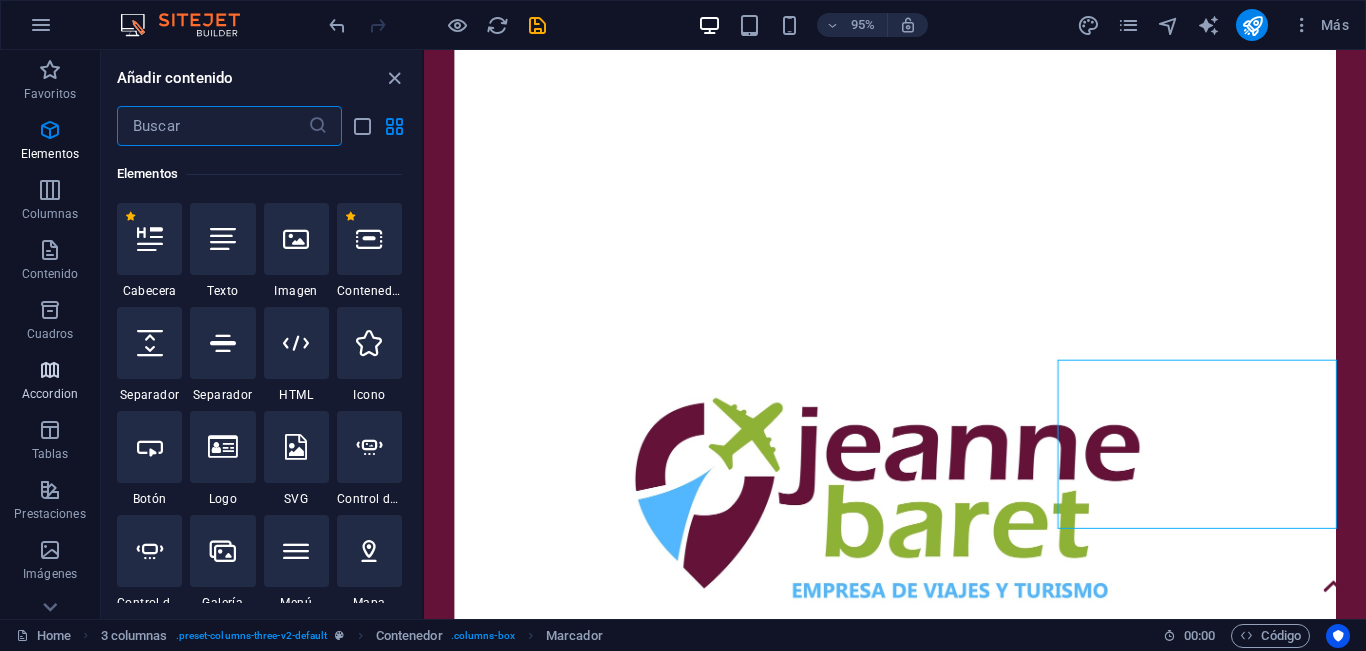 click at bounding box center [50, 370] 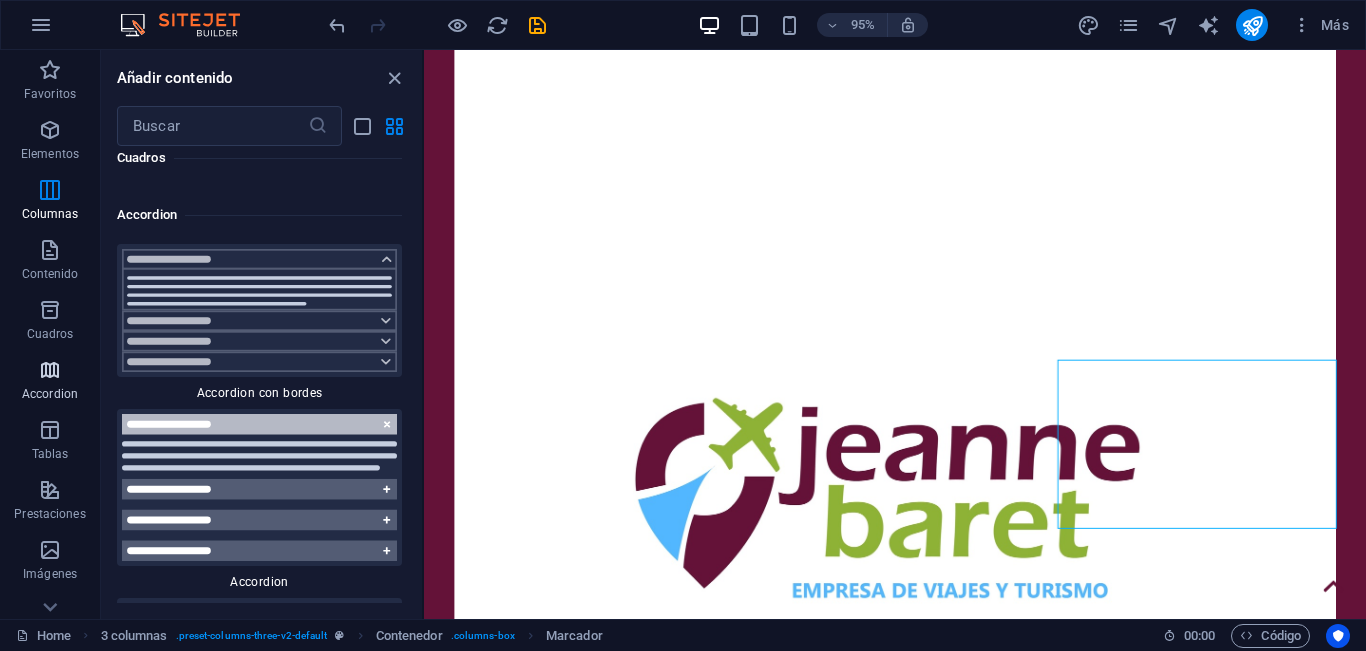 scroll, scrollTop: 12464, scrollLeft: 0, axis: vertical 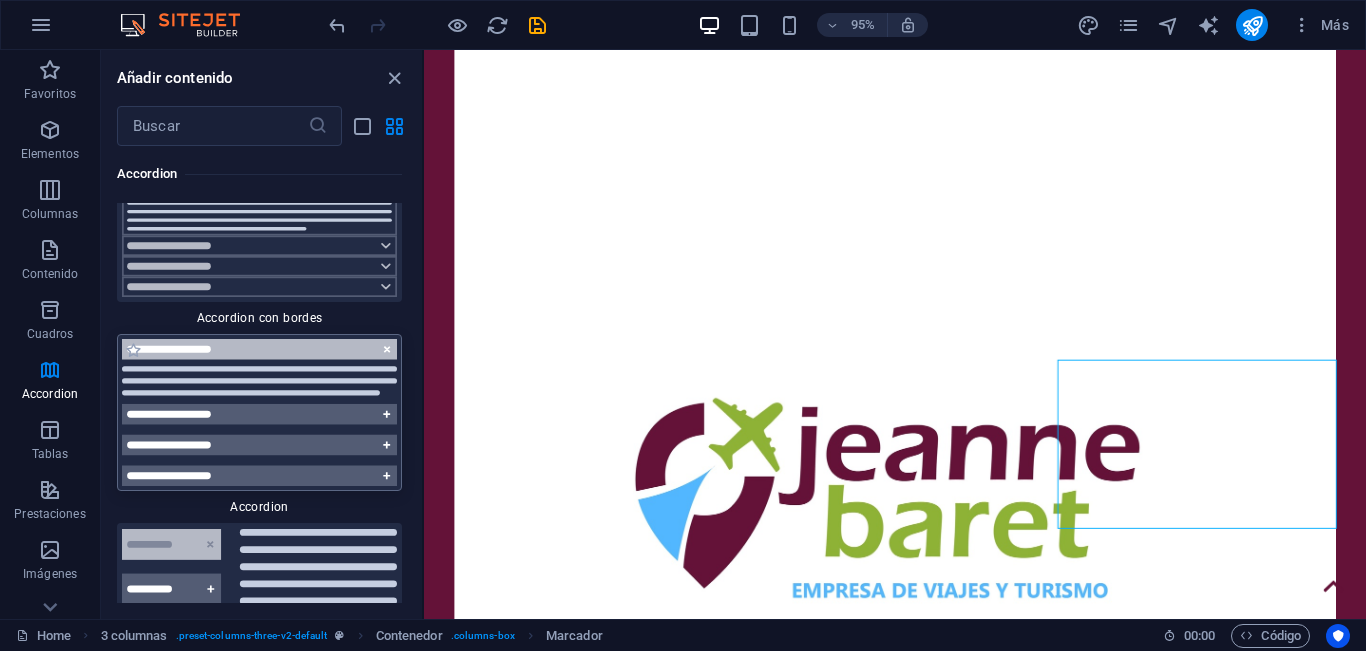 click at bounding box center [259, 412] 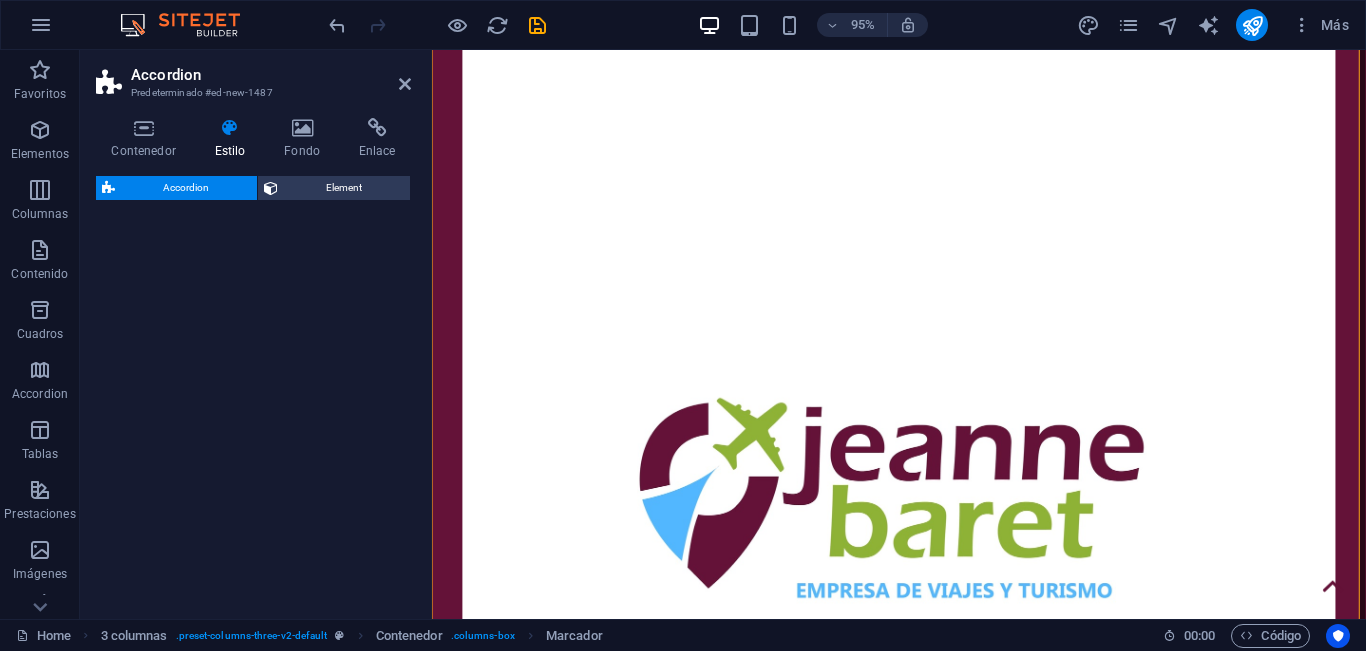 select on "rem" 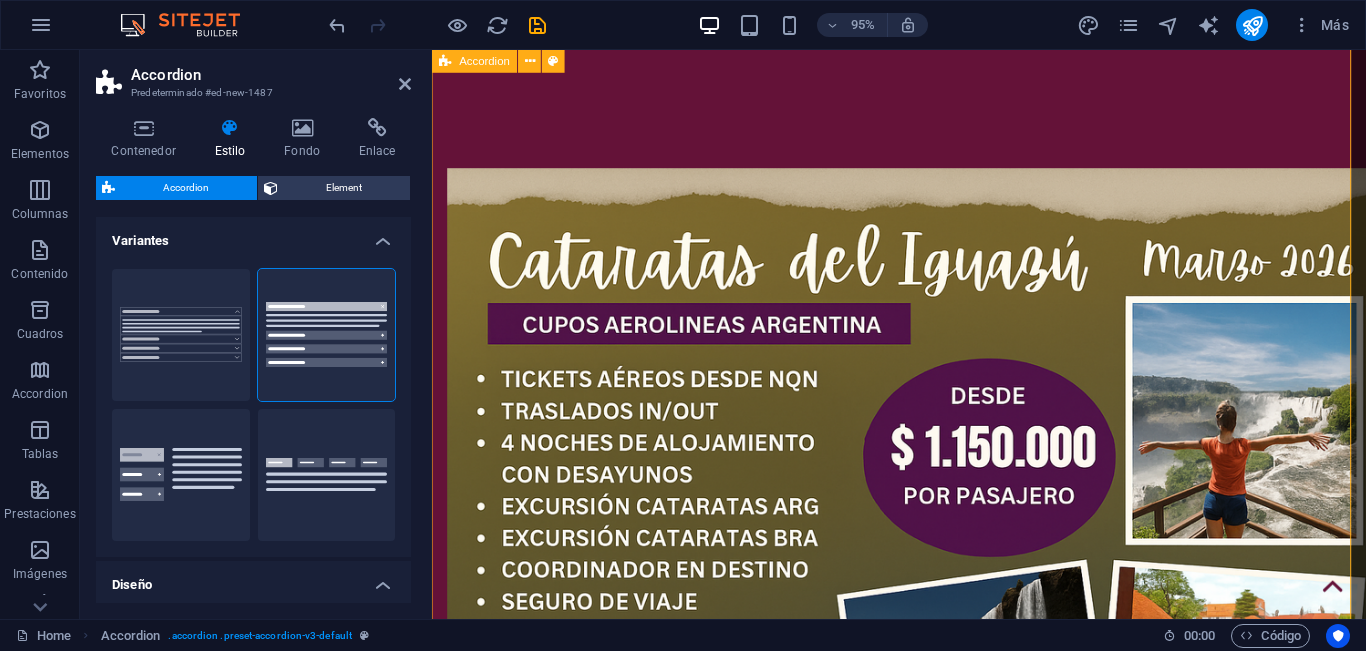 scroll, scrollTop: 1552, scrollLeft: 0, axis: vertical 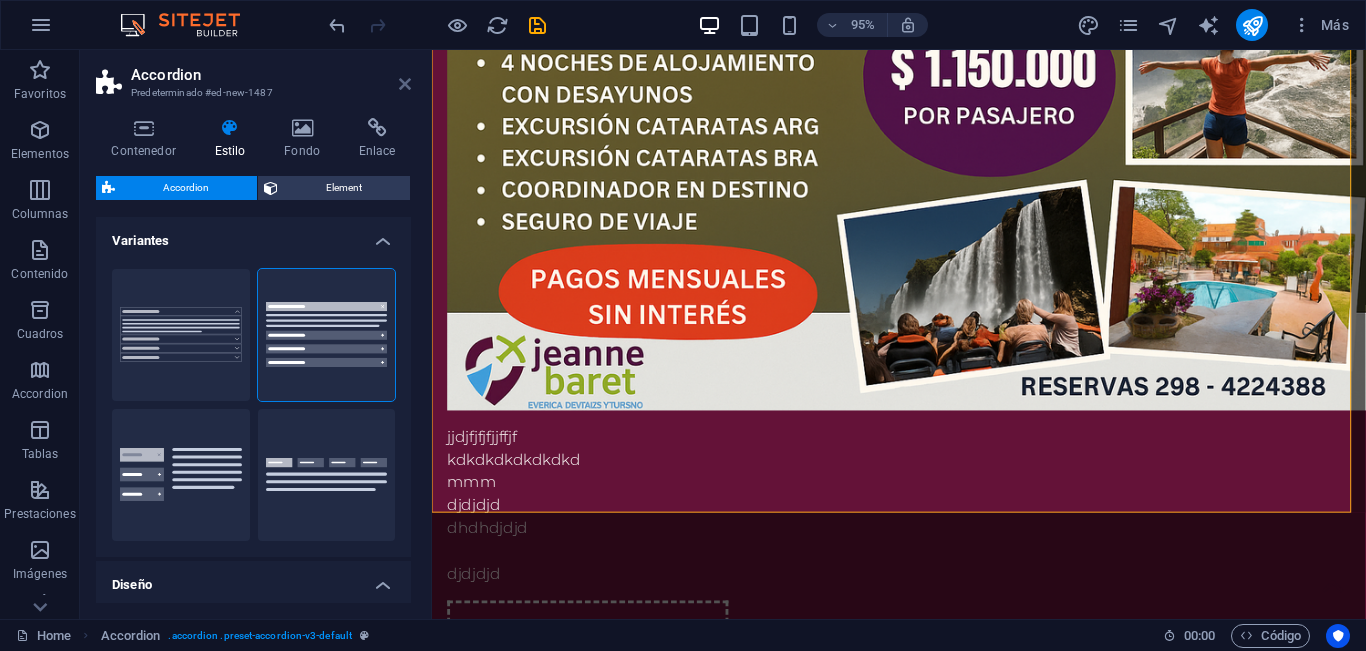 click at bounding box center (405, 84) 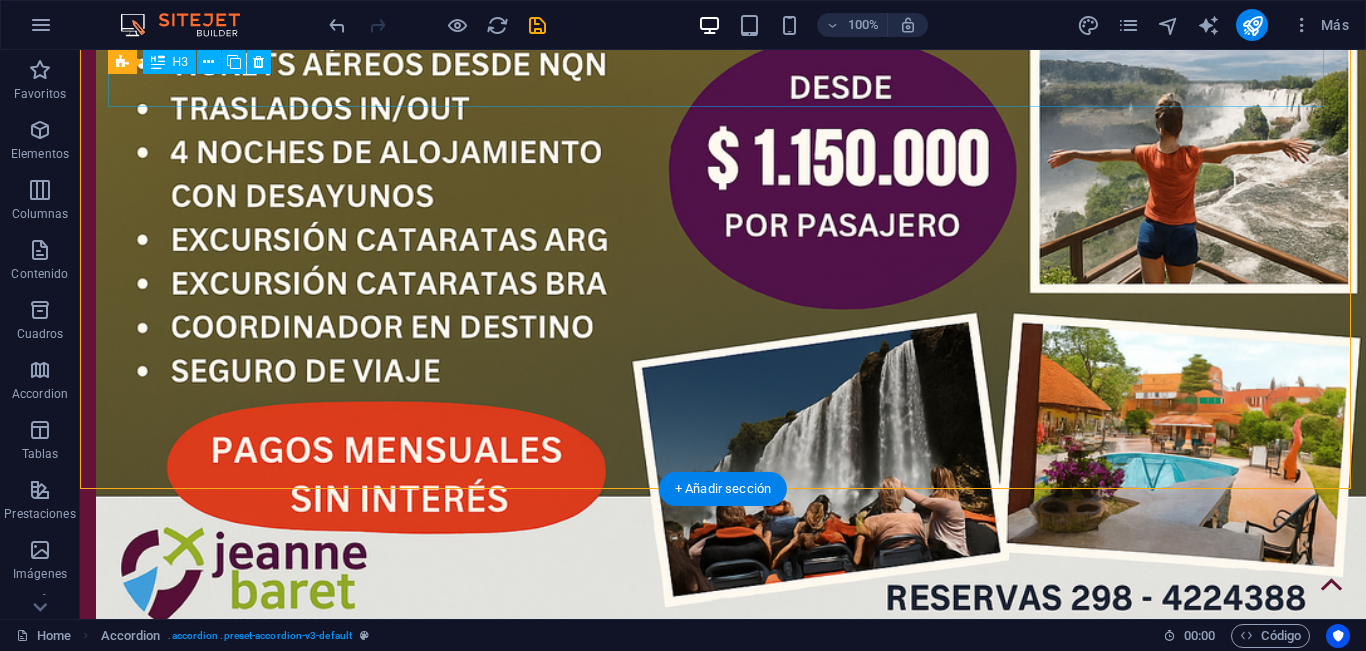 scroll, scrollTop: 1567, scrollLeft: 0, axis: vertical 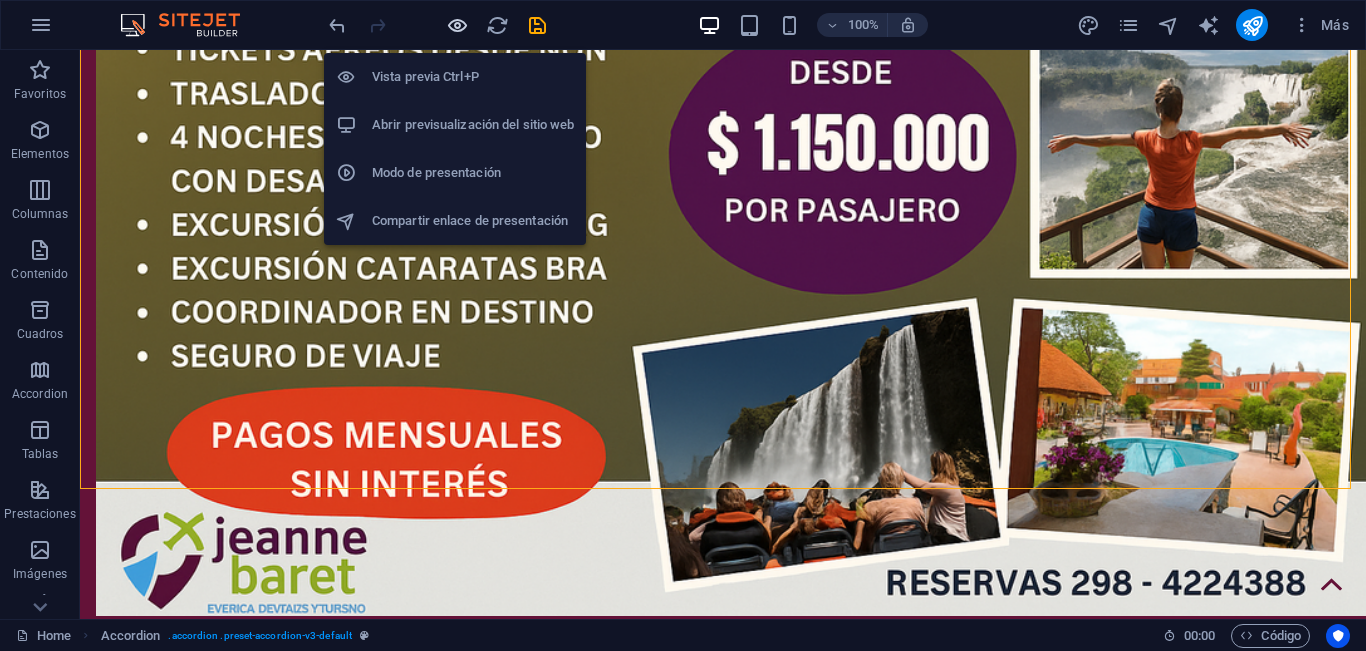 click at bounding box center [457, 25] 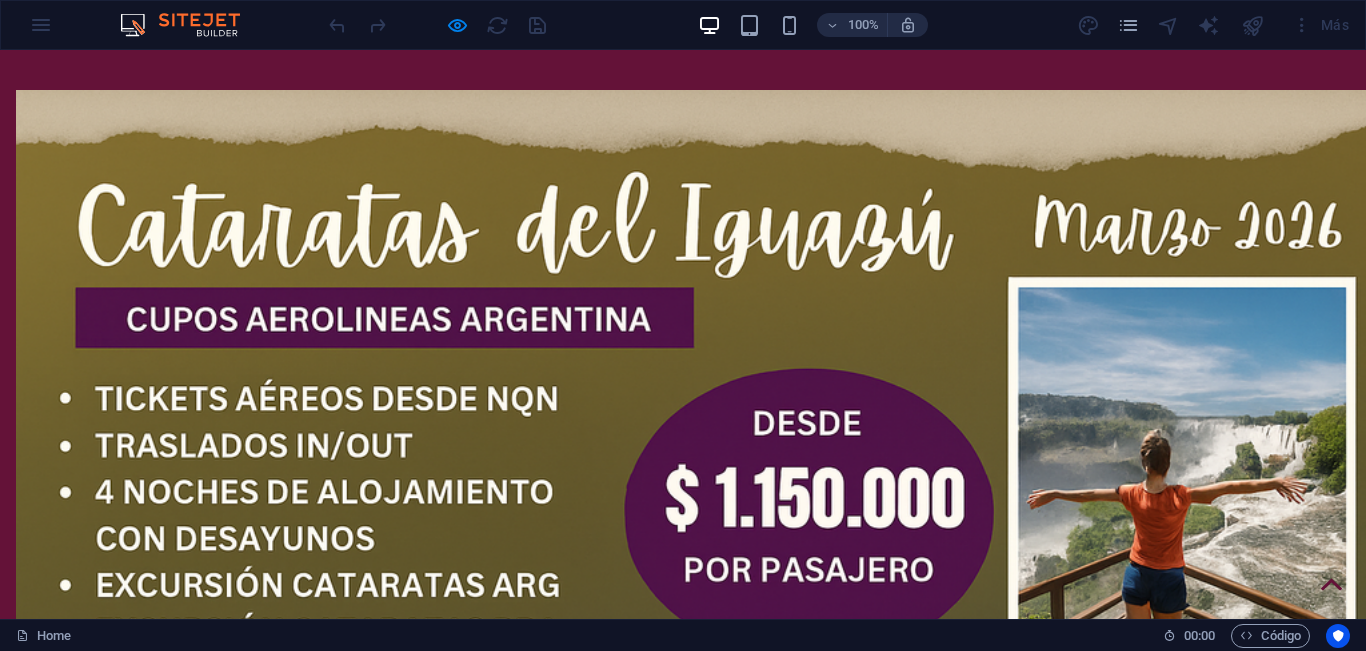 scroll, scrollTop: 1300, scrollLeft: 0, axis: vertical 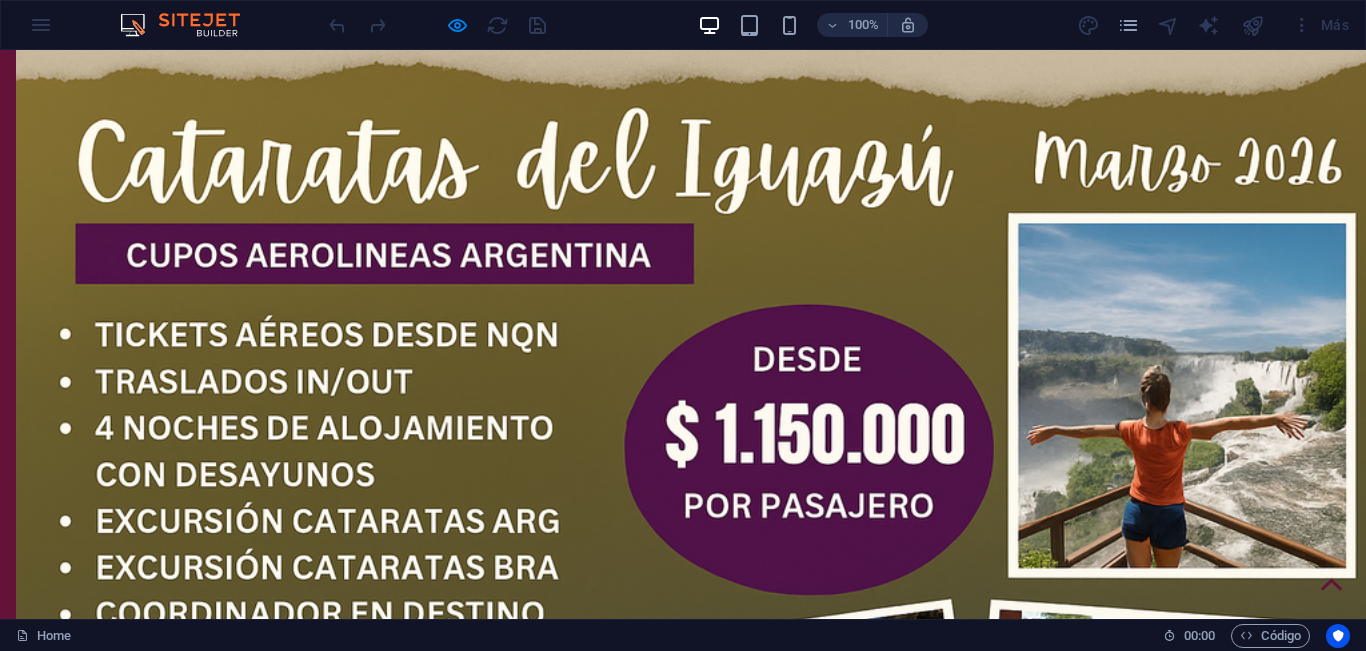 click on "Headline" at bounding box center [624, 1565] 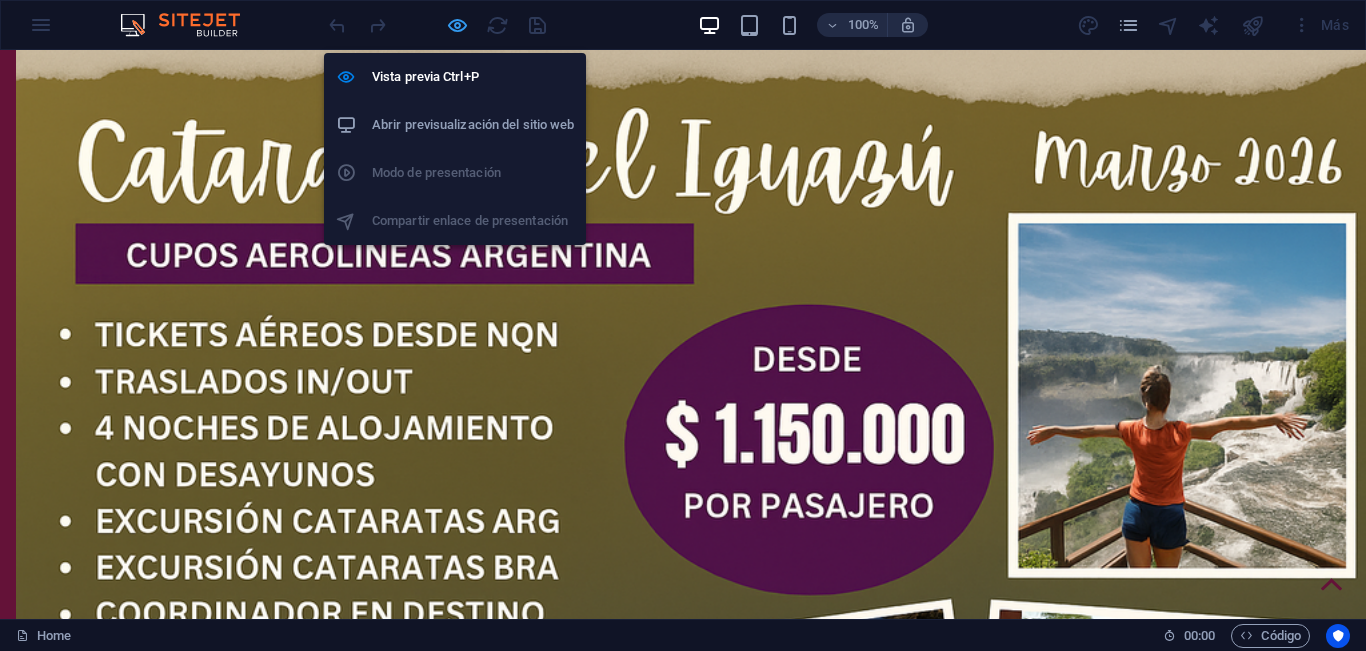click at bounding box center [457, 25] 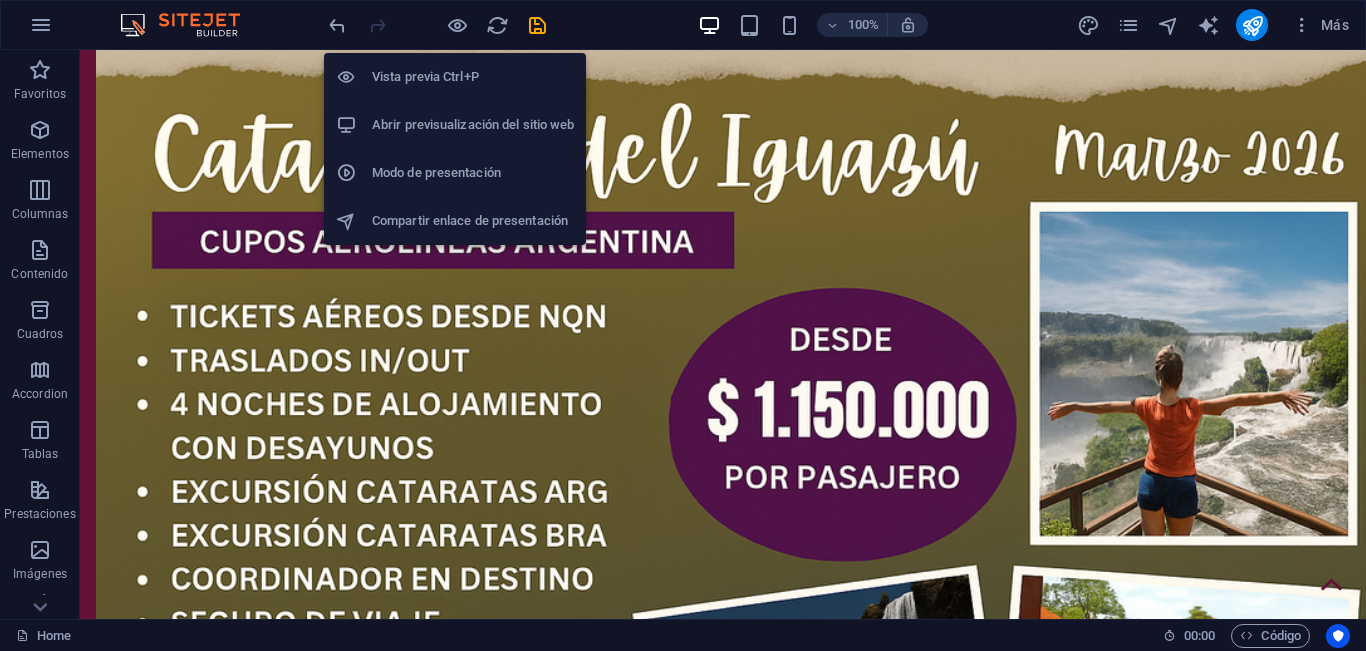 scroll, scrollTop: 1390, scrollLeft: 0, axis: vertical 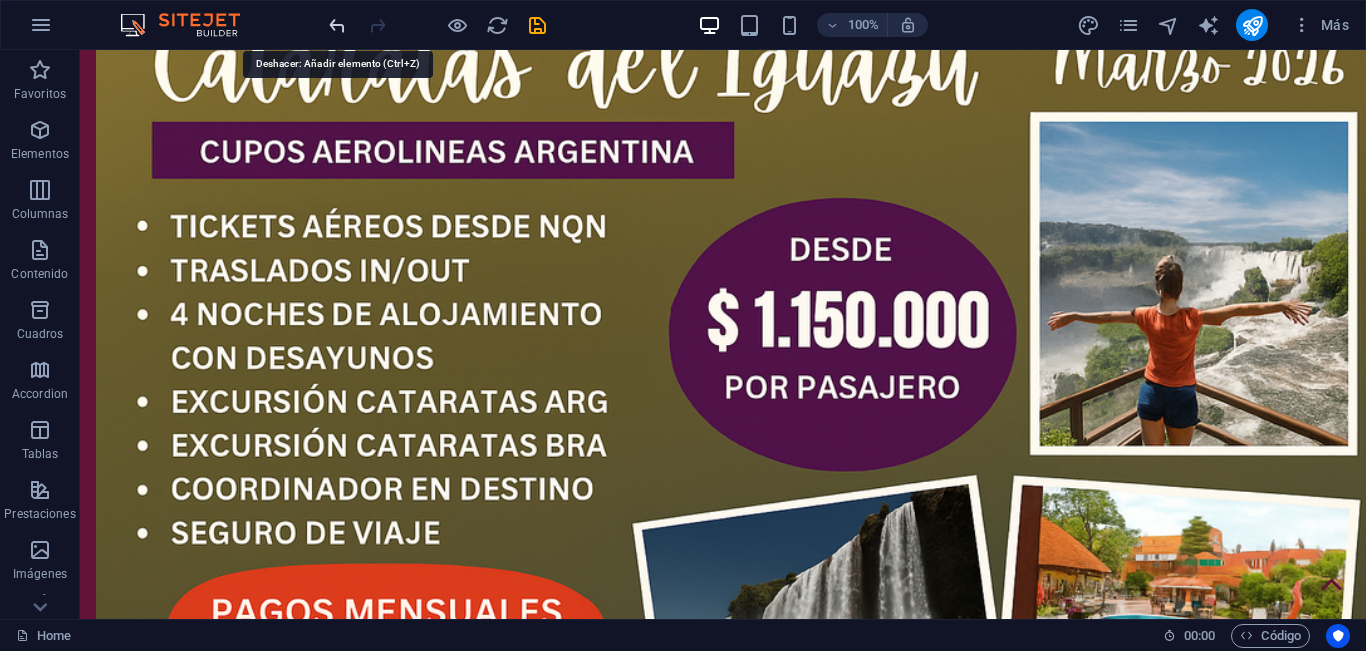 click at bounding box center [337, 25] 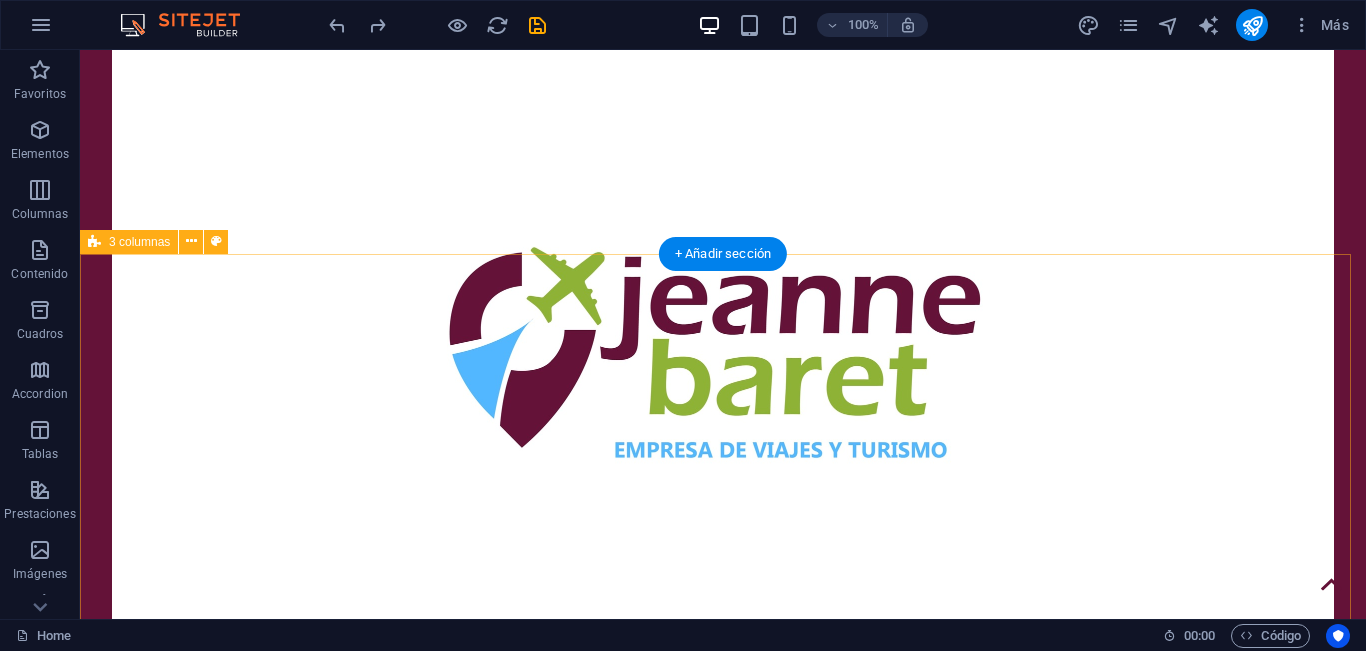 scroll, scrollTop: 590, scrollLeft: 0, axis: vertical 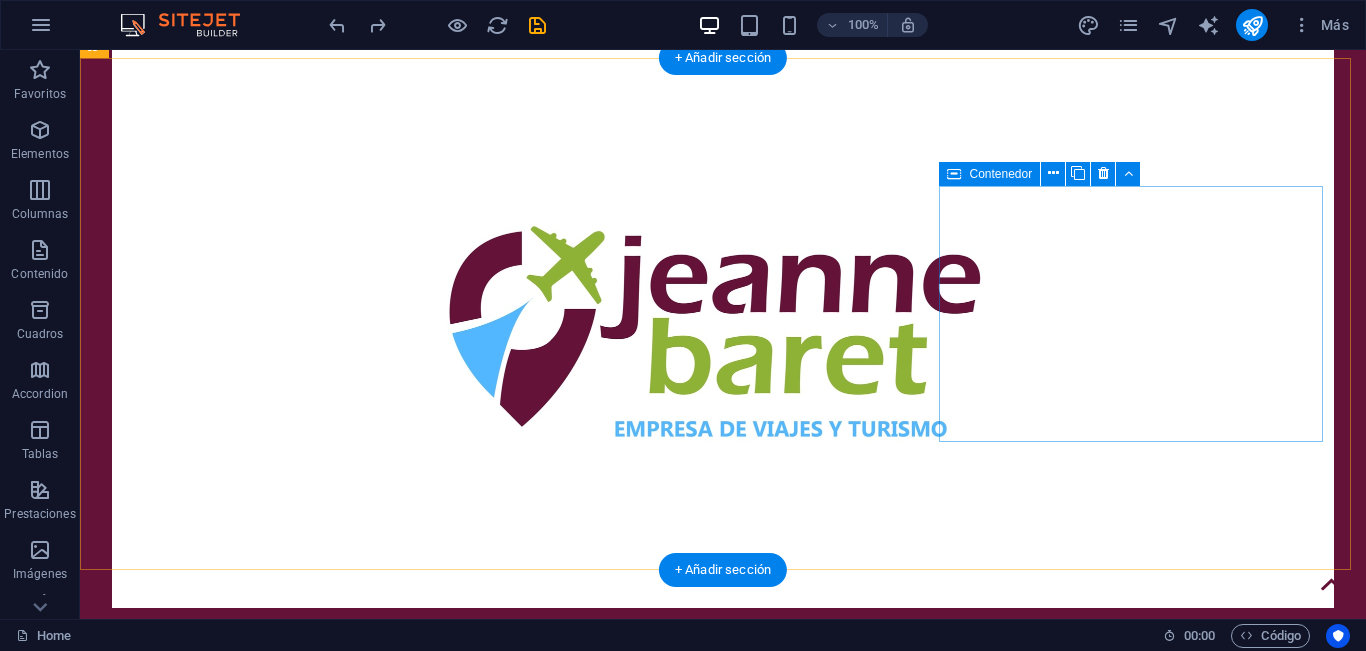 click on "Añadir elementos" at bounding box center [217, 1894] 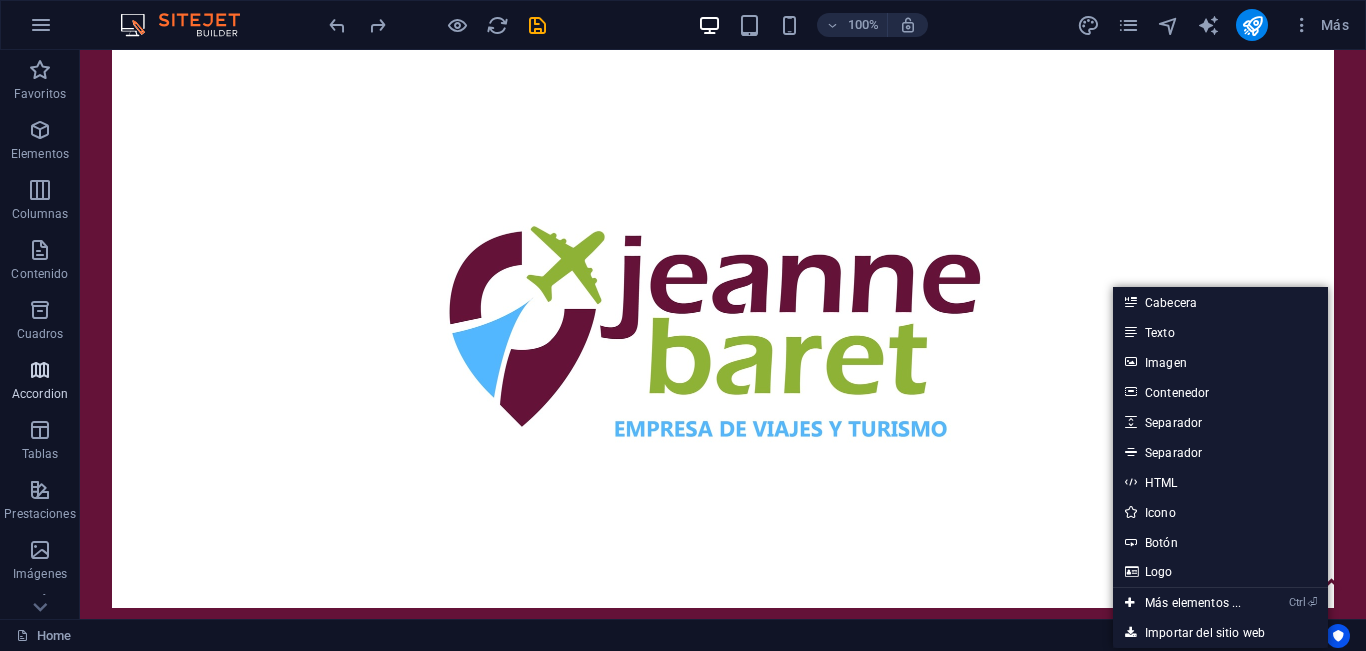click at bounding box center [40, 370] 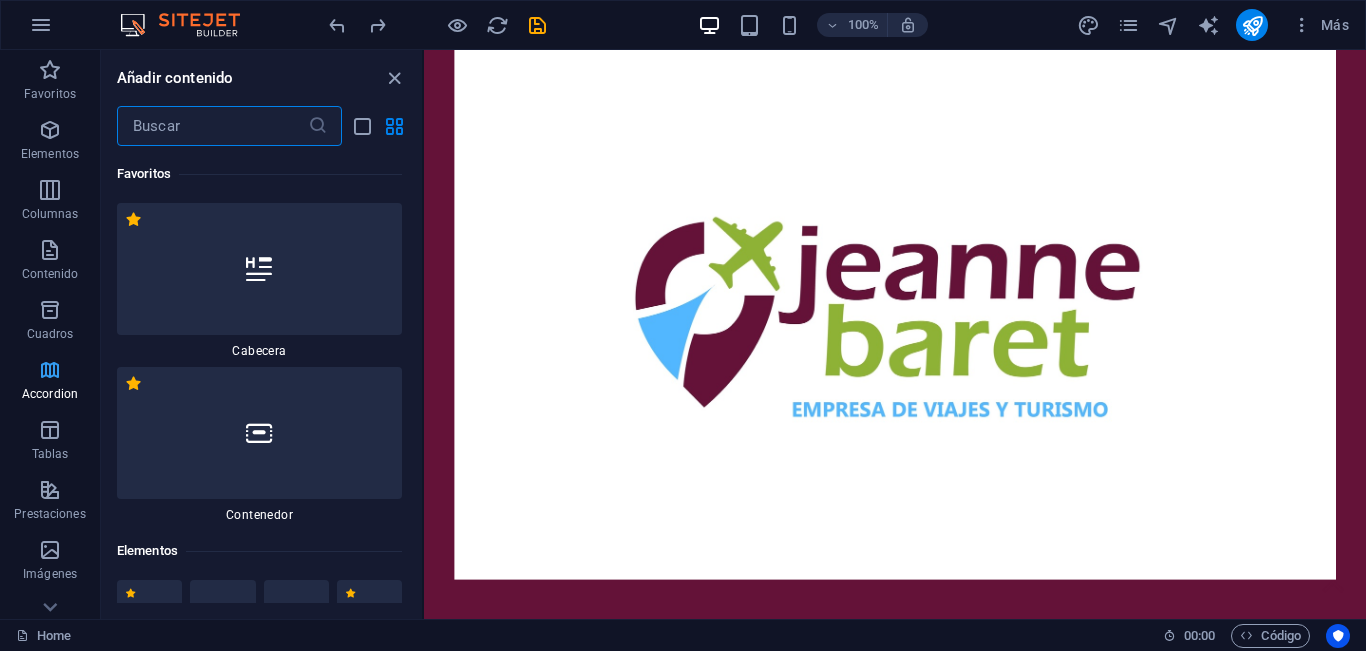 scroll, scrollTop: 638, scrollLeft: 0, axis: vertical 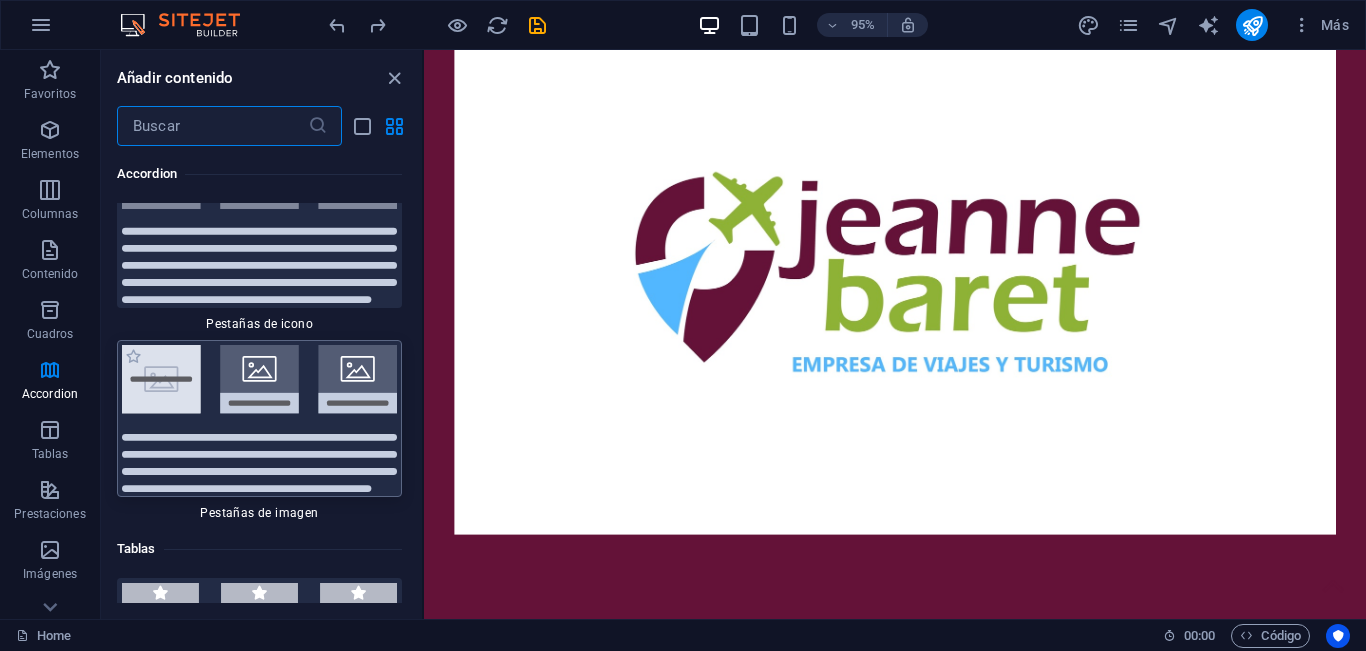 click at bounding box center [259, 418] 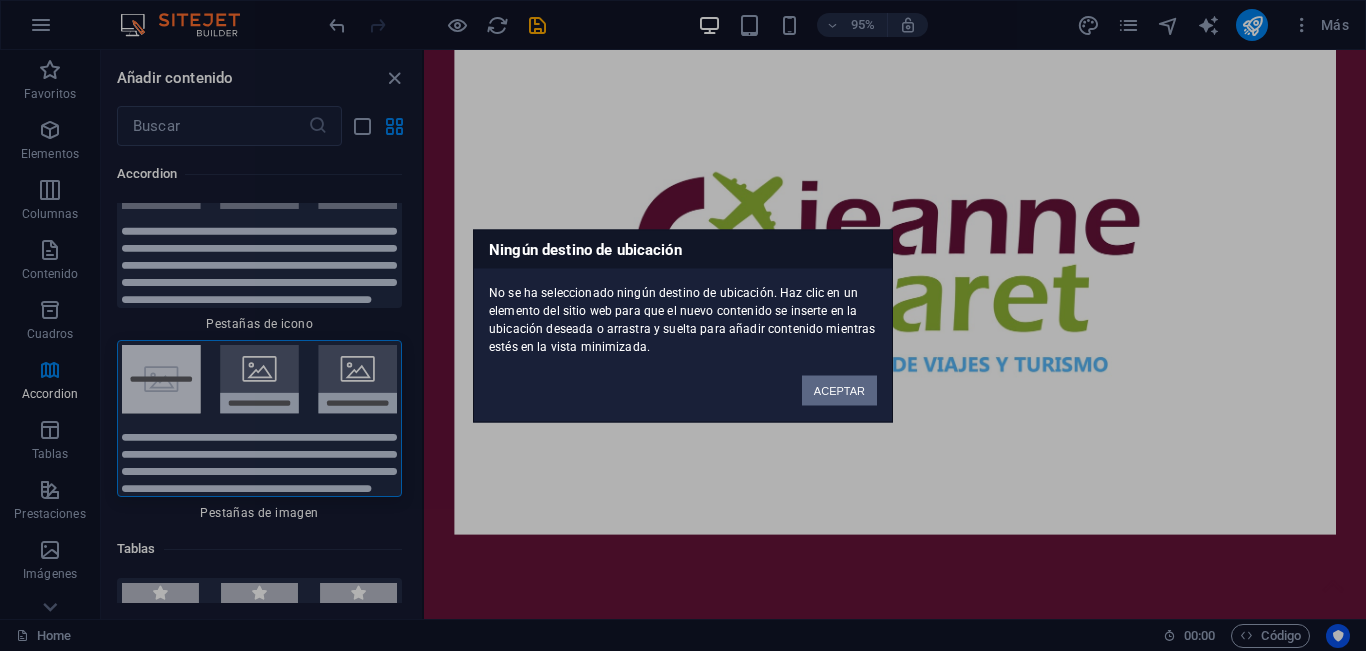 drag, startPoint x: 861, startPoint y: 381, endPoint x: 524, endPoint y: 326, distance: 341.45865 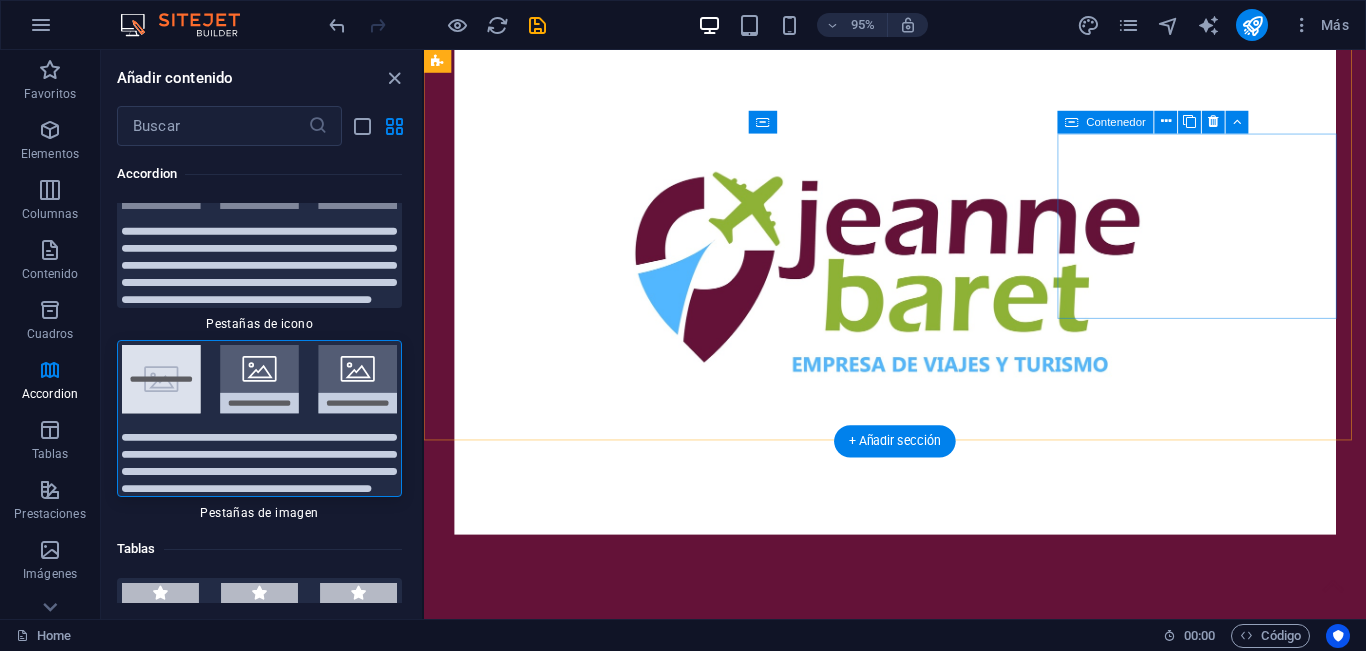 click on "Añadir elementos" at bounding box center [589, 1650] 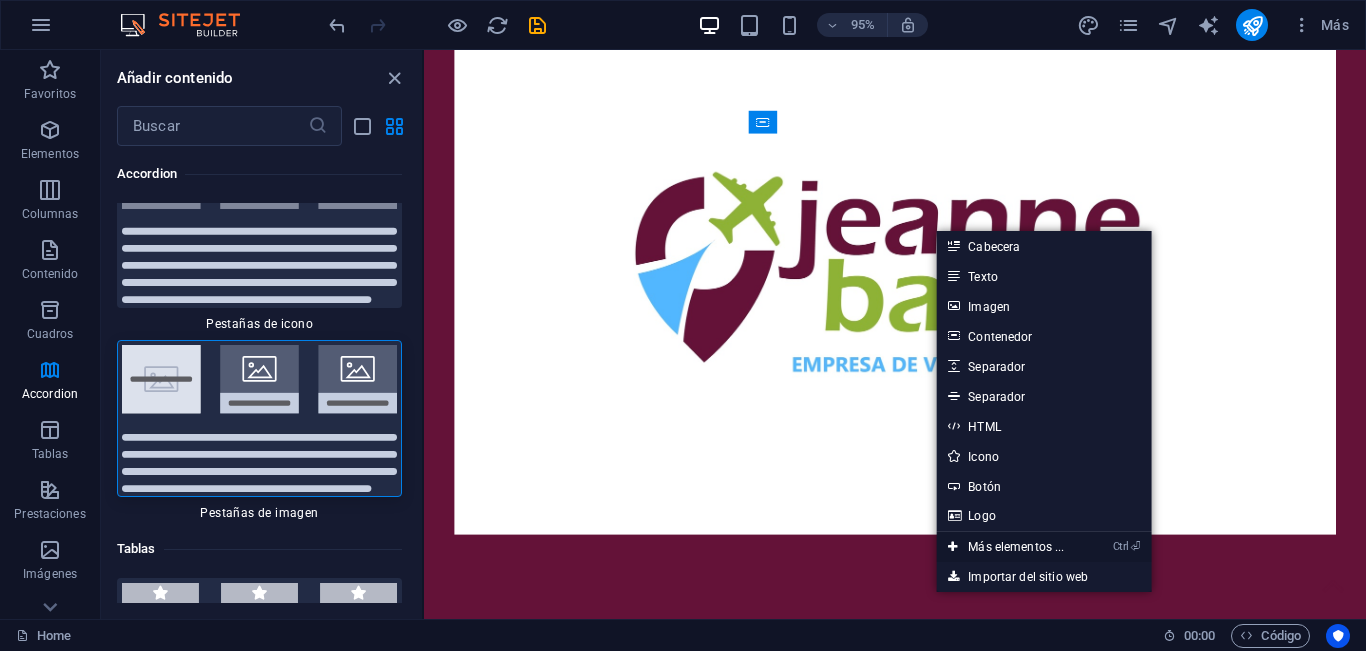 click on "Ctrl ⏎  Más elementos ..." at bounding box center (1006, 547) 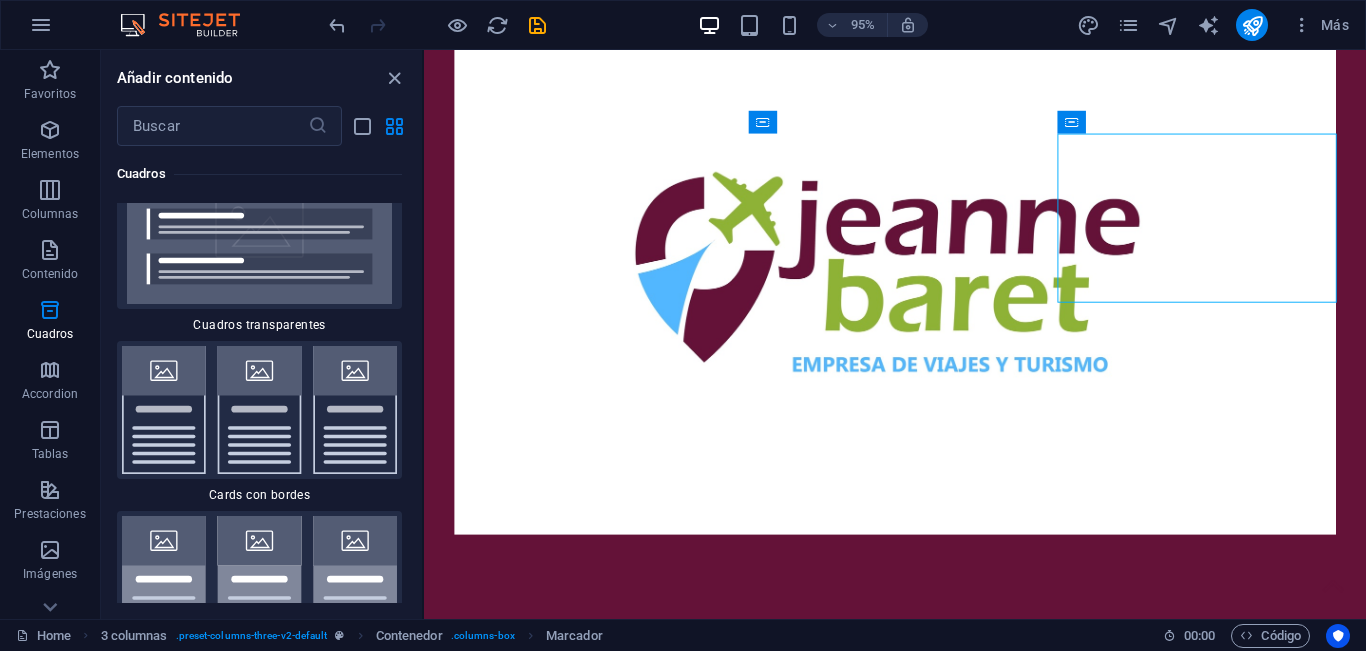 scroll, scrollTop: 377, scrollLeft: 0, axis: vertical 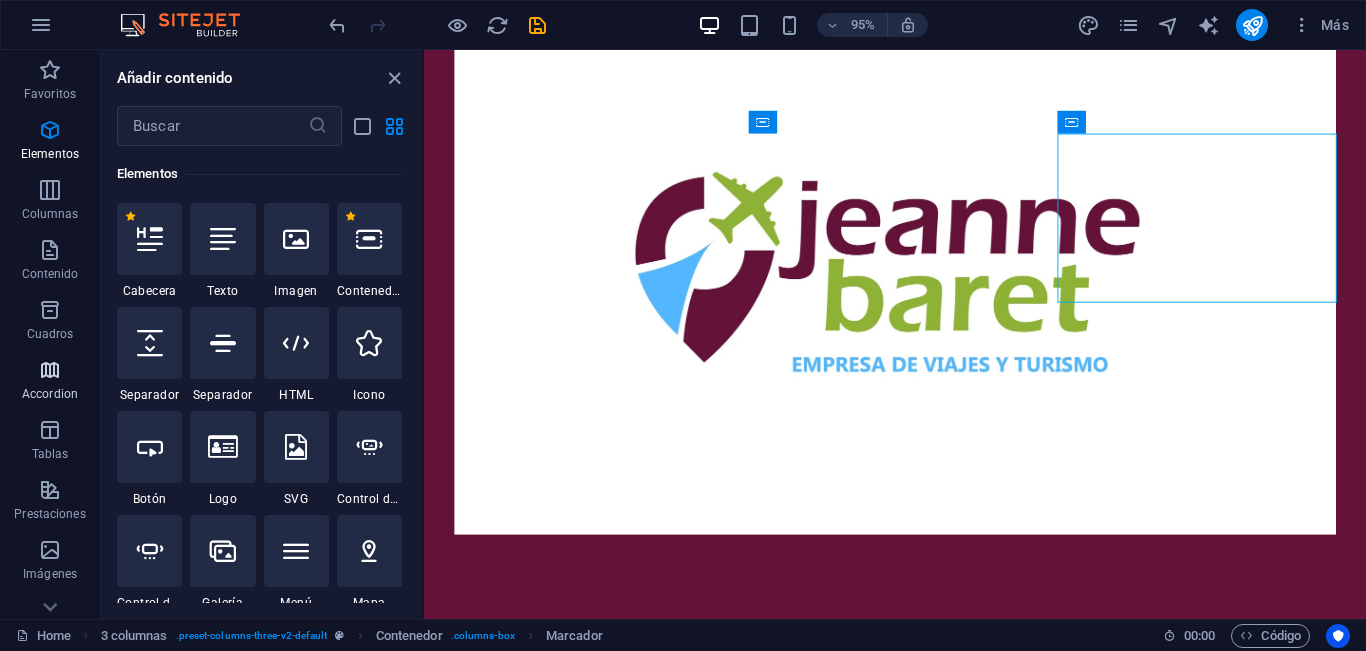 click at bounding box center (50, 370) 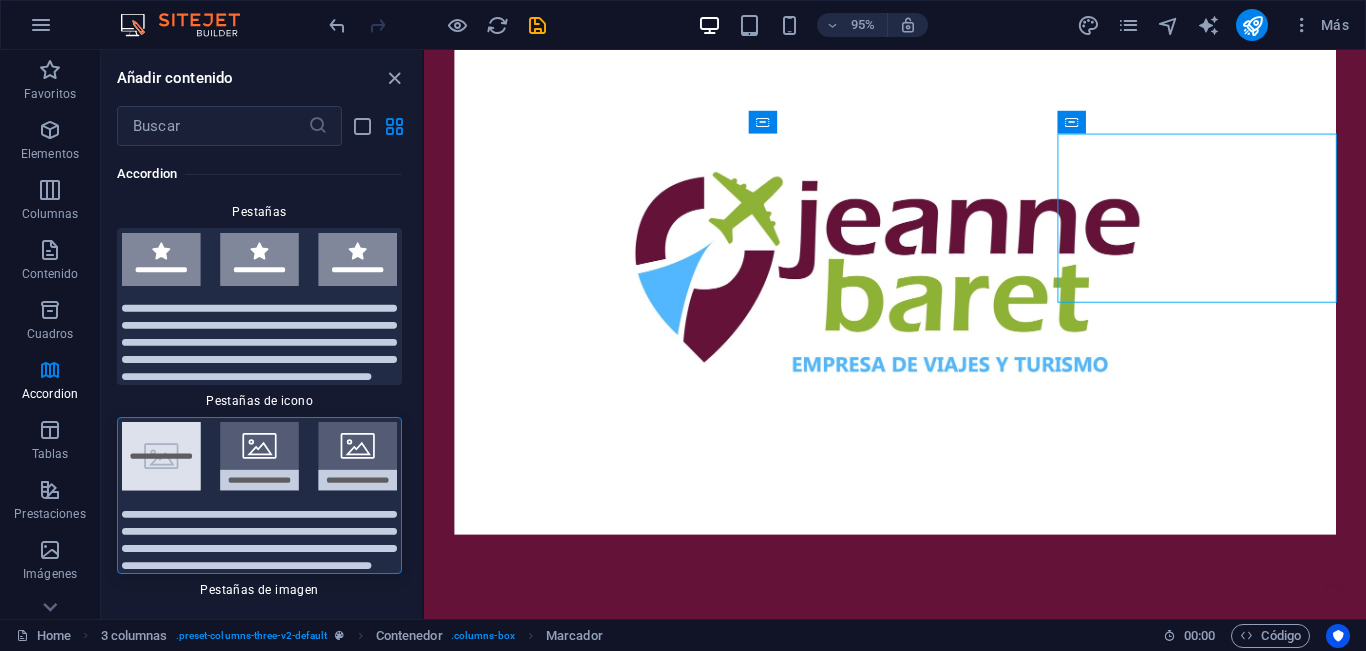scroll, scrollTop: 13264, scrollLeft: 0, axis: vertical 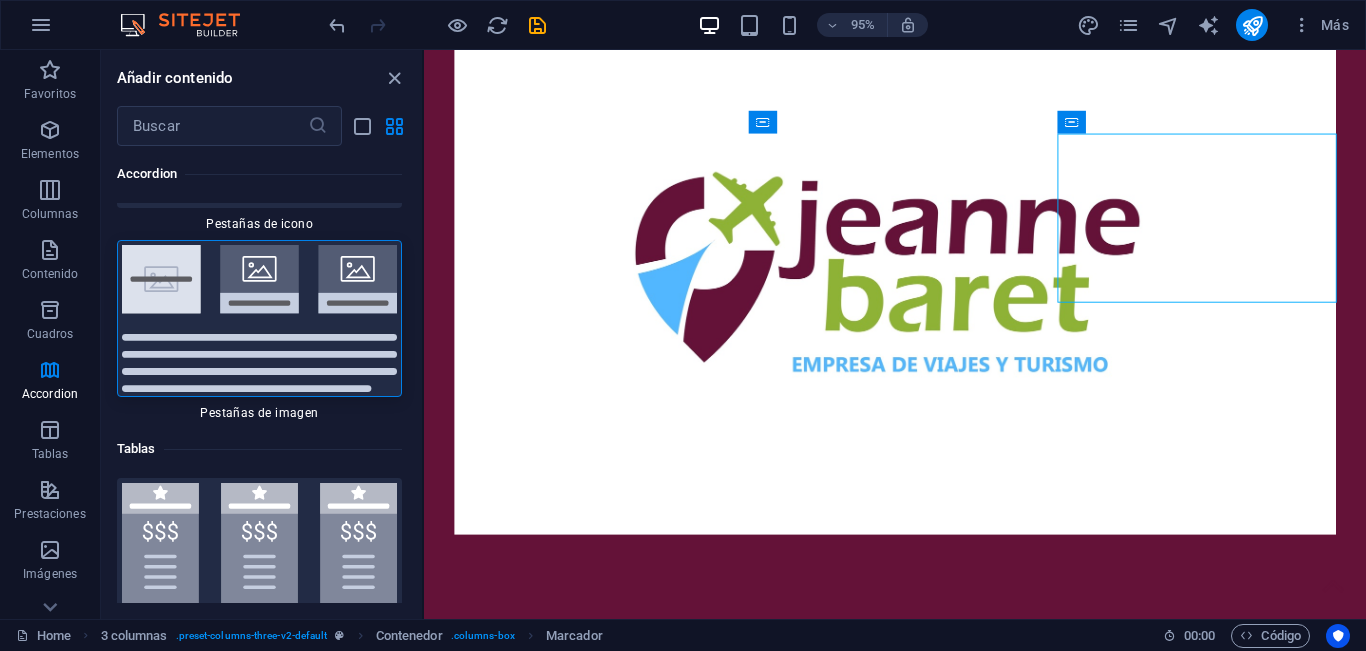 click at bounding box center (259, 318) 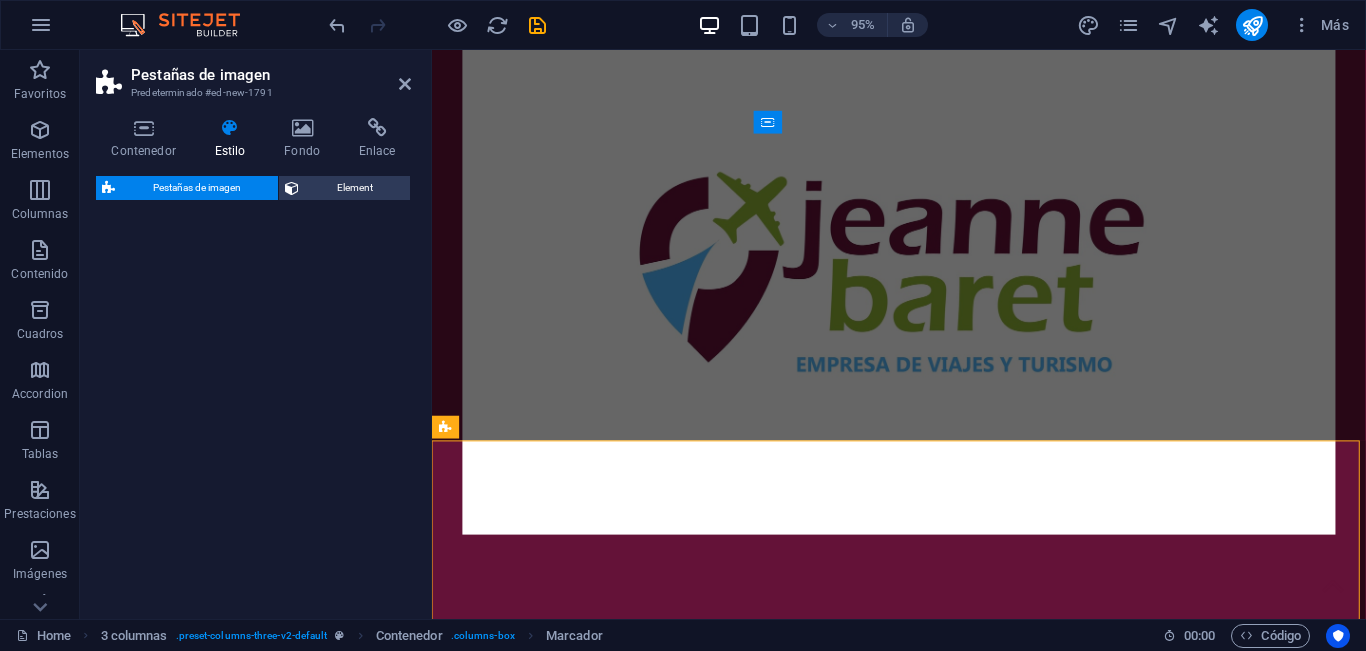 select on "rem" 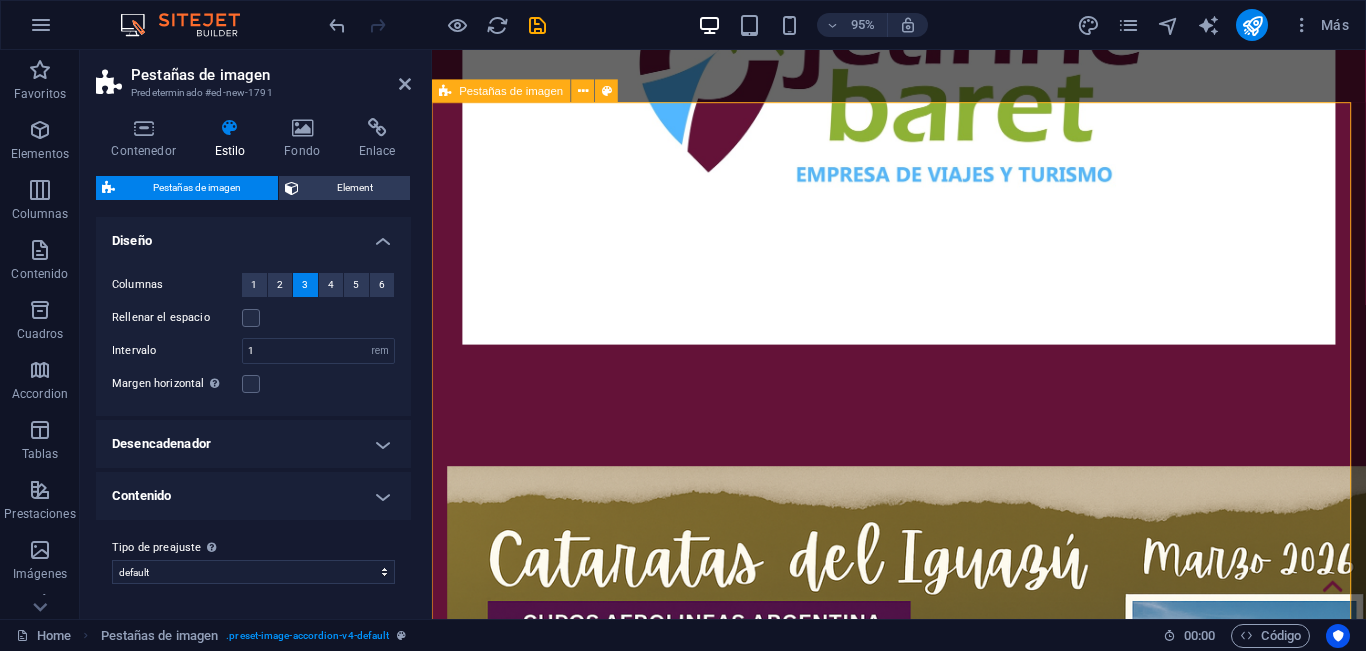 scroll, scrollTop: 1038, scrollLeft: 0, axis: vertical 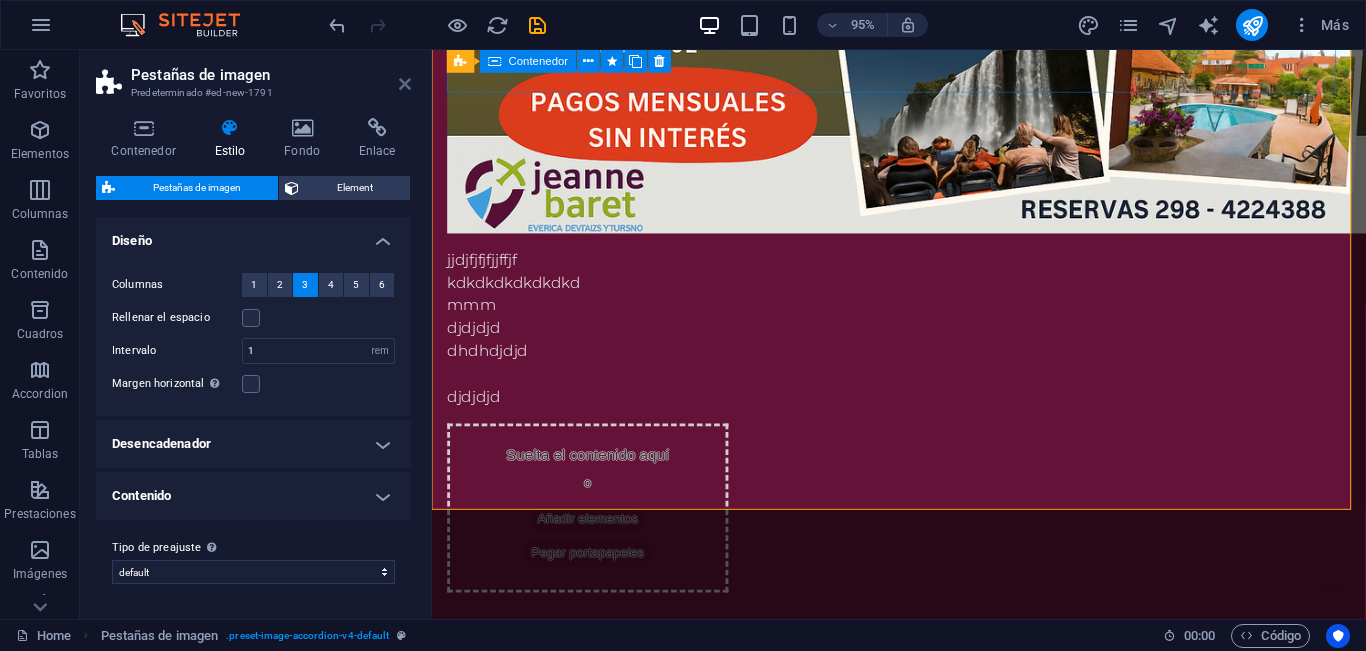 click at bounding box center (405, 84) 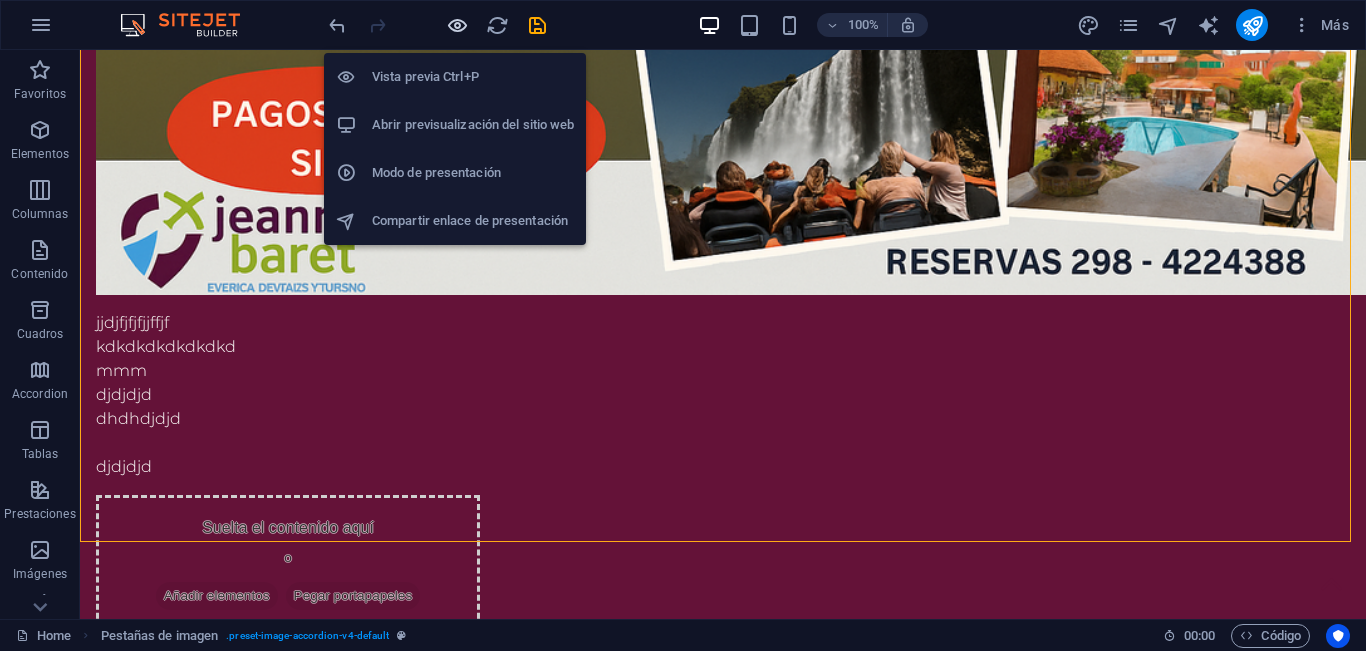 click at bounding box center (457, 25) 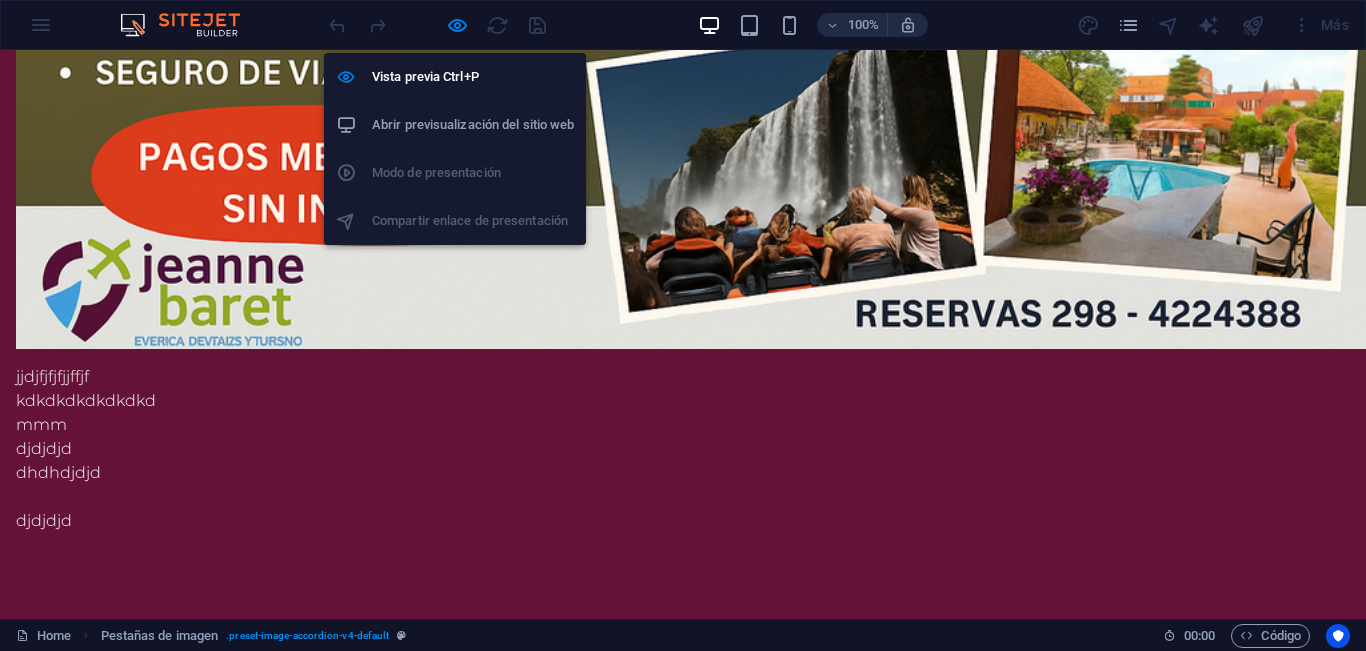 scroll, scrollTop: 1201, scrollLeft: 0, axis: vertical 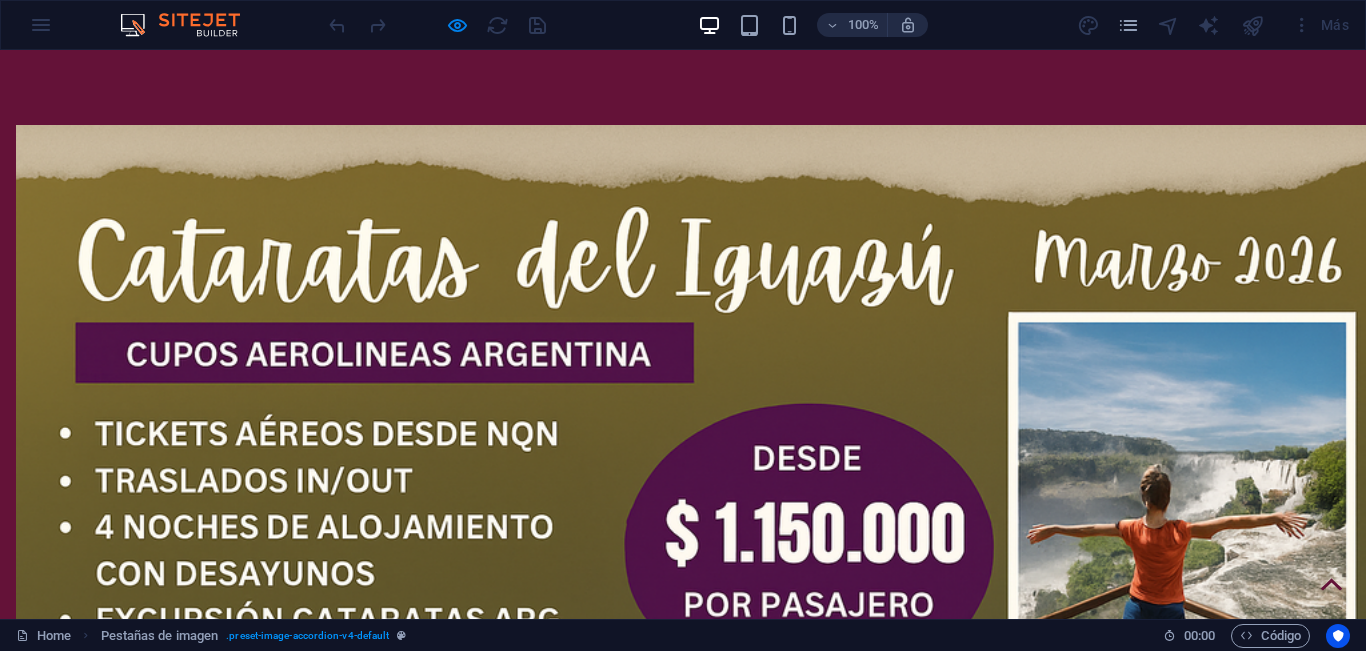 click on "Headline" at bounding box center (213, 1838) 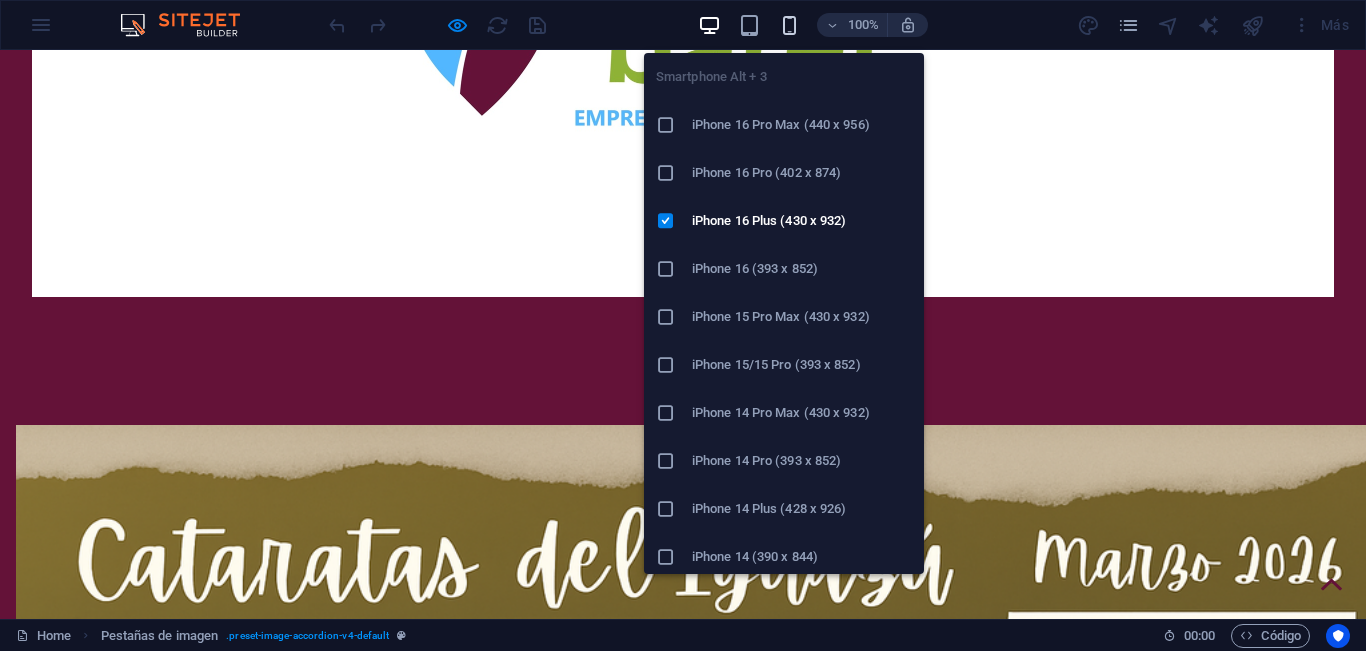 click at bounding box center [789, 25] 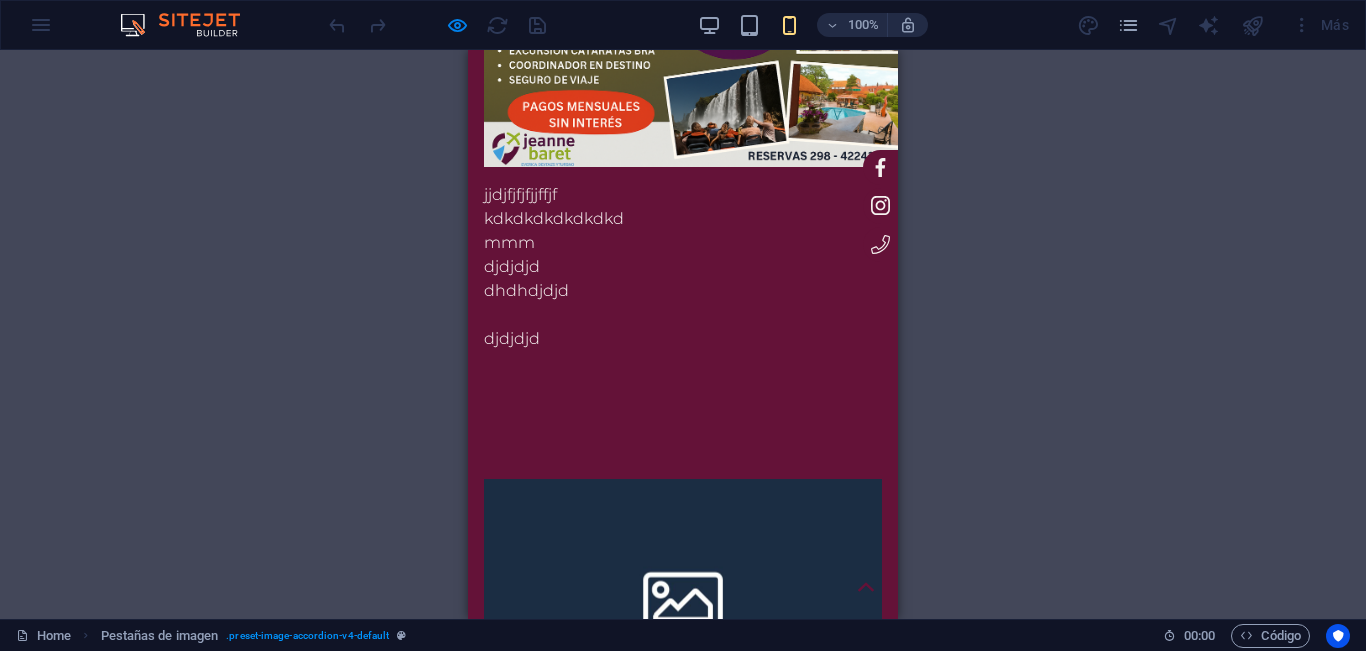 scroll, scrollTop: 1201, scrollLeft: 0, axis: vertical 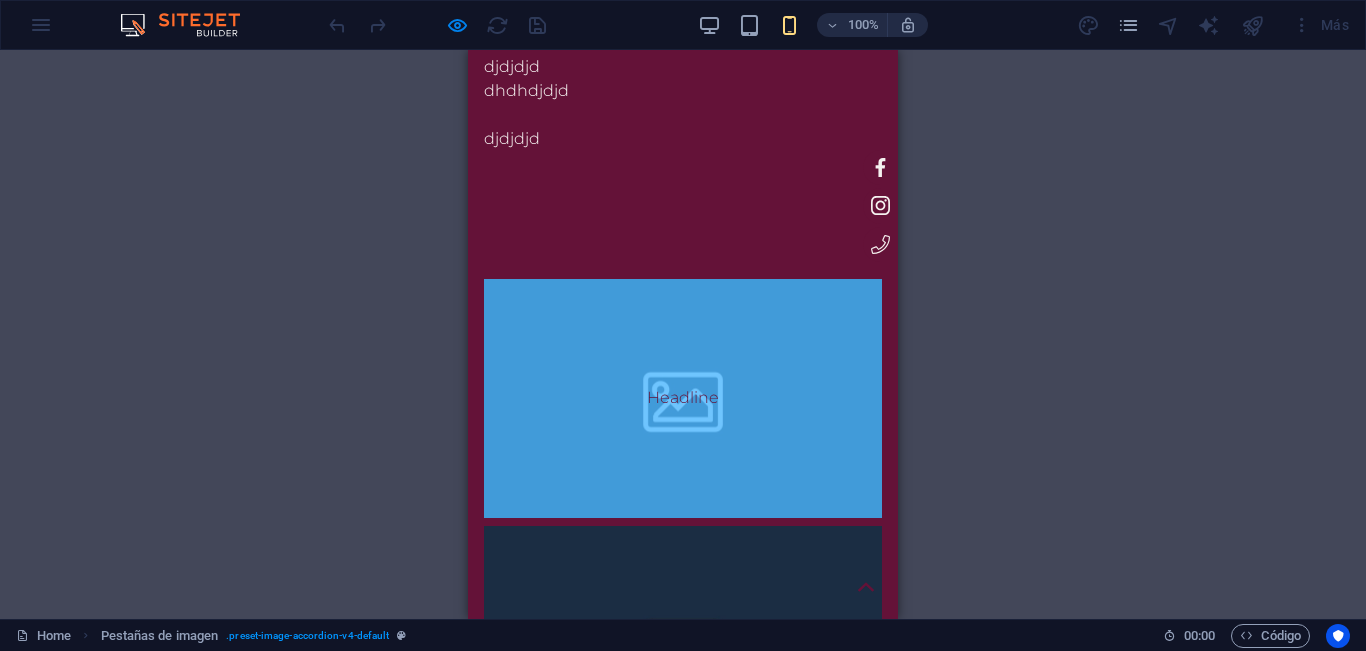 click on "Headline" at bounding box center (683, 398) 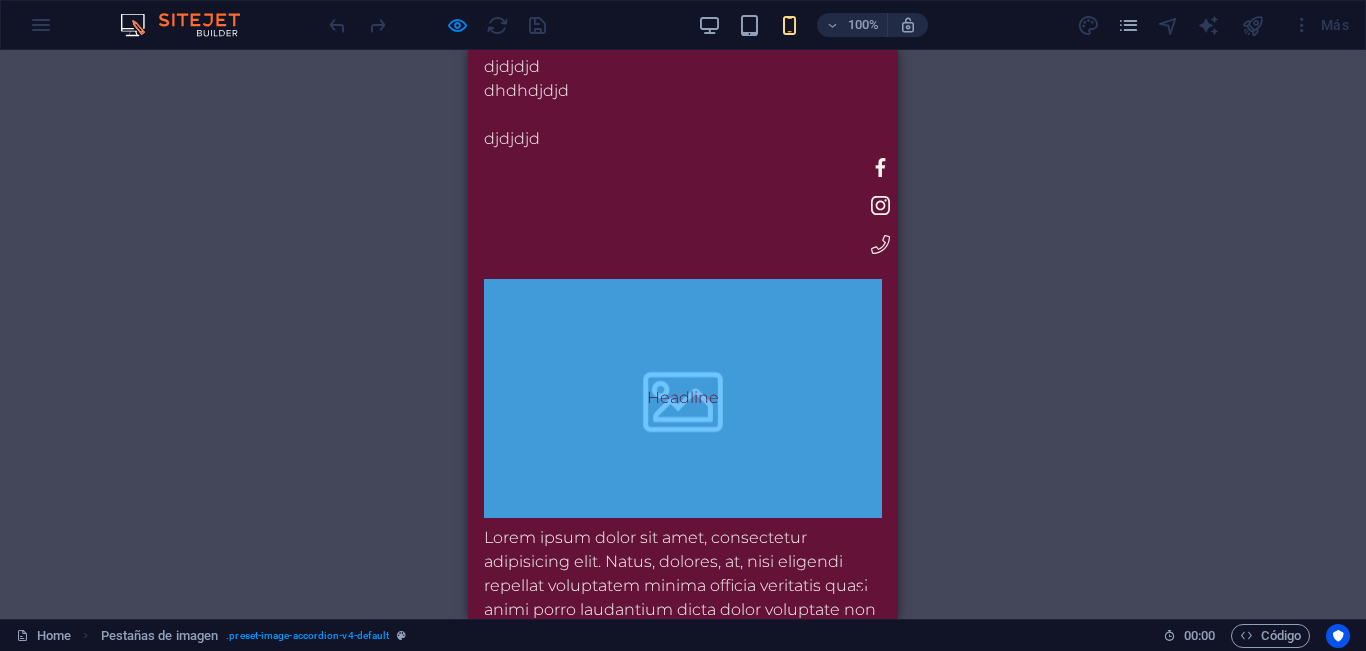 click on "Headline" at bounding box center (683, 398) 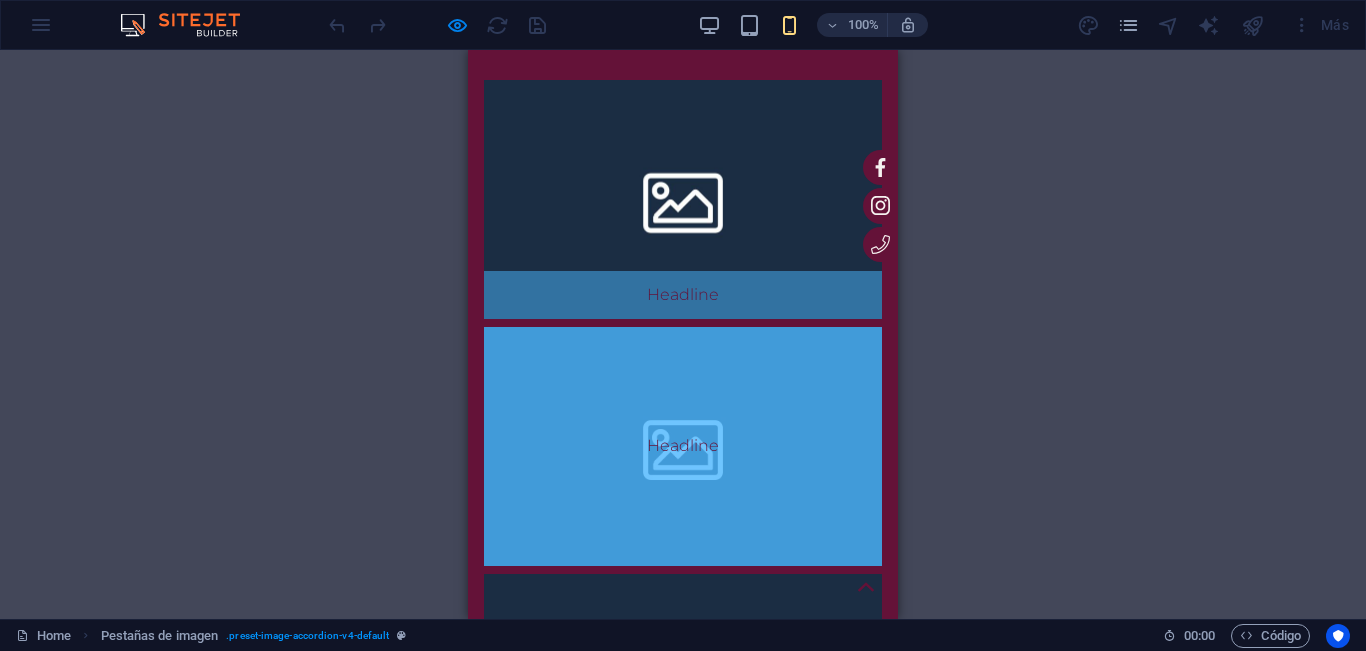 scroll, scrollTop: 1401, scrollLeft: 0, axis: vertical 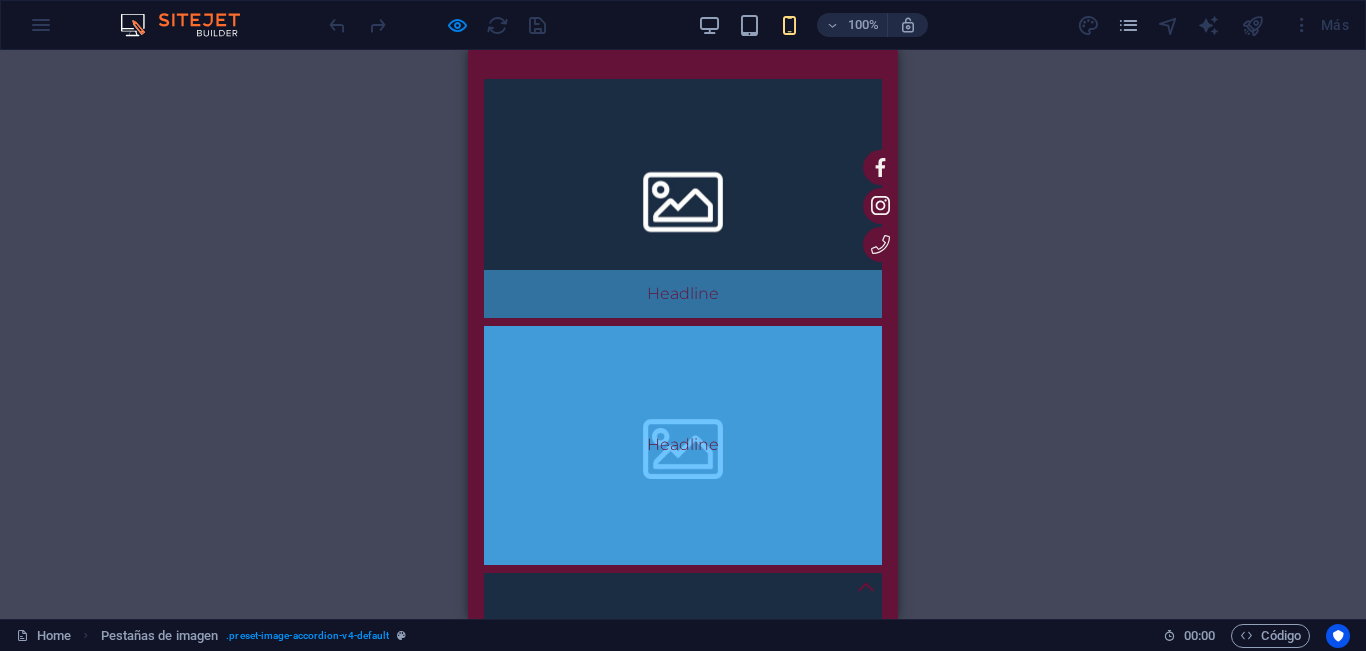 click on "Headline" at bounding box center [683, 445] 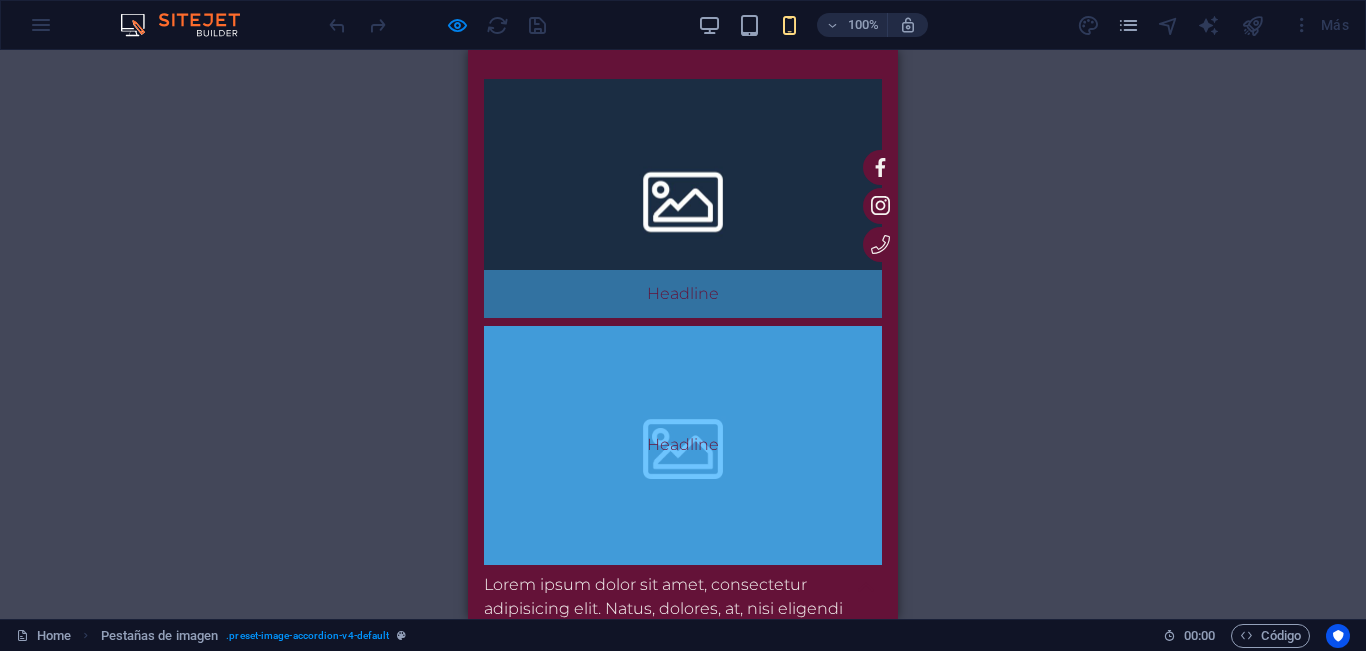 click on "Headline" at bounding box center (683, 445) 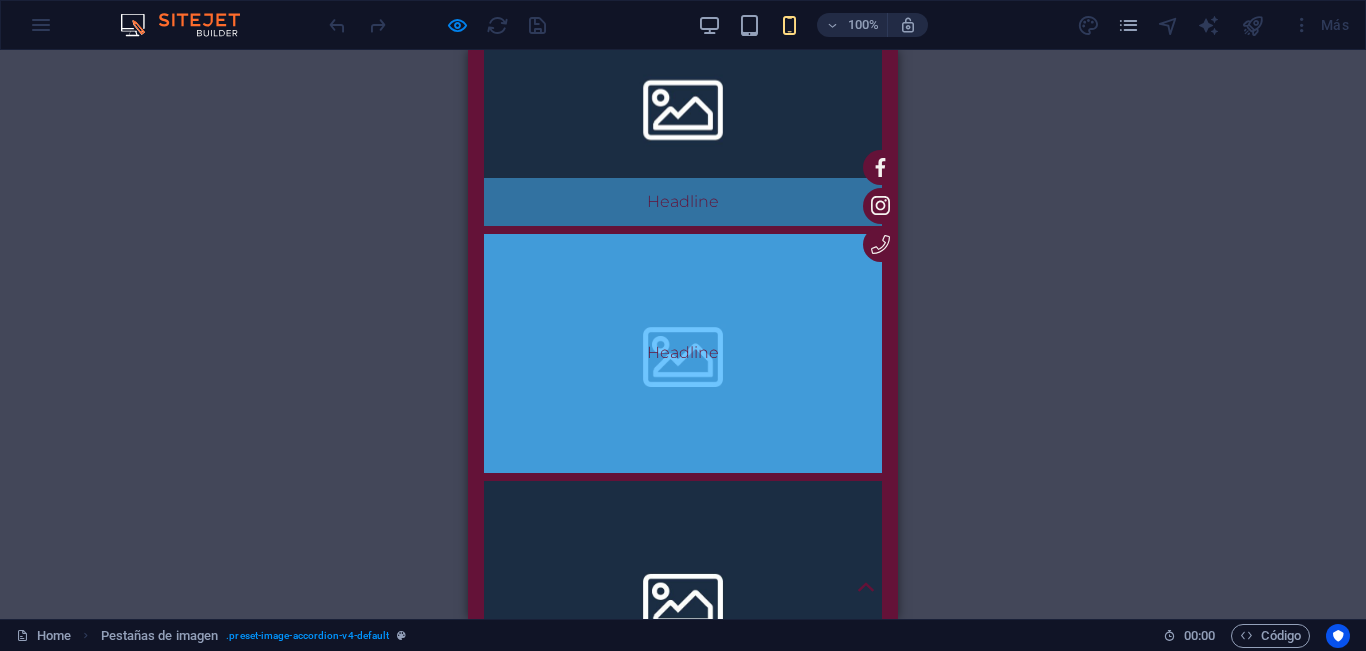 scroll, scrollTop: 1601, scrollLeft: 0, axis: vertical 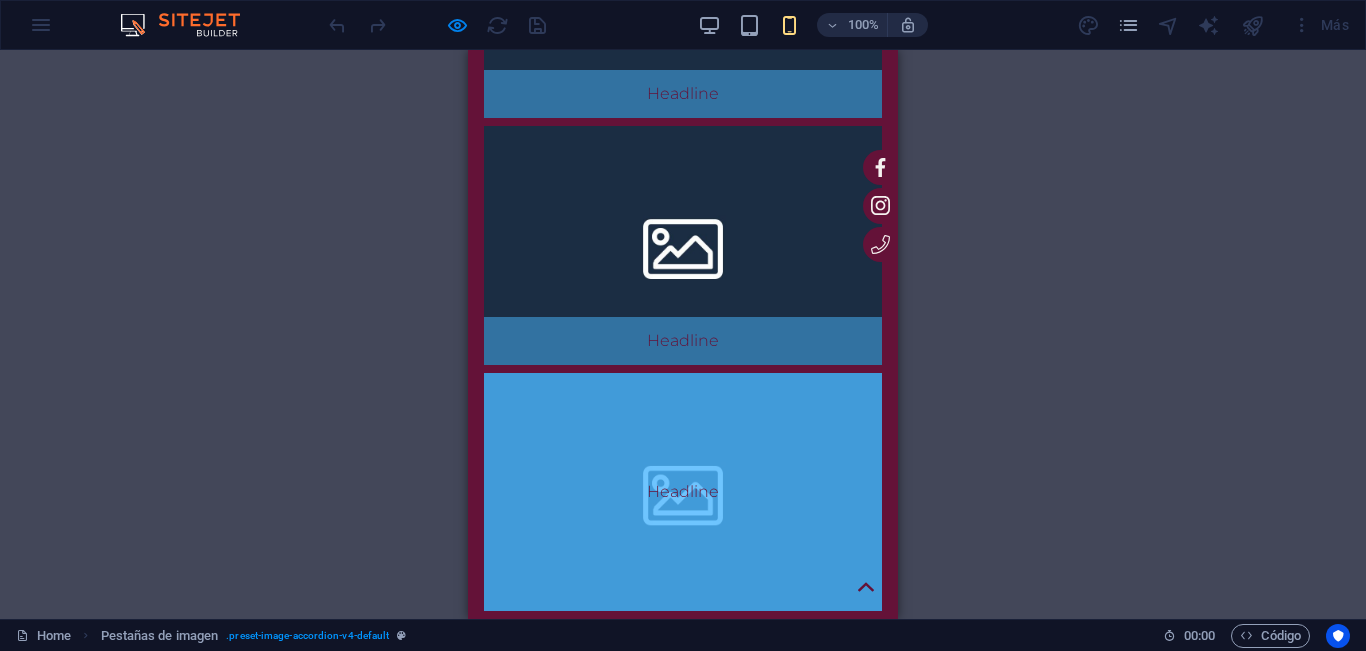 click on "Headline" at bounding box center (683, 492) 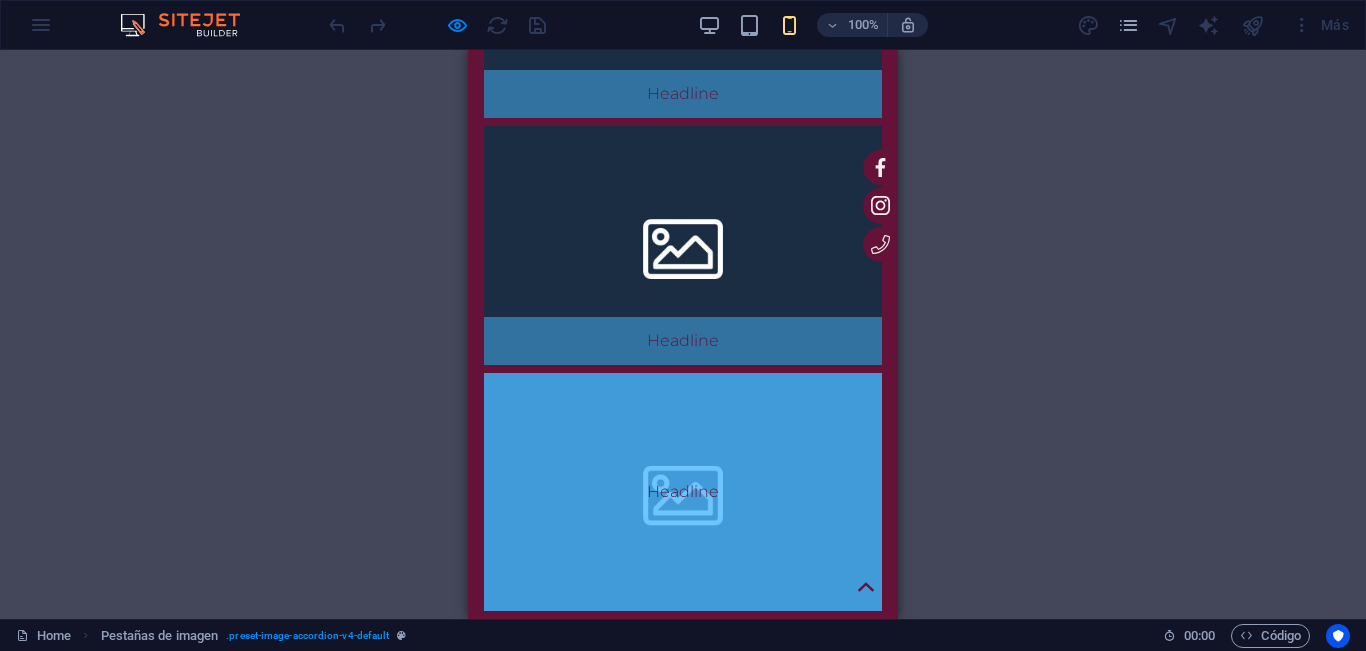click on "Headline" at bounding box center [683, 492] 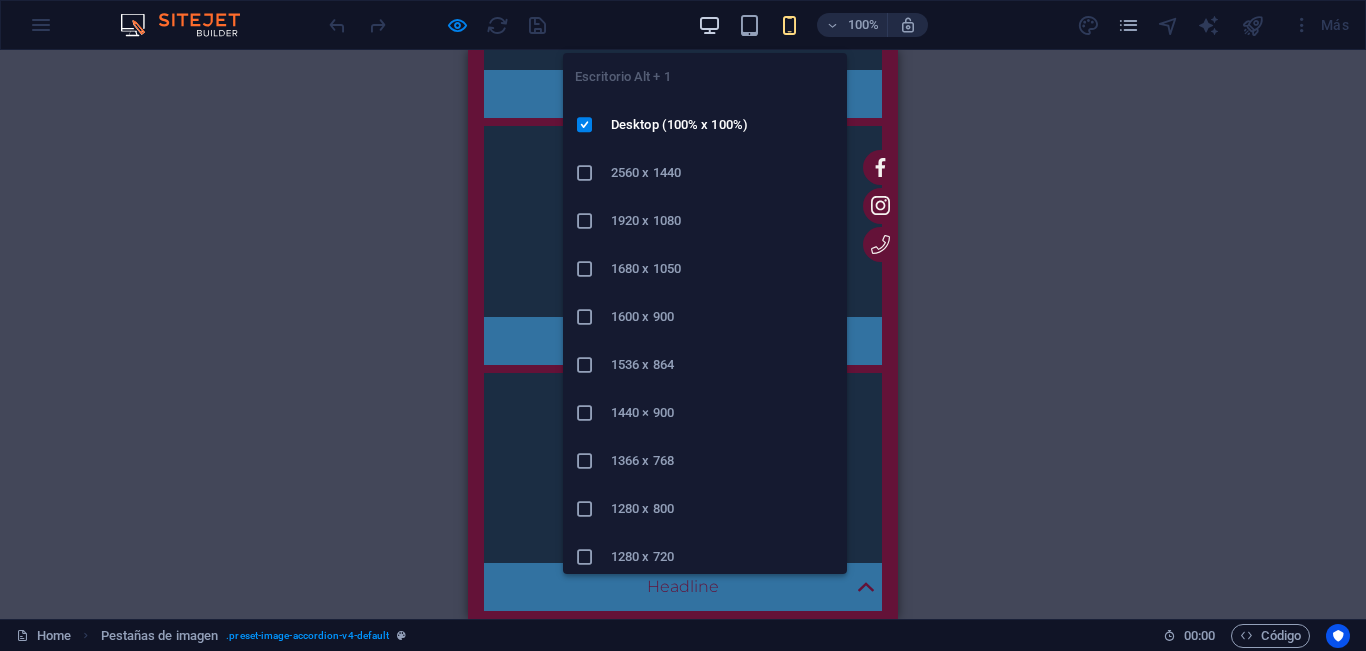 click at bounding box center (709, 25) 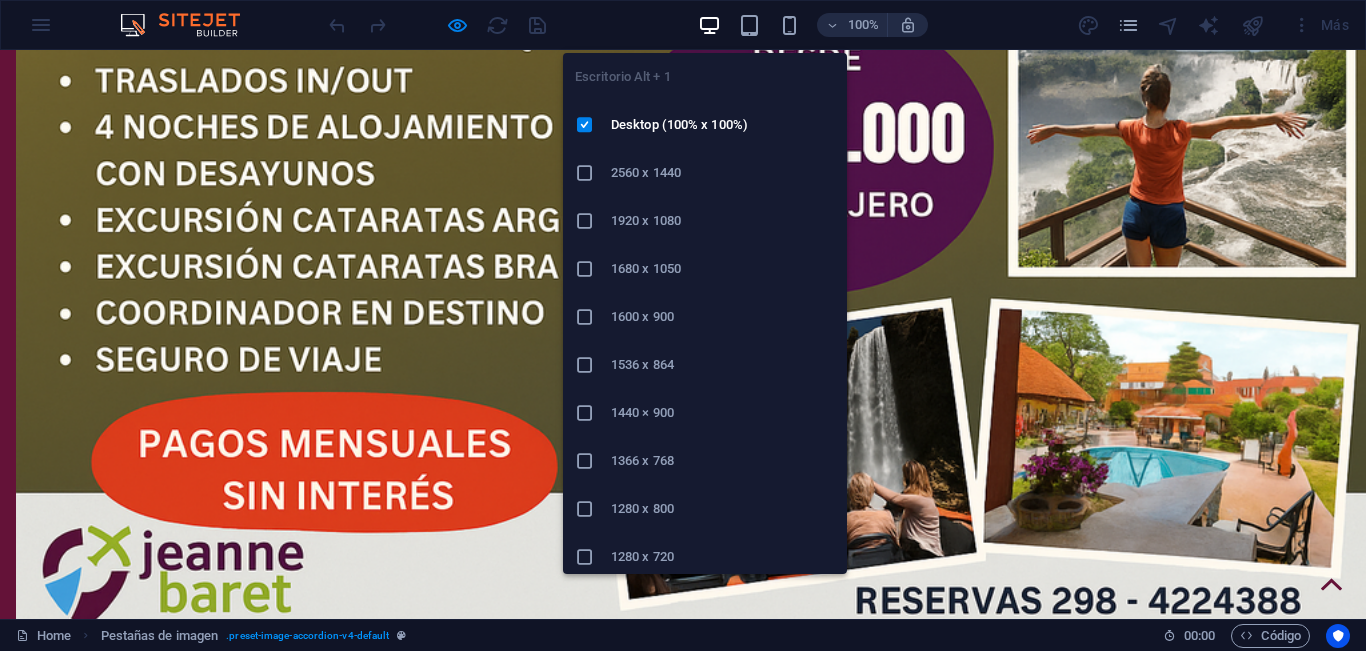 scroll, scrollTop: 1072, scrollLeft: 0, axis: vertical 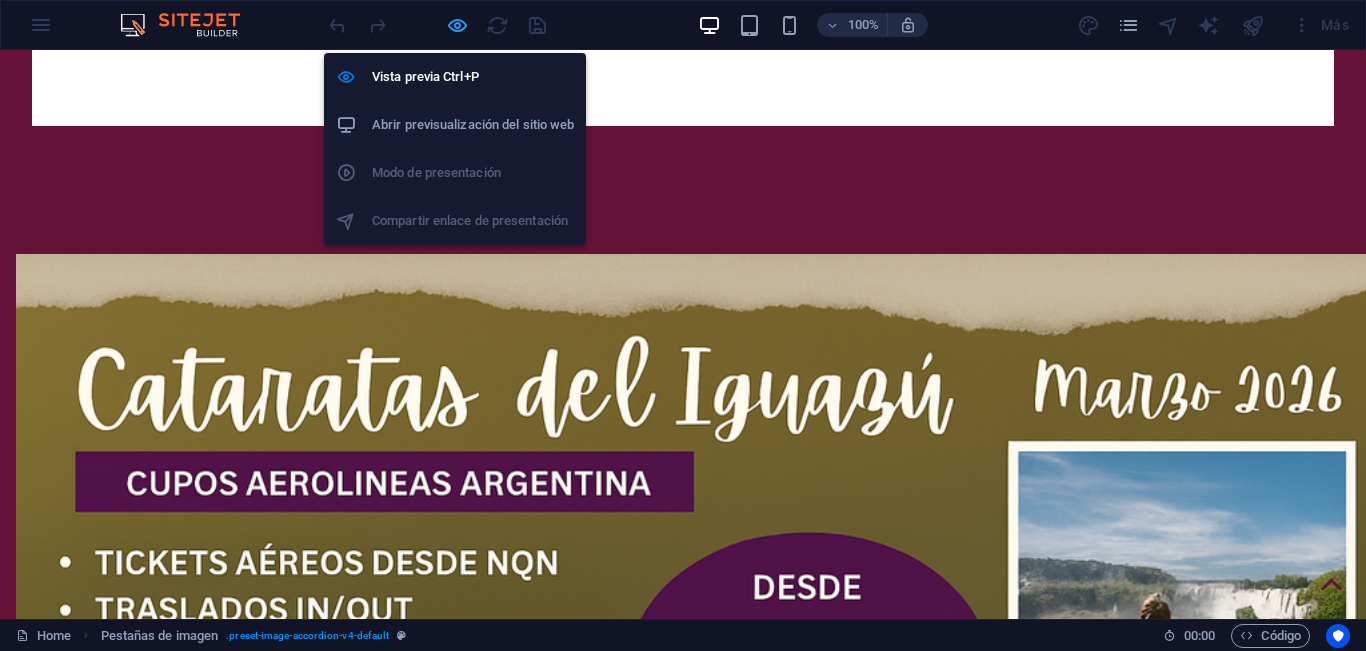 click at bounding box center [457, 25] 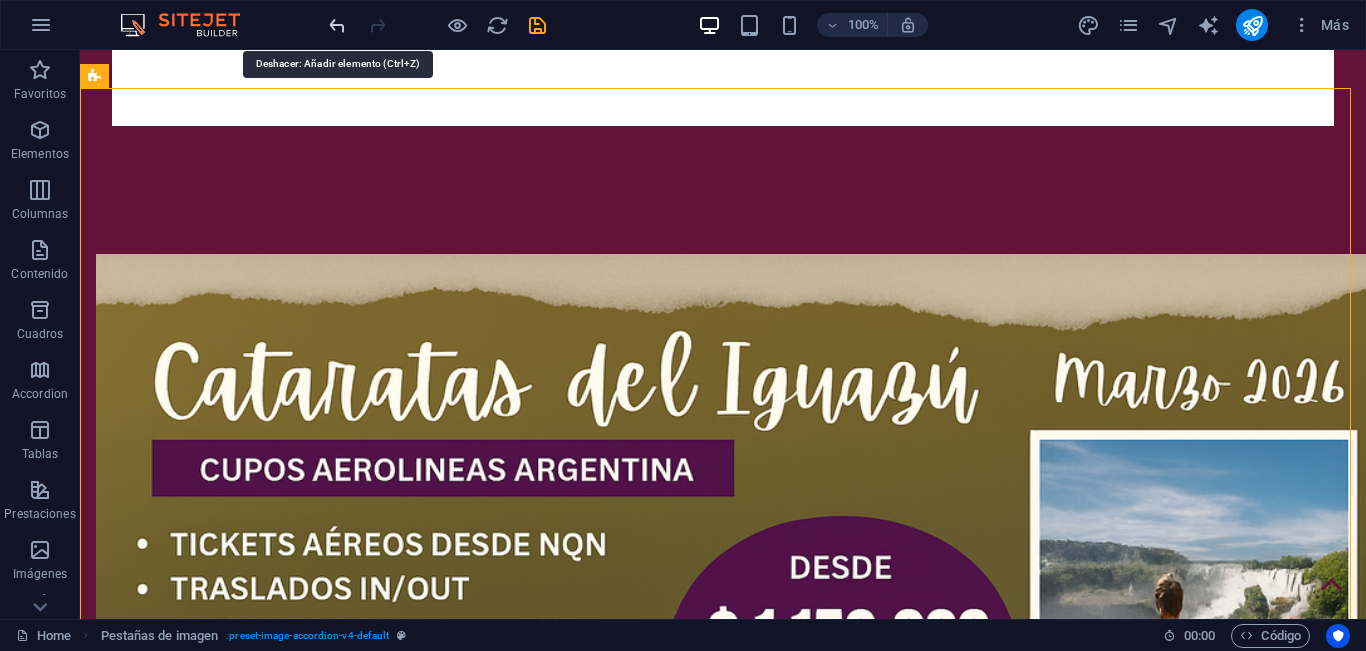 click at bounding box center (337, 25) 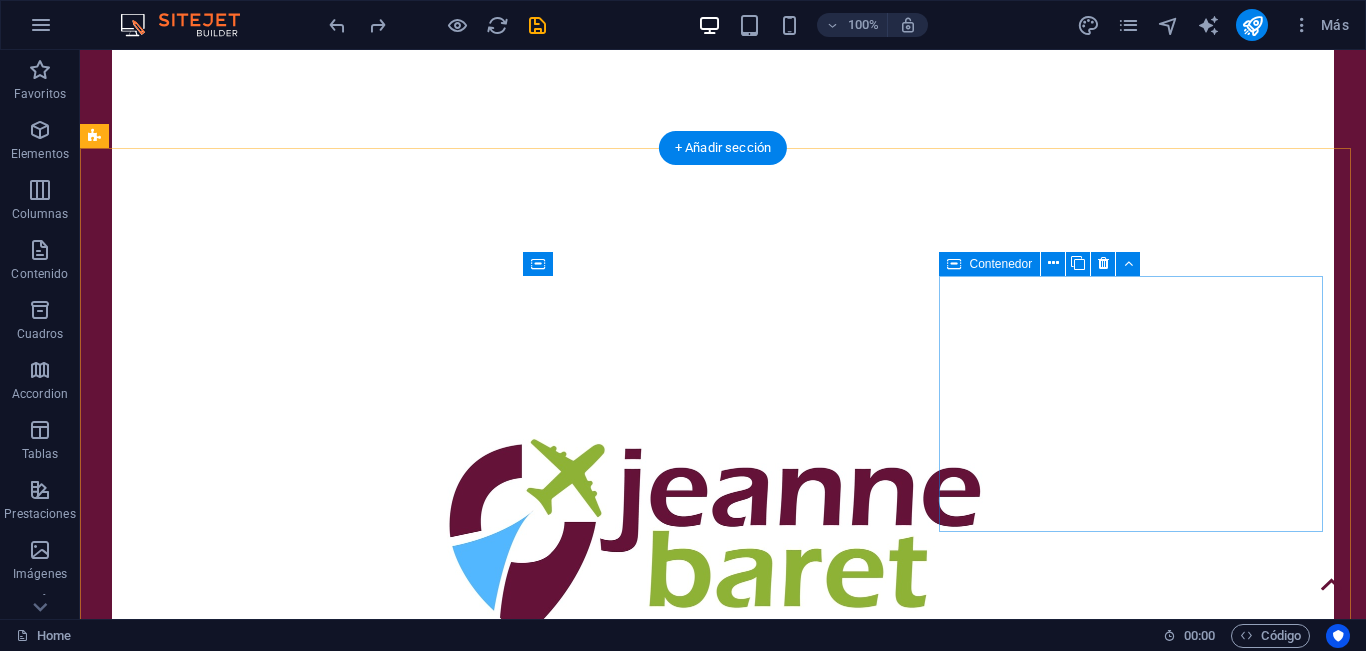 scroll, scrollTop: 500, scrollLeft: 0, axis: vertical 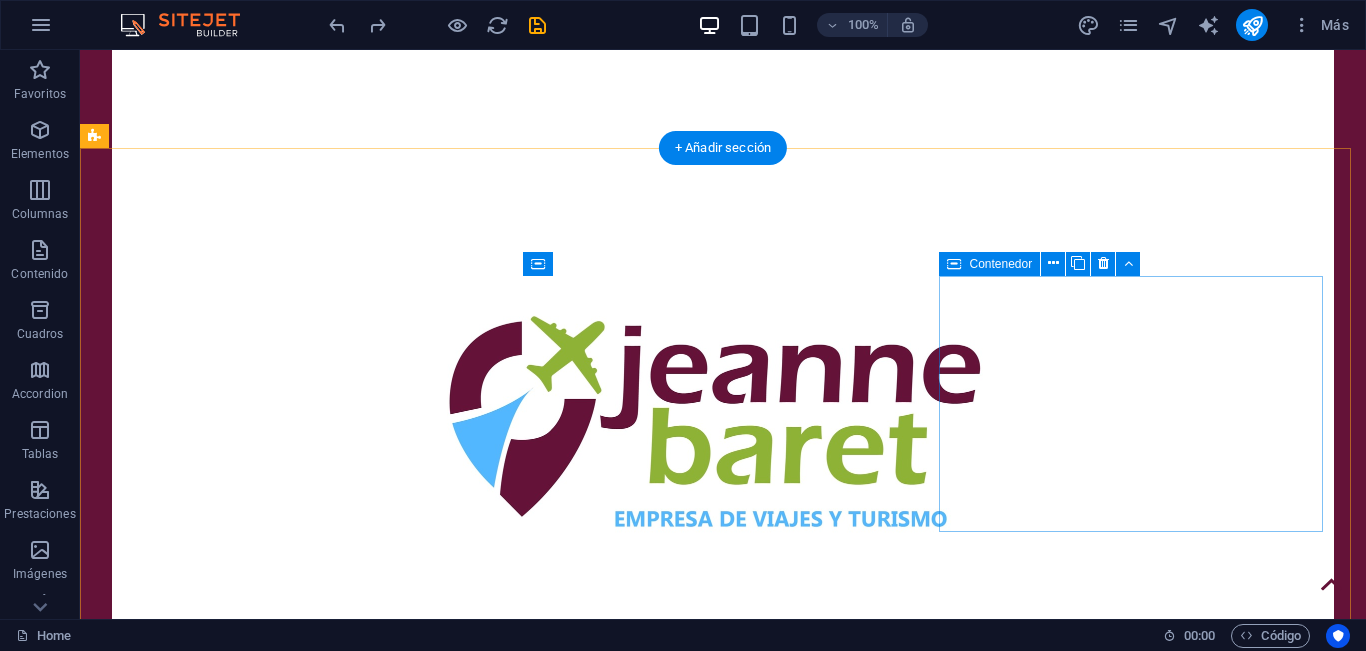click on "Añadir elementos" at bounding box center [217, 1984] 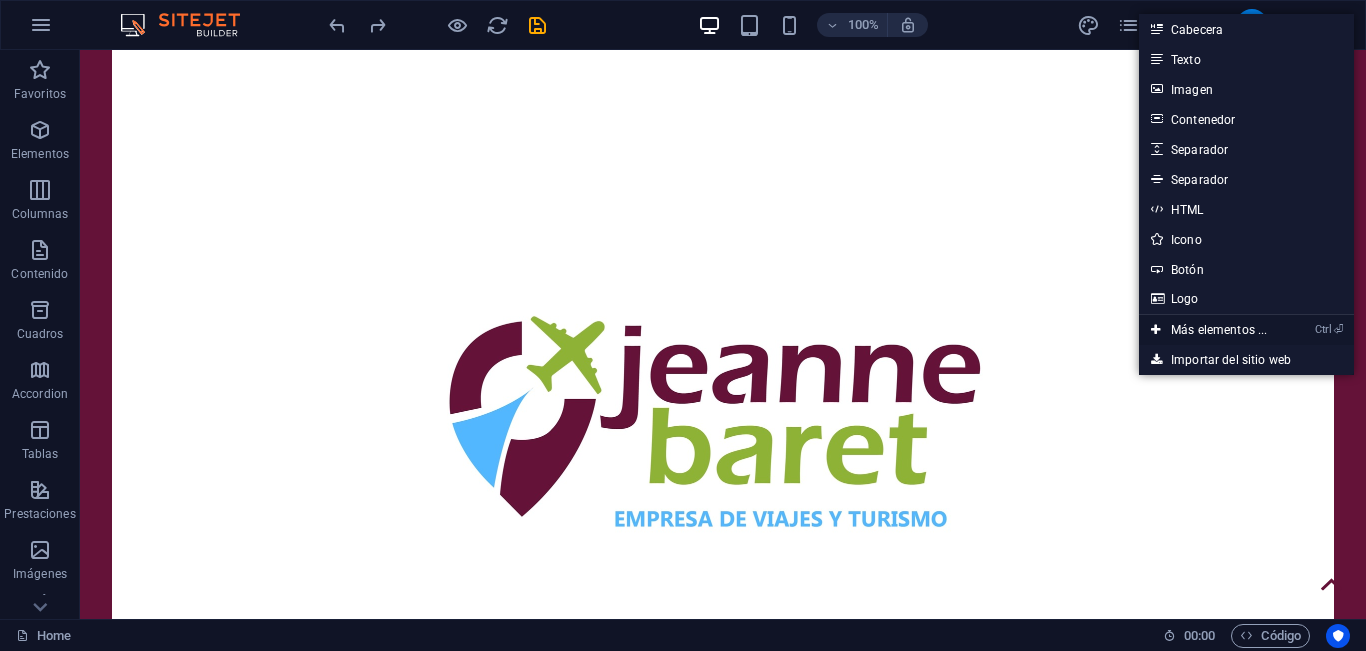 click on "Ctrl ⏎  Más elementos ..." at bounding box center (1209, 330) 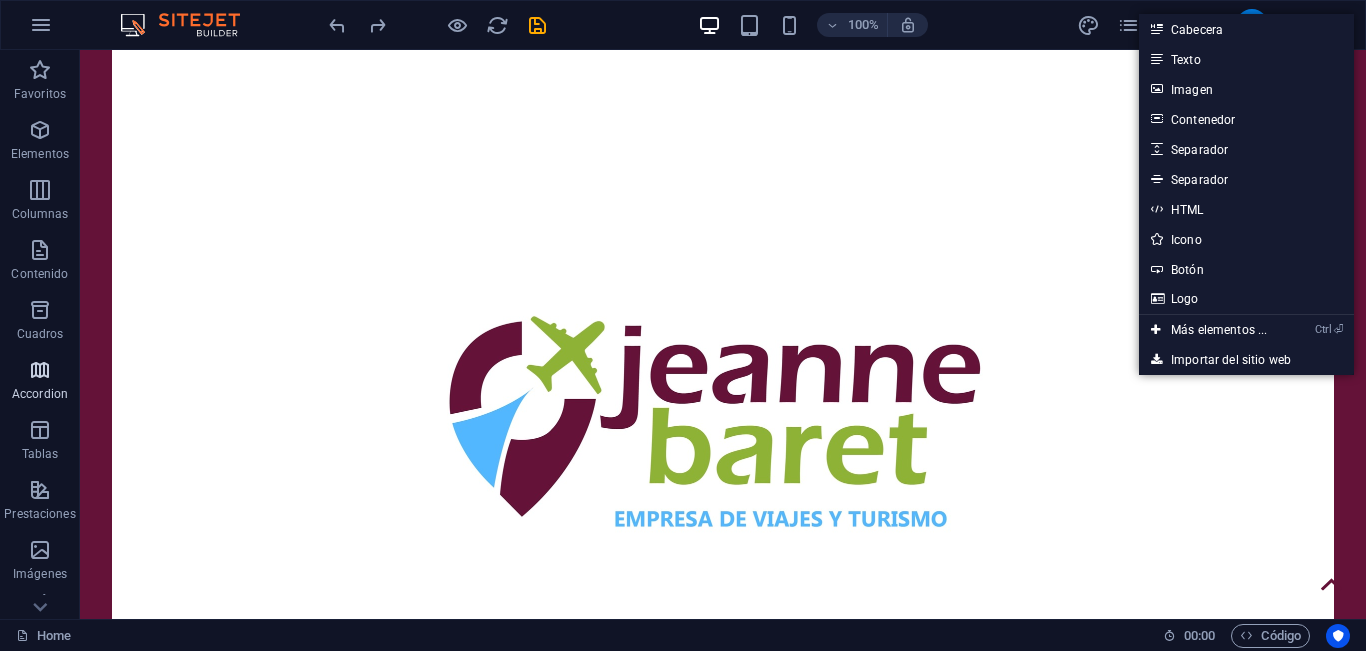 click at bounding box center [40, 370] 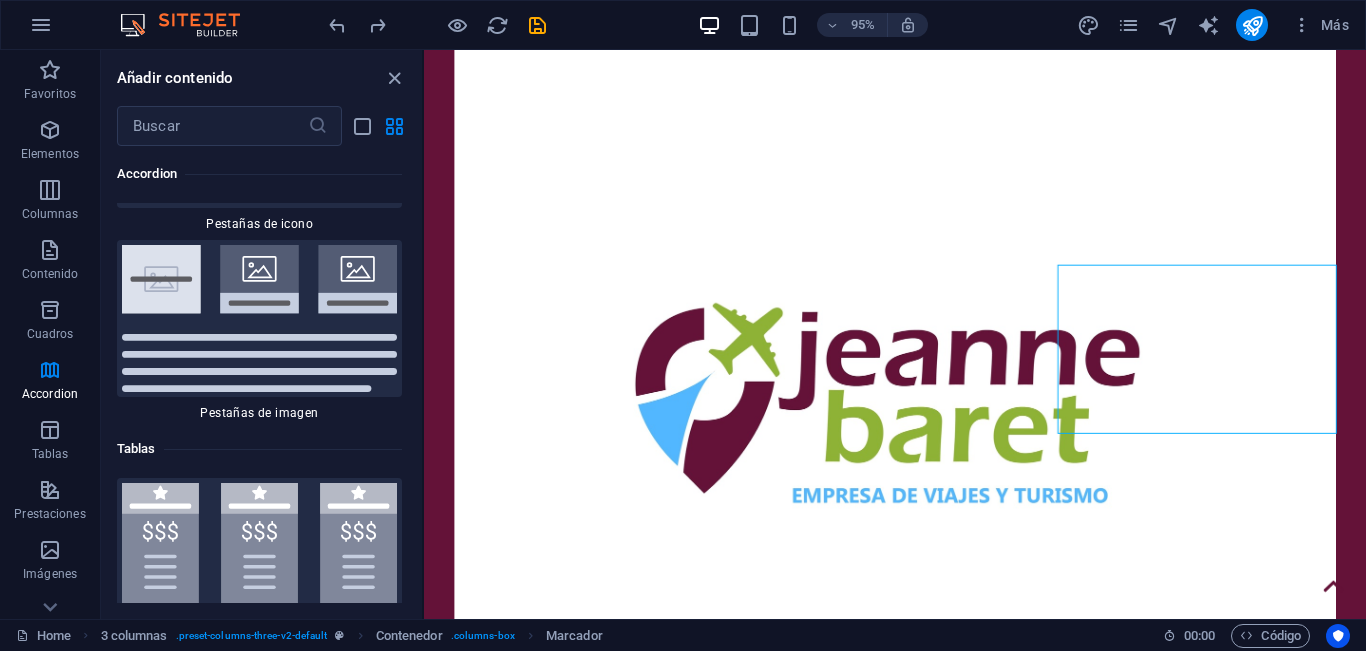 scroll, scrollTop: 12964, scrollLeft: 0, axis: vertical 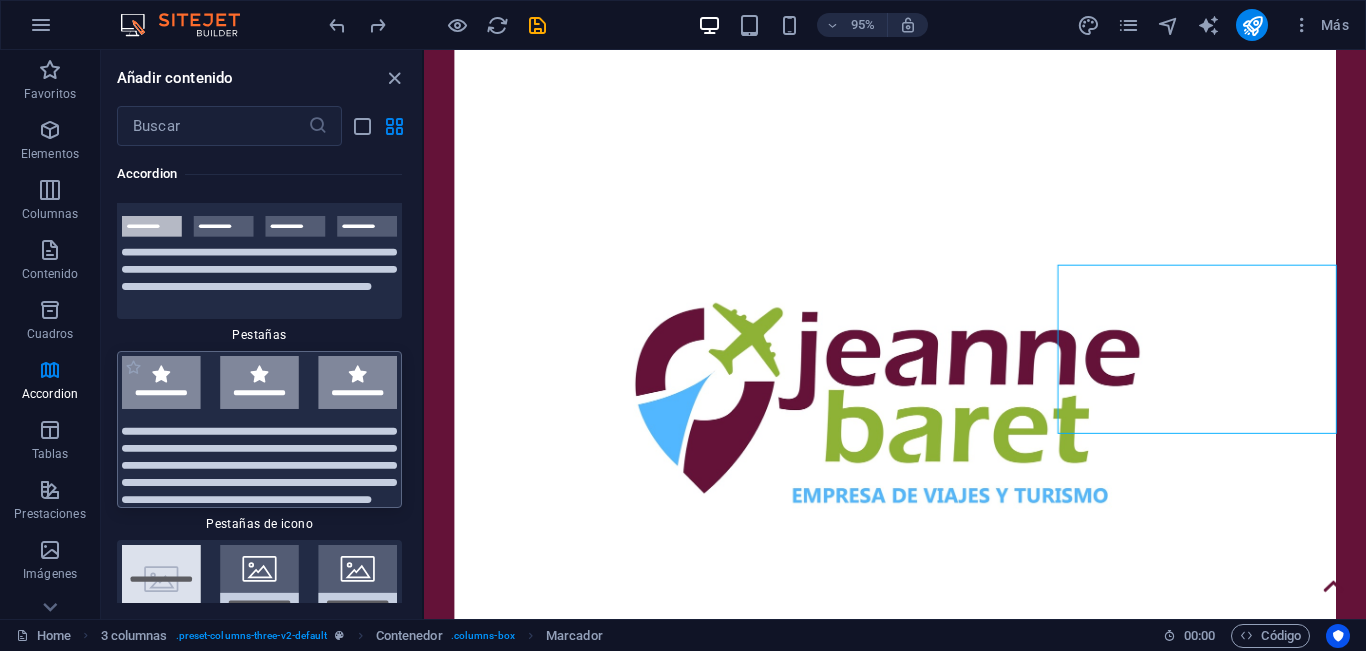 click at bounding box center (259, 429) 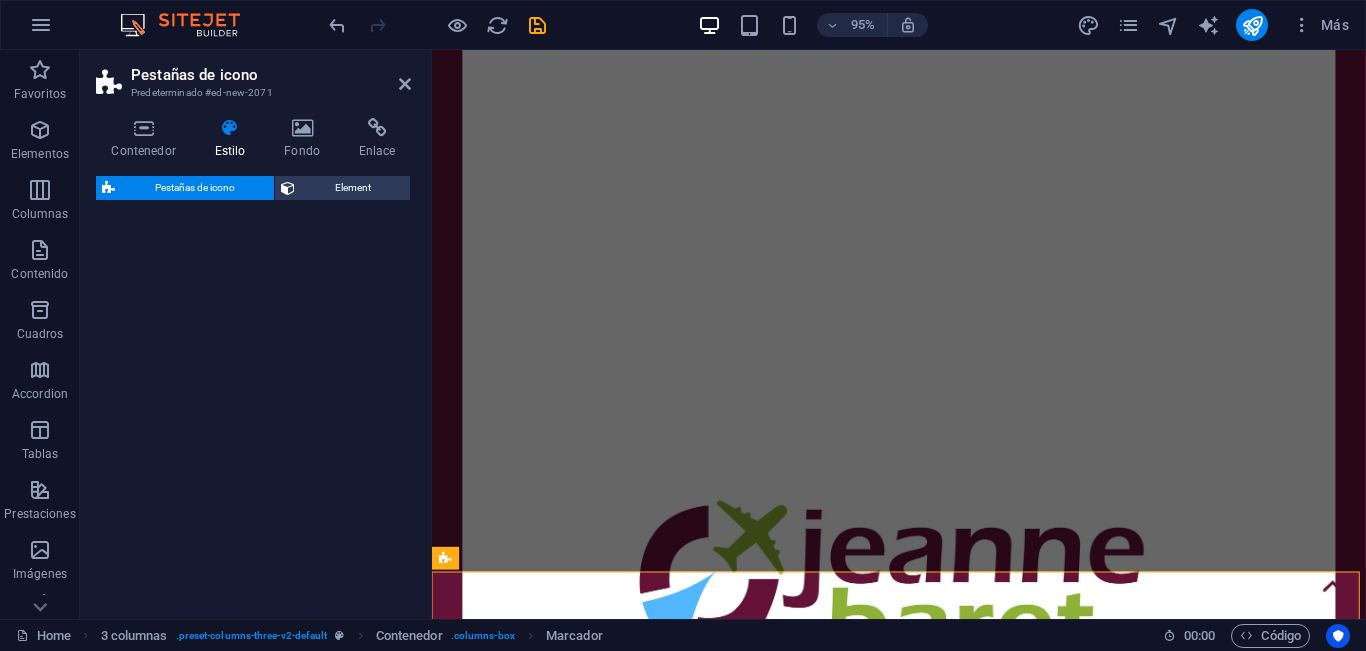 select on "rem" 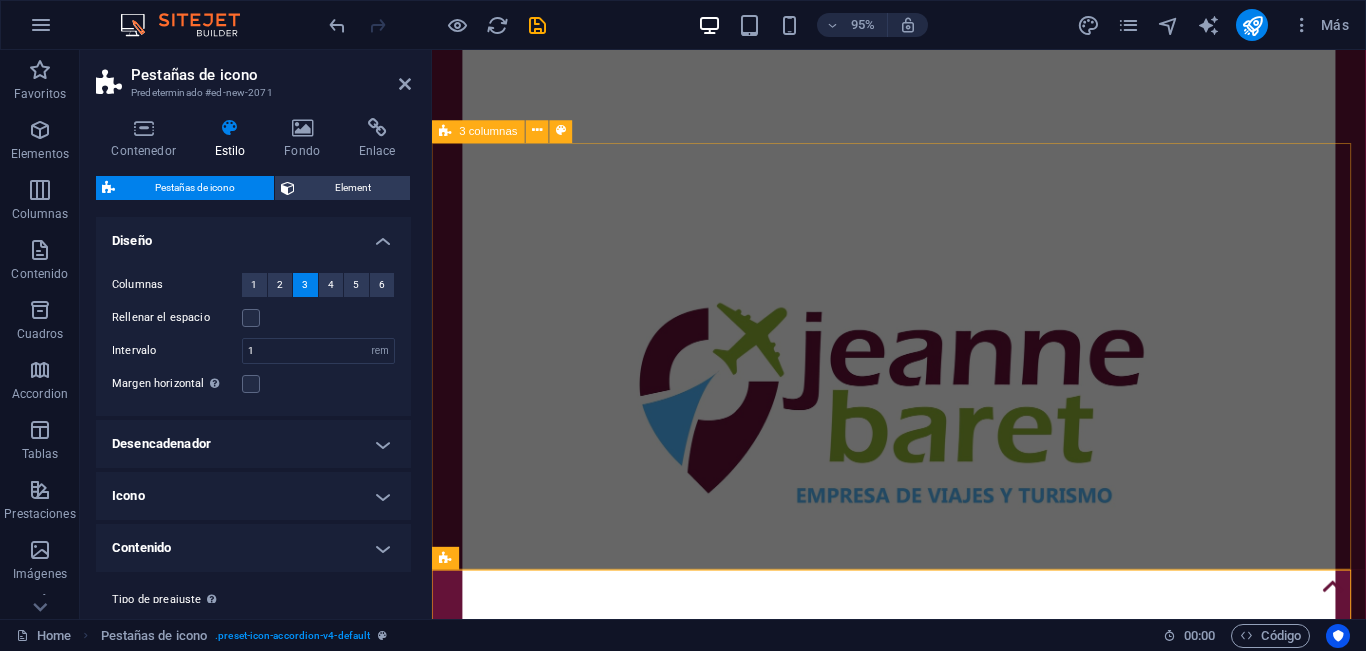scroll, scrollTop: 900, scrollLeft: 0, axis: vertical 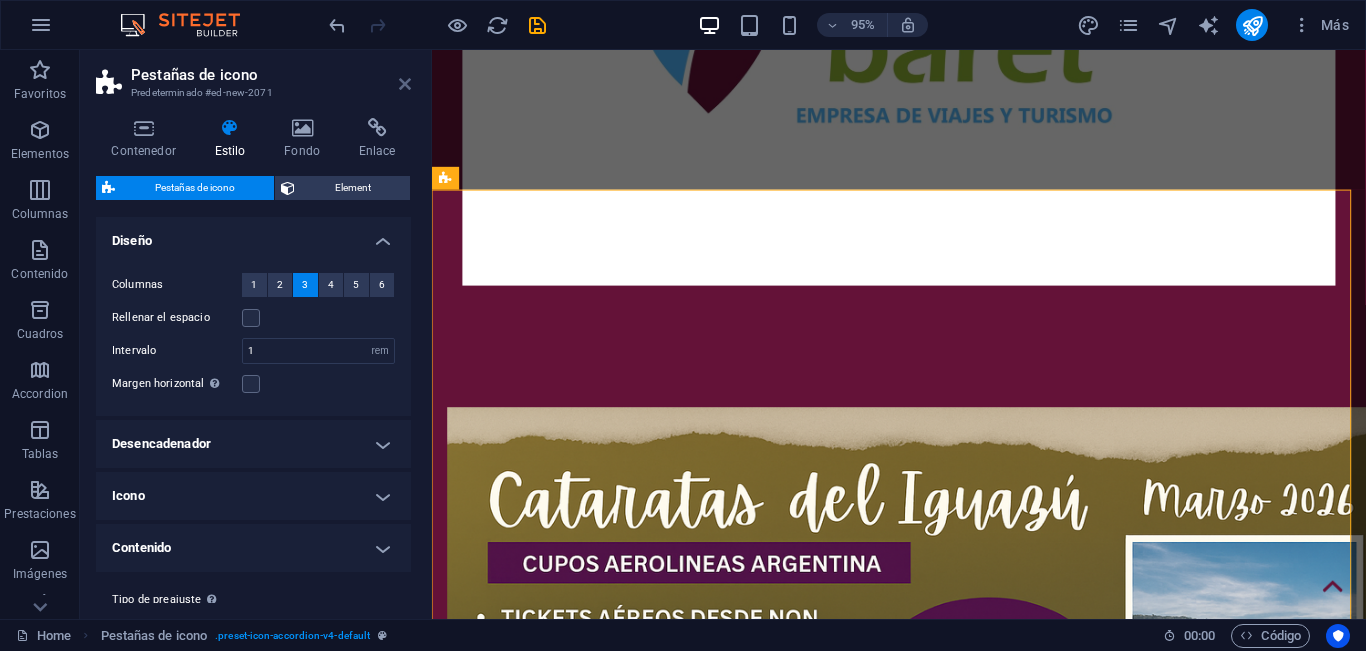 click at bounding box center (405, 84) 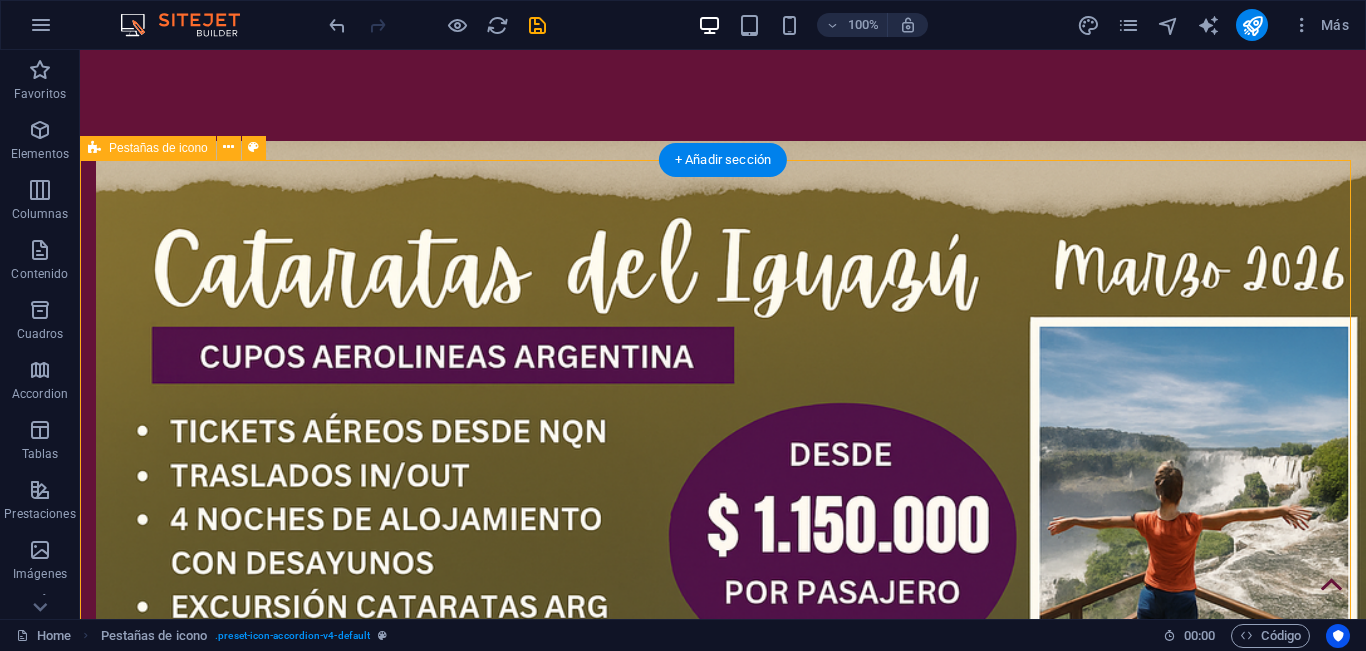scroll, scrollTop: 1000, scrollLeft: 0, axis: vertical 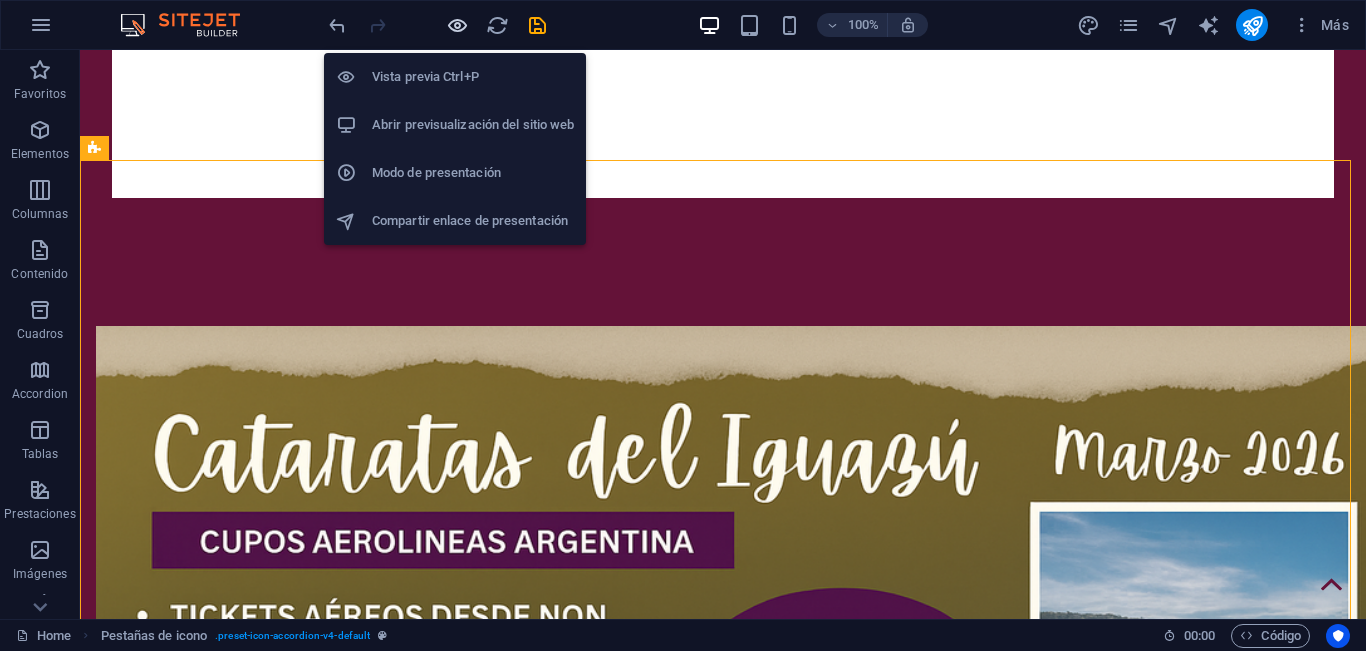 click at bounding box center (457, 25) 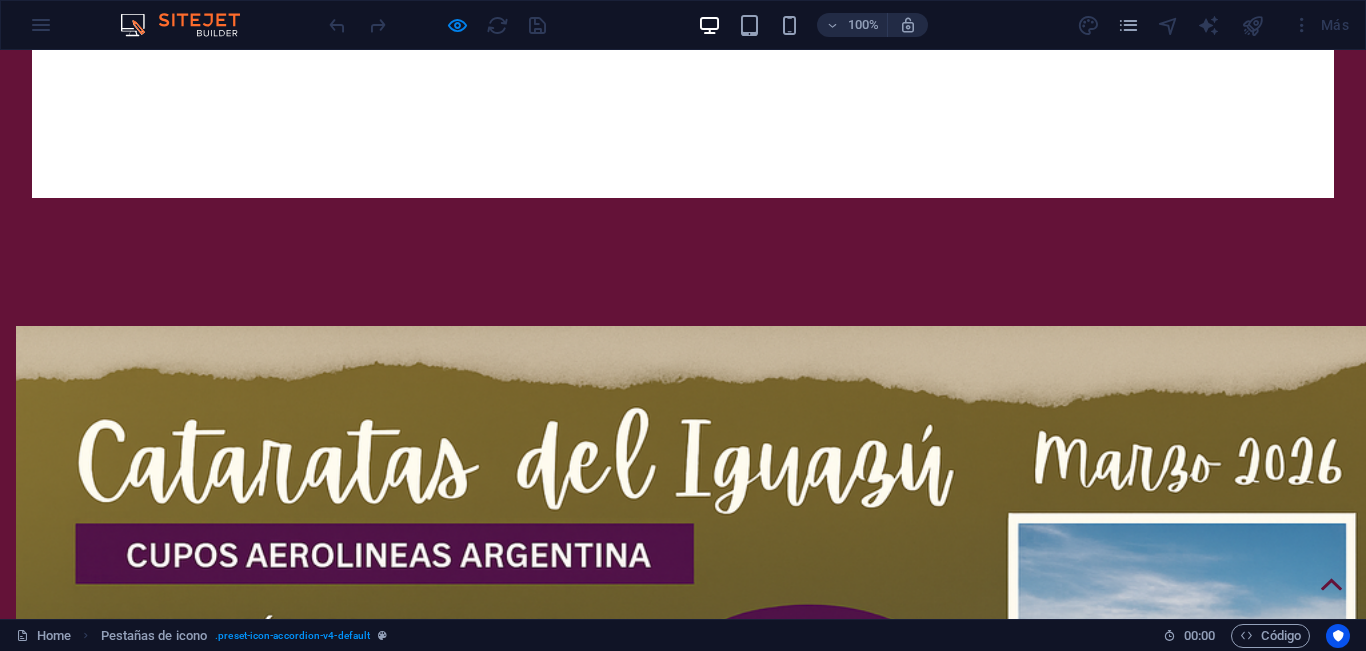 click on "Headline" at bounding box center (213, 1764) 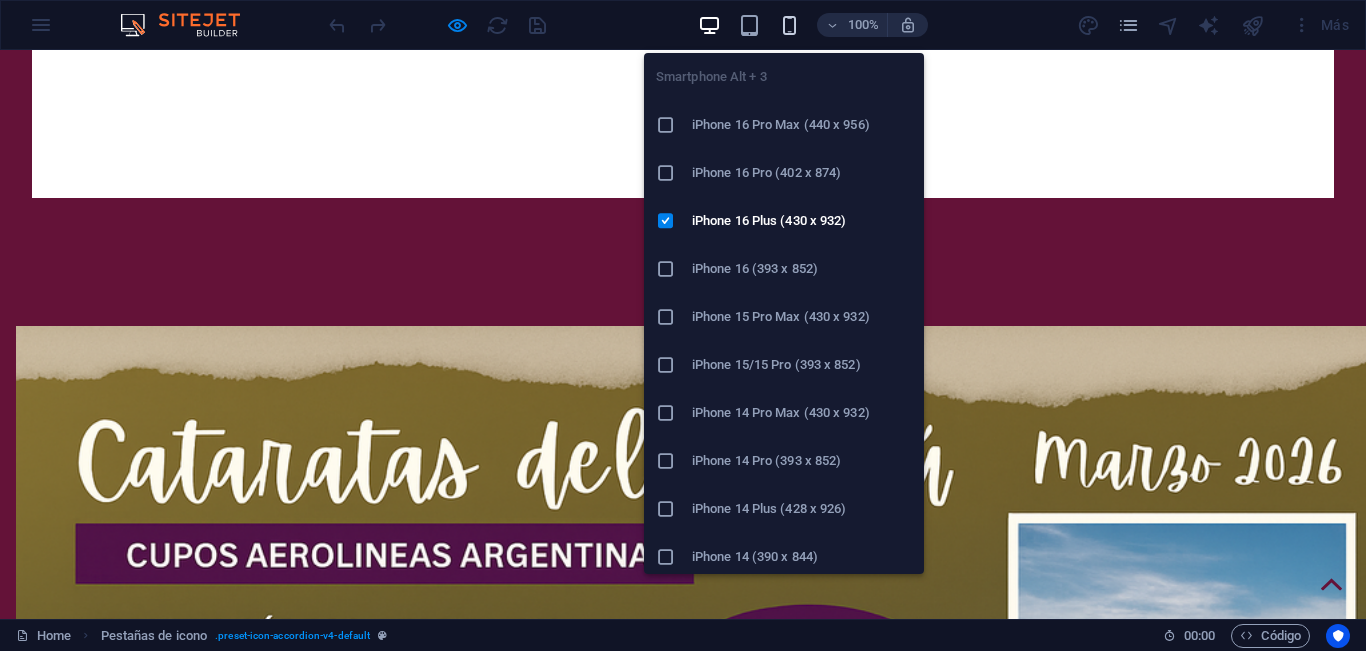 click at bounding box center [789, 25] 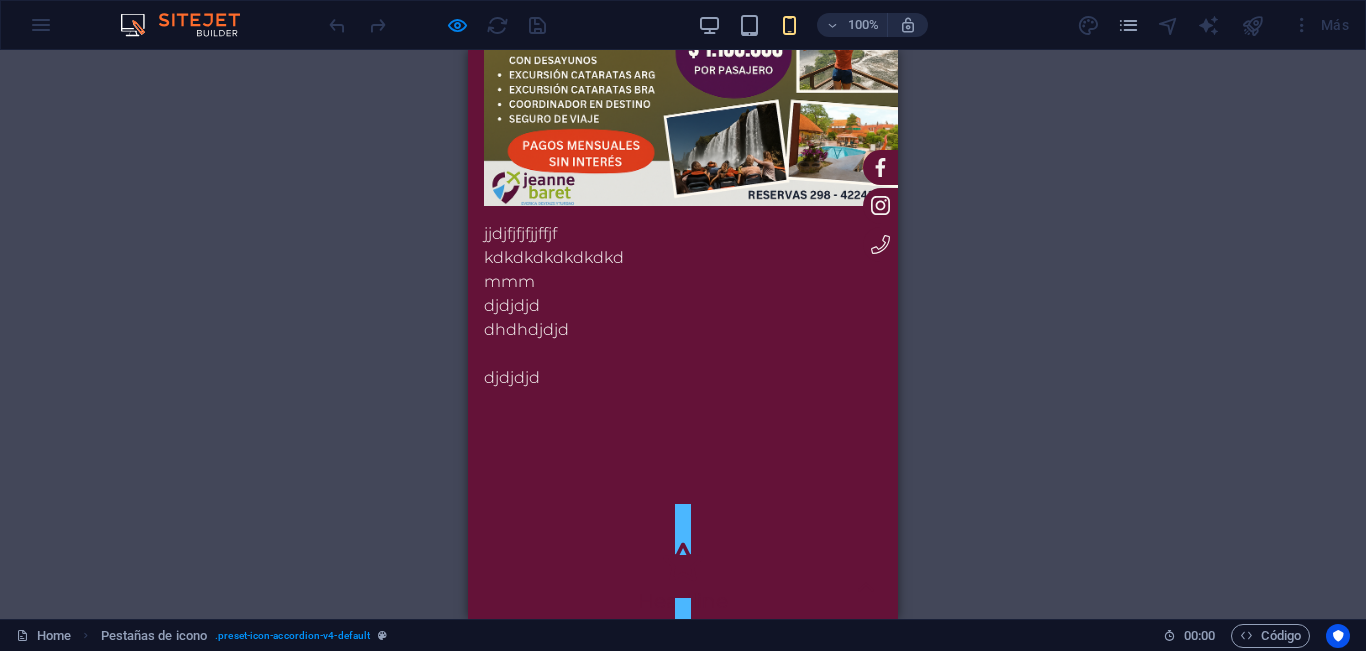 click 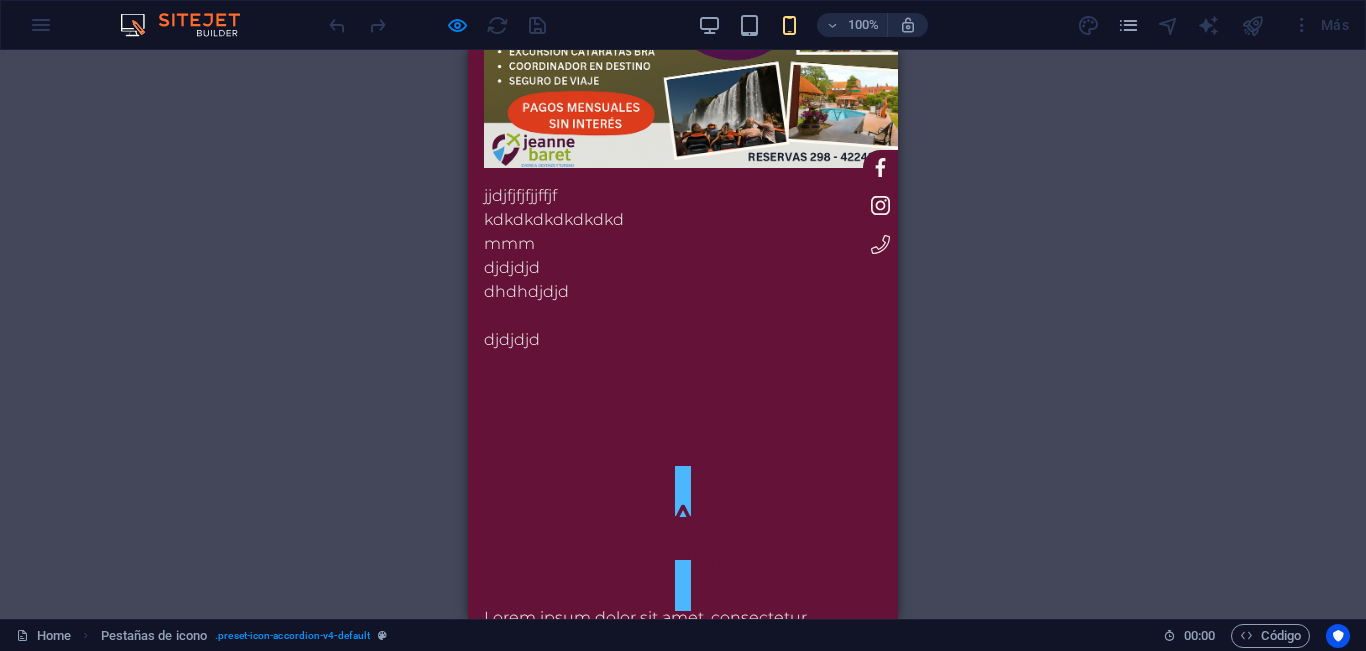 click 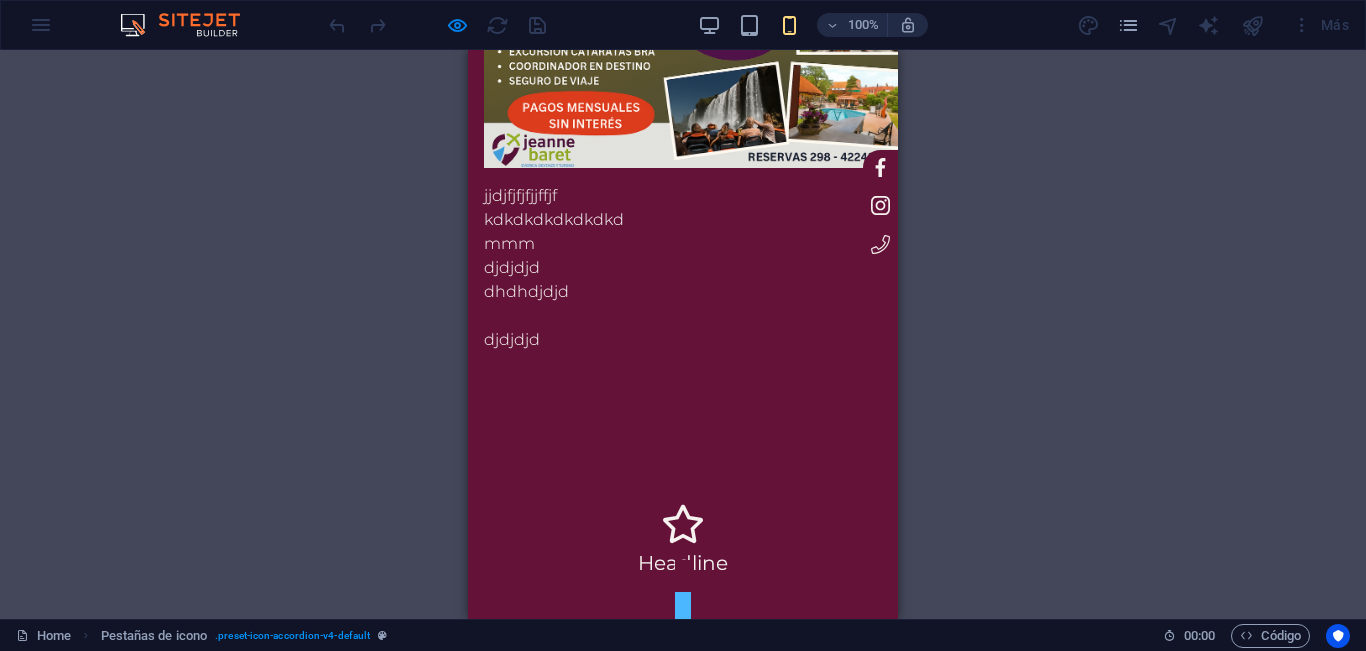 click 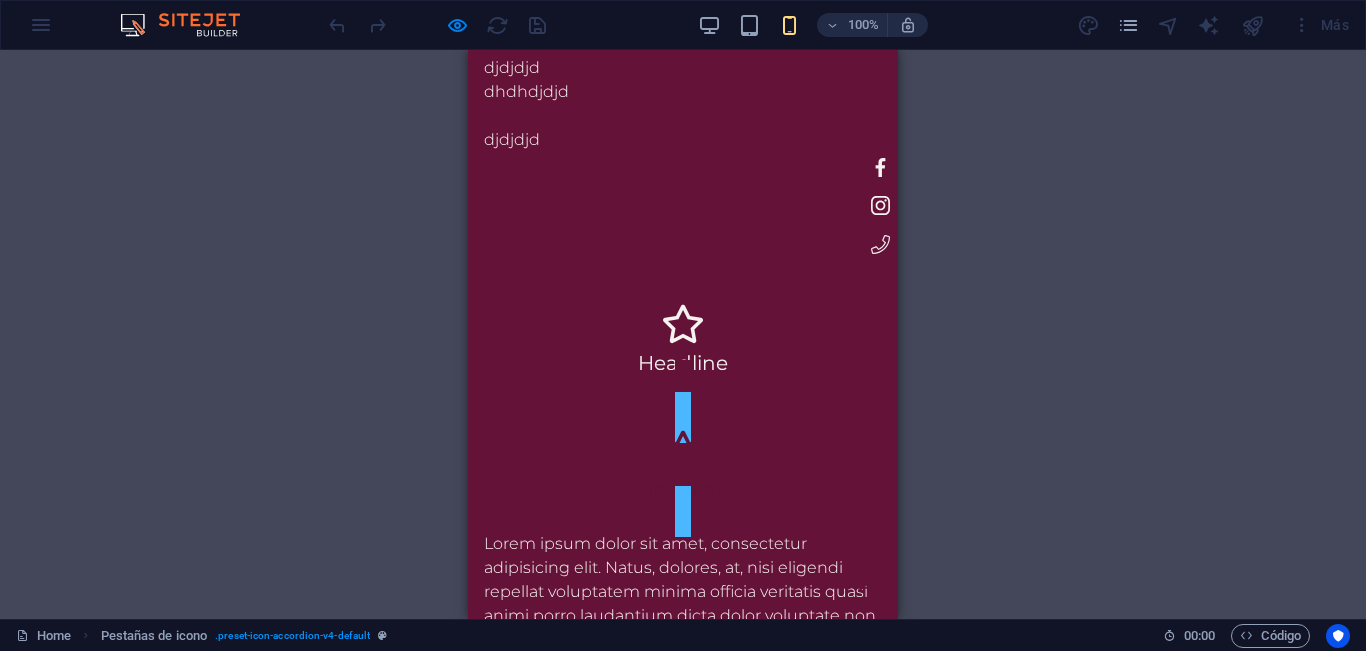click on "Headline" at bounding box center (683, 489) 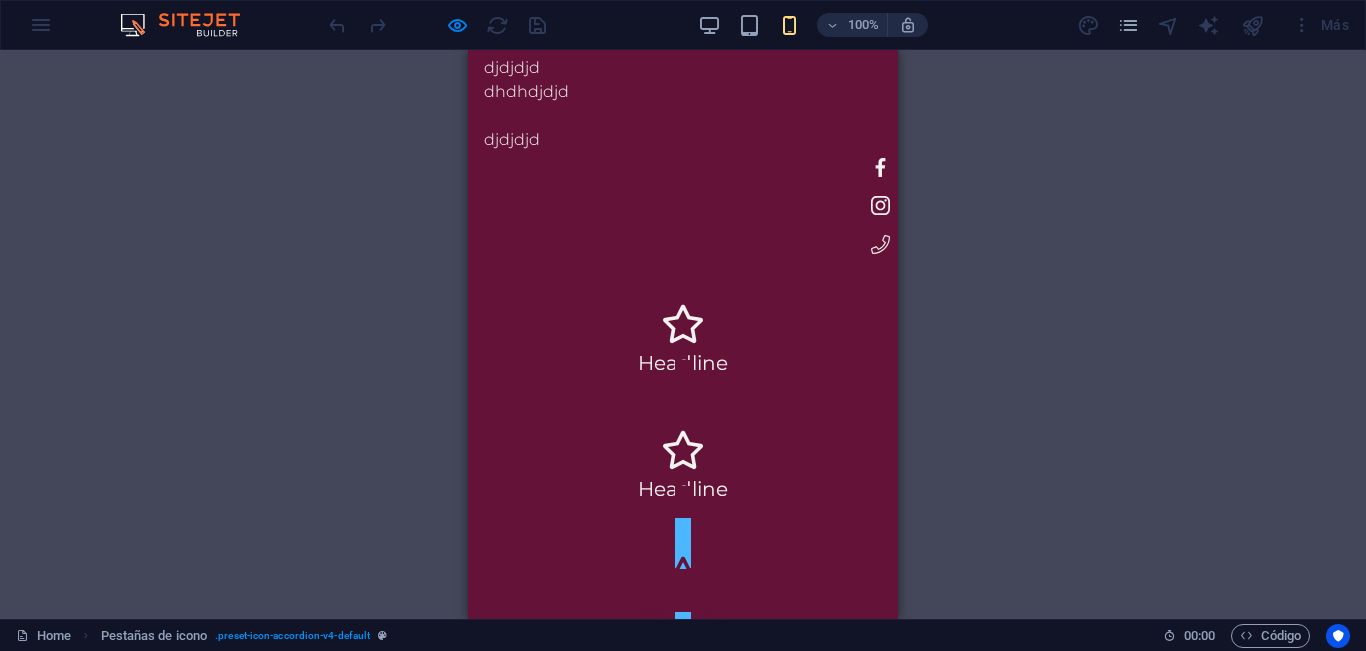 click on "Headline" at bounding box center (683, 615) 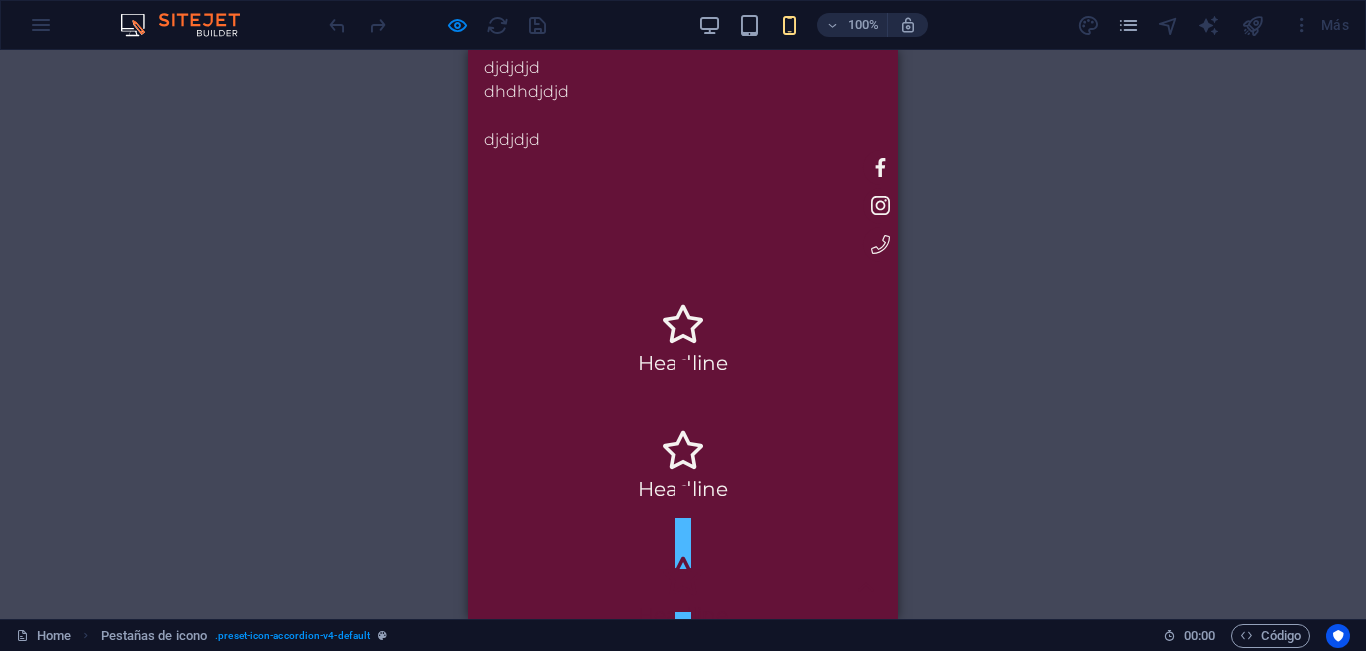 click on "Headline" at bounding box center (683, 615) 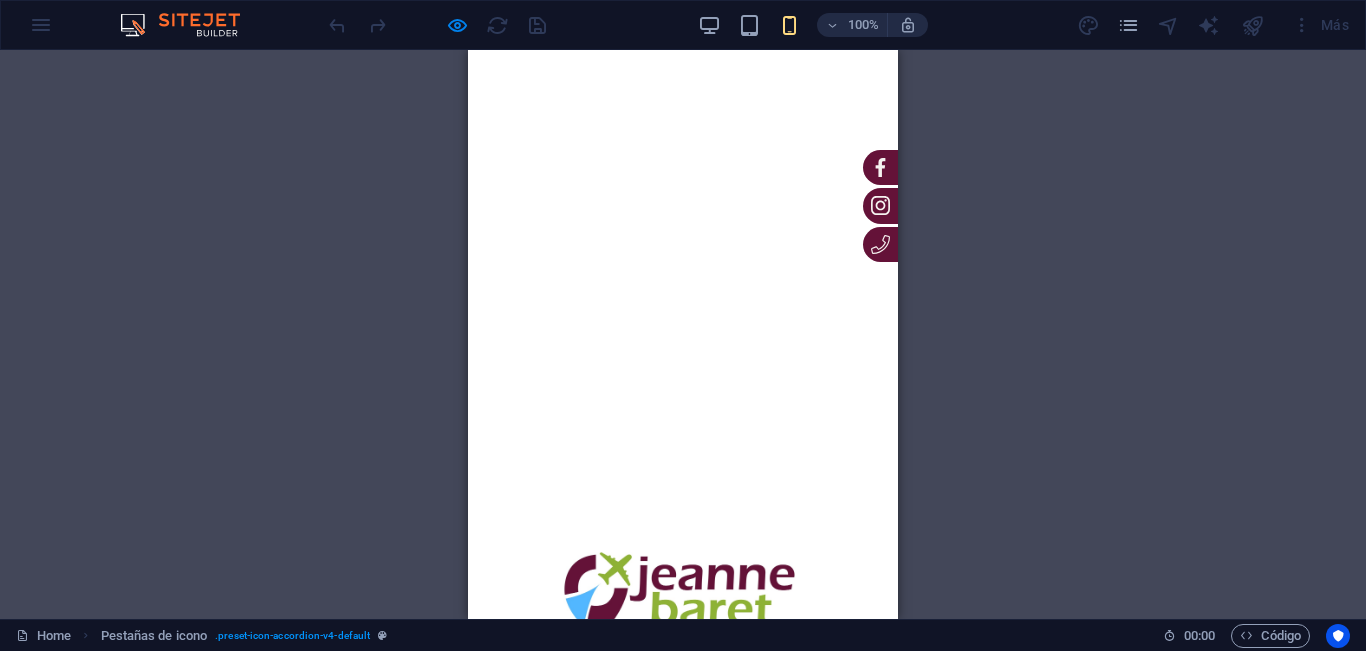 scroll, scrollTop: 0, scrollLeft: 0, axis: both 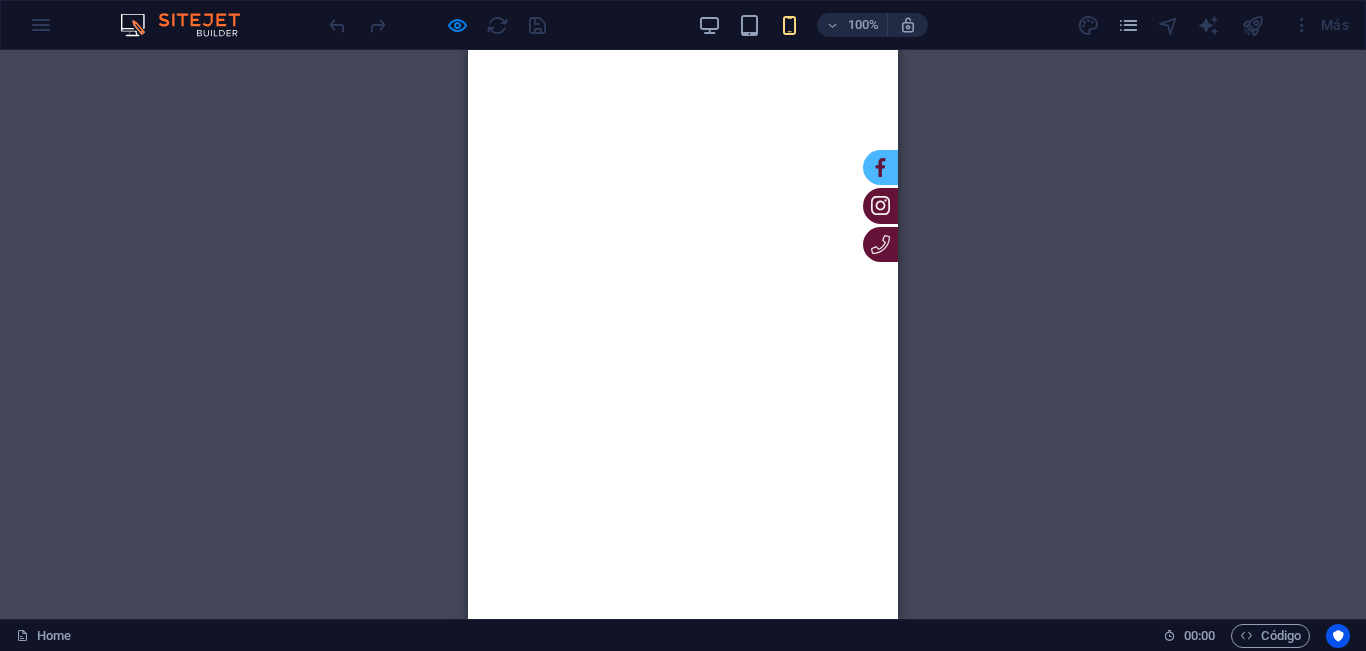 click 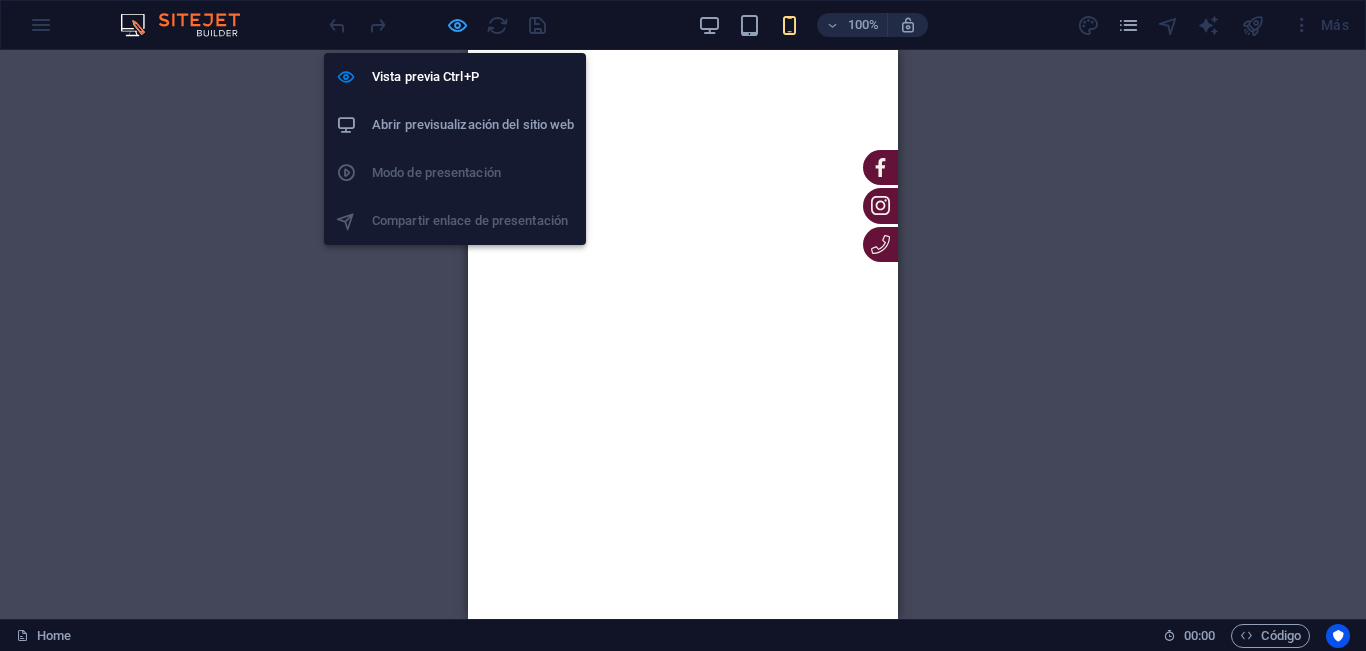 click at bounding box center (457, 25) 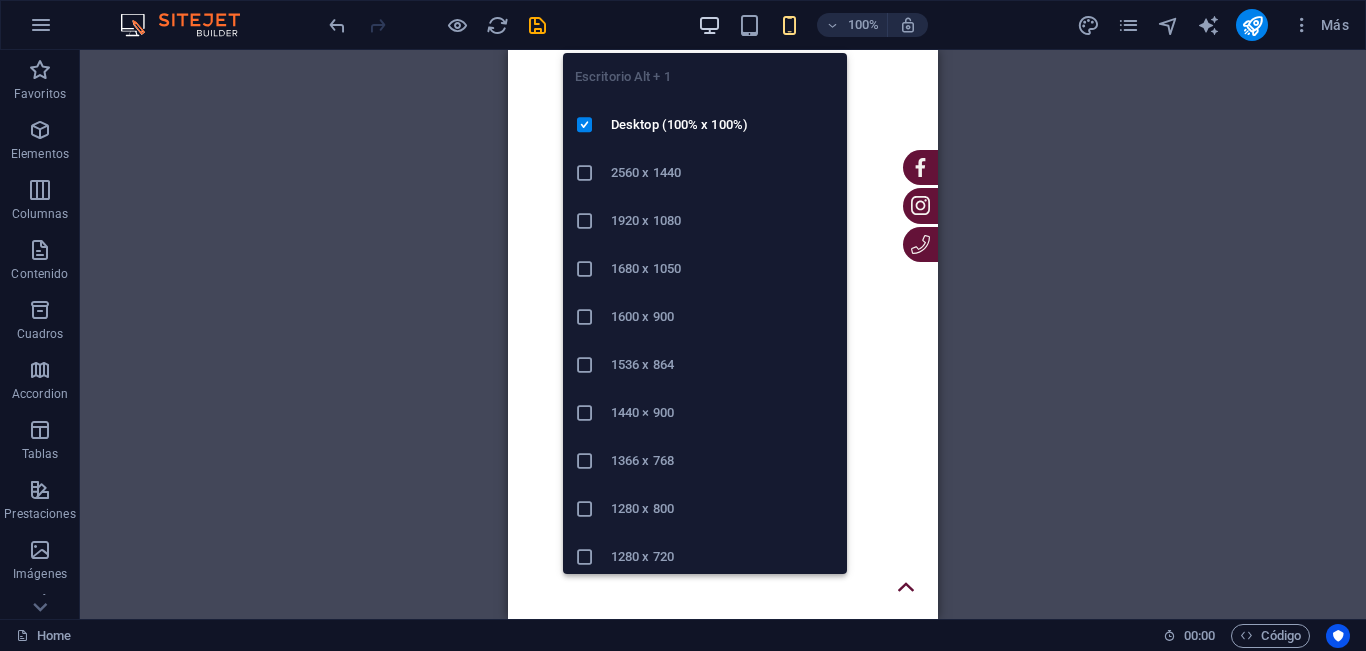 click at bounding box center [709, 25] 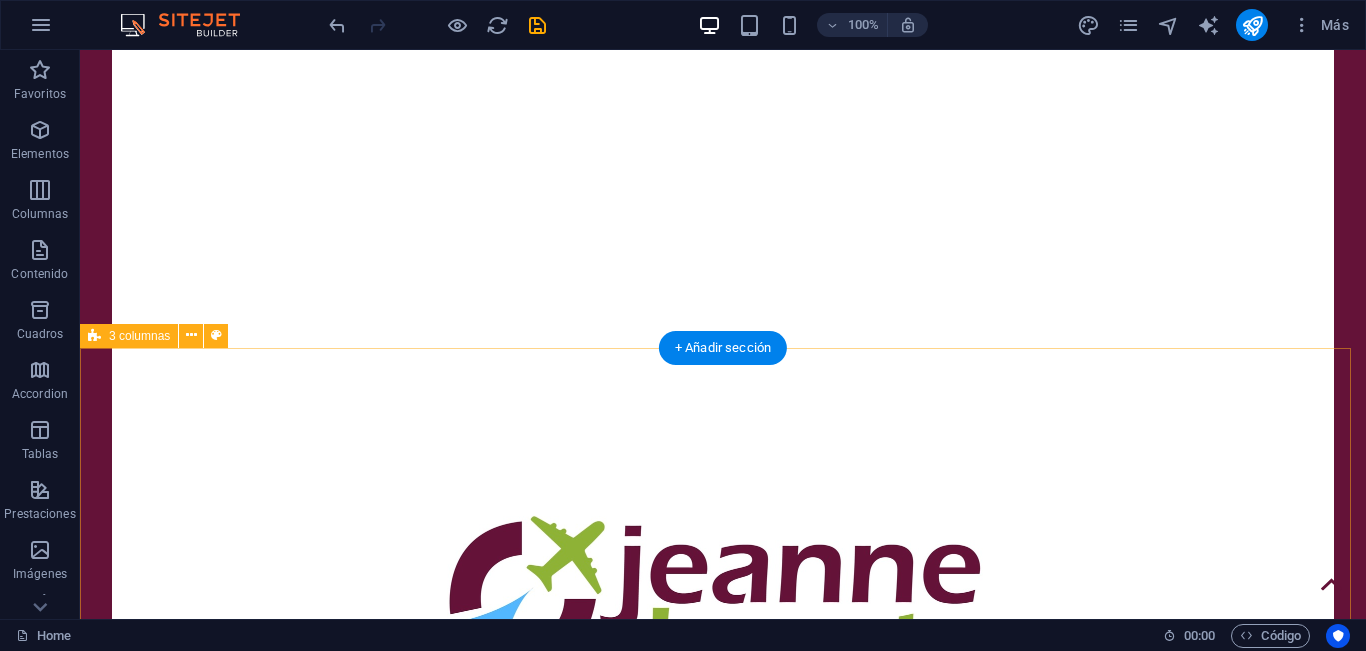 scroll, scrollTop: 600, scrollLeft: 0, axis: vertical 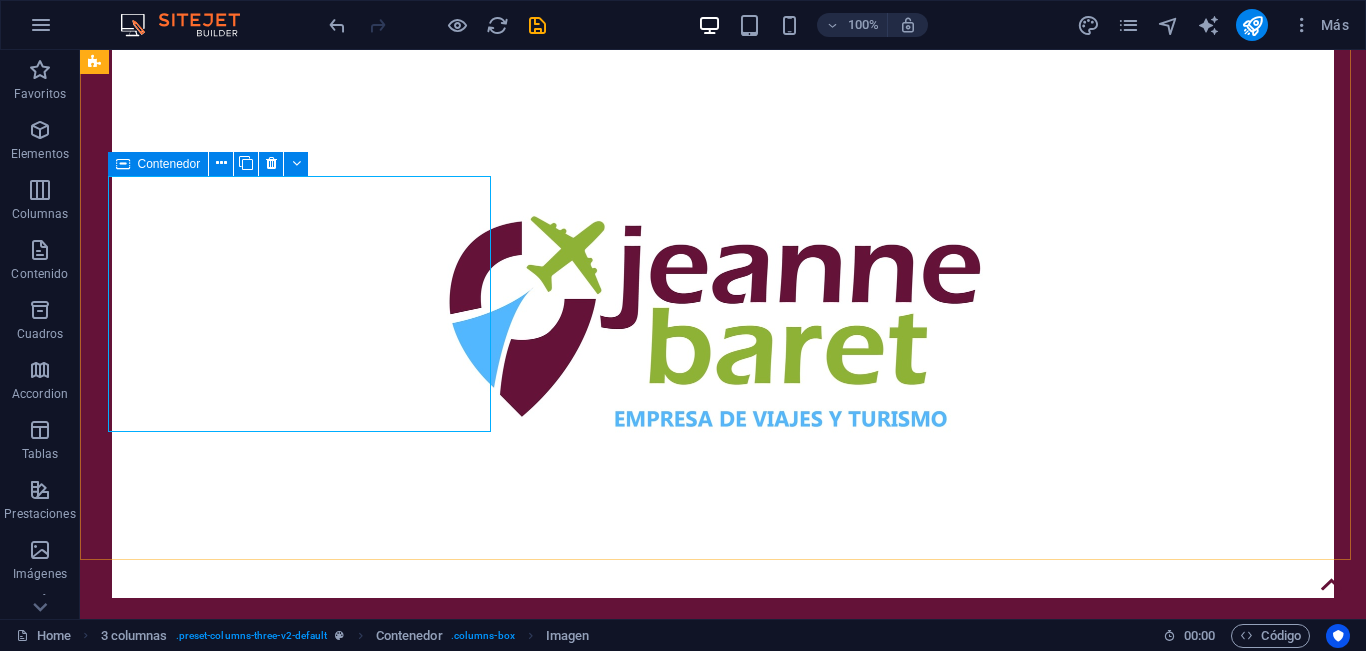 click at bounding box center [123, 164] 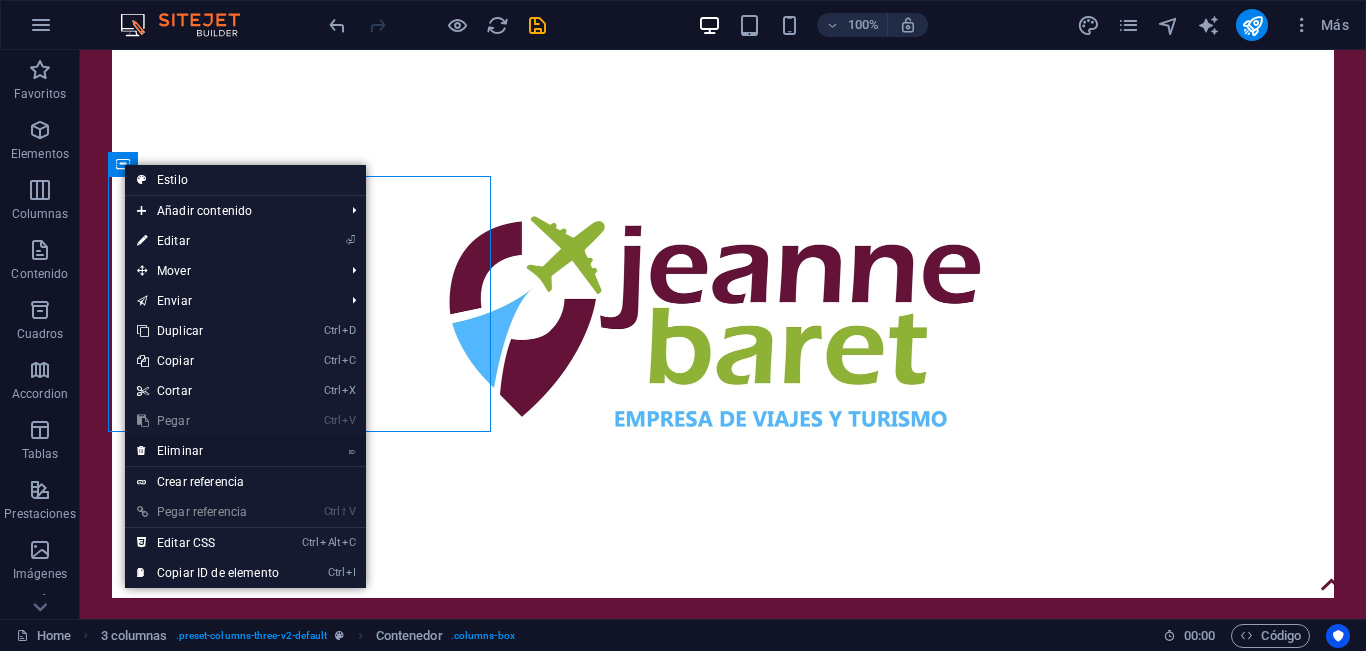 click on "⌦  Eliminar" at bounding box center (208, 451) 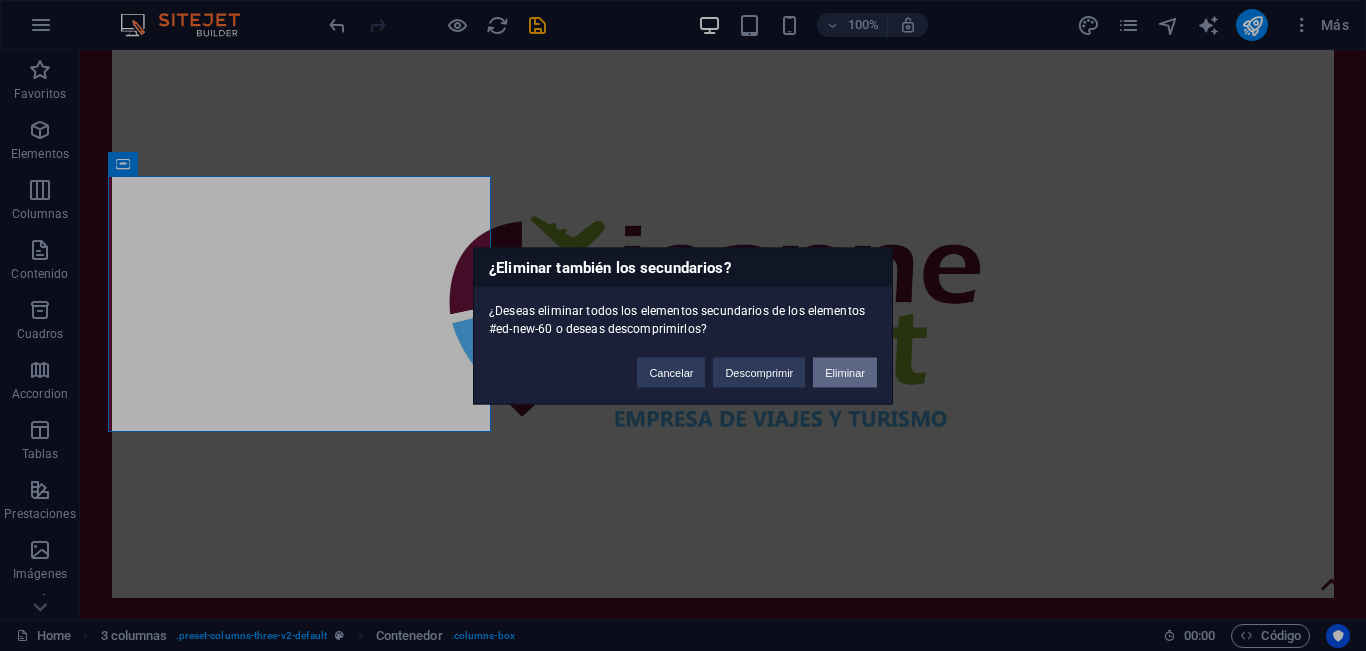 click on "Eliminar" at bounding box center (845, 372) 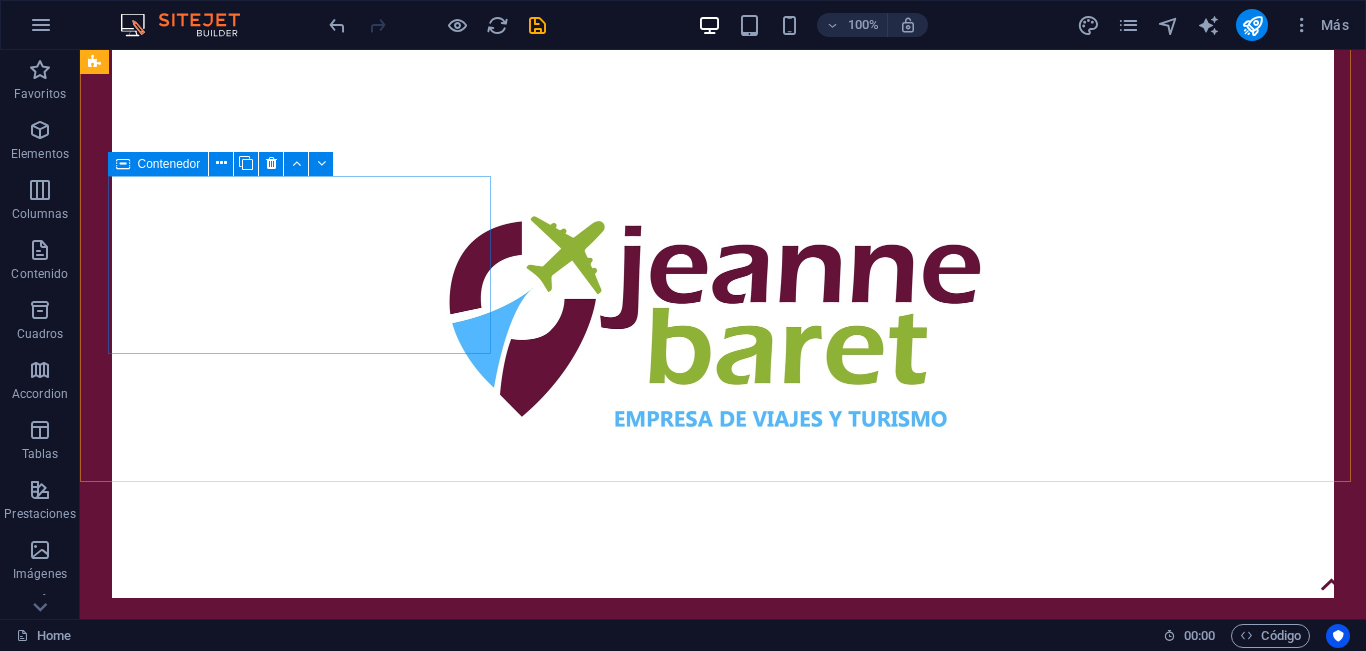 click at bounding box center [123, 164] 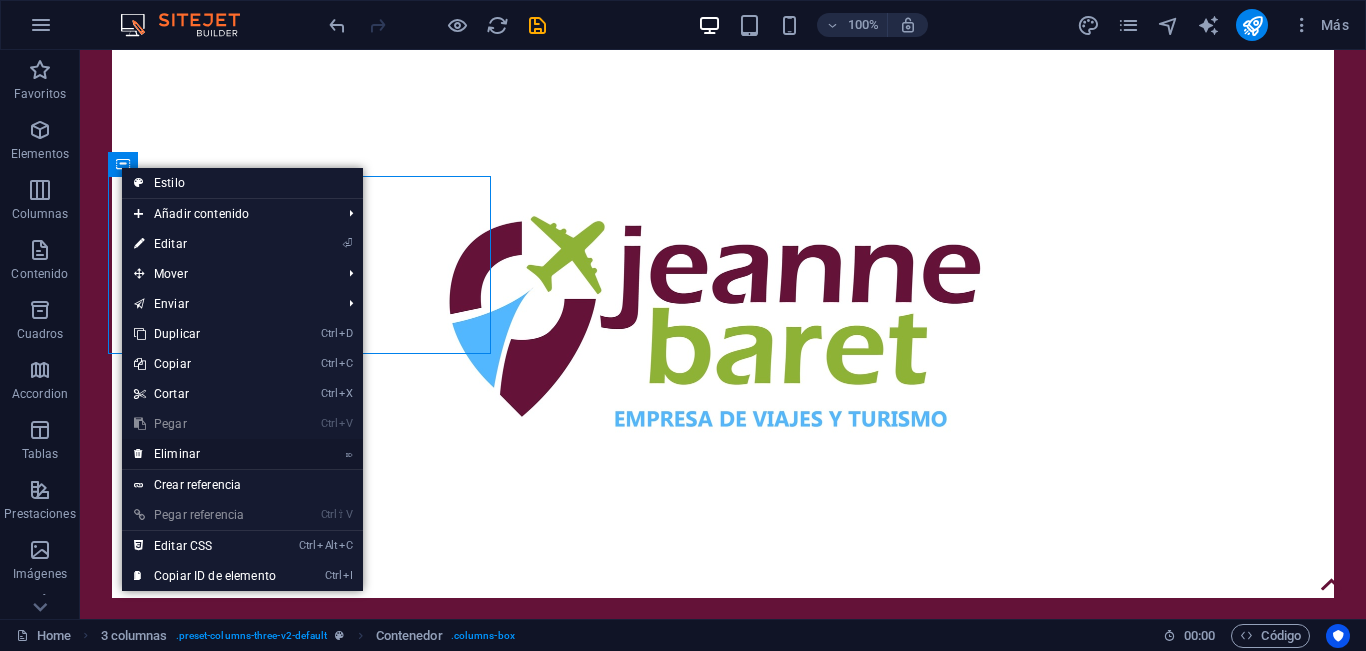 click on "⌦  Eliminar" at bounding box center (205, 454) 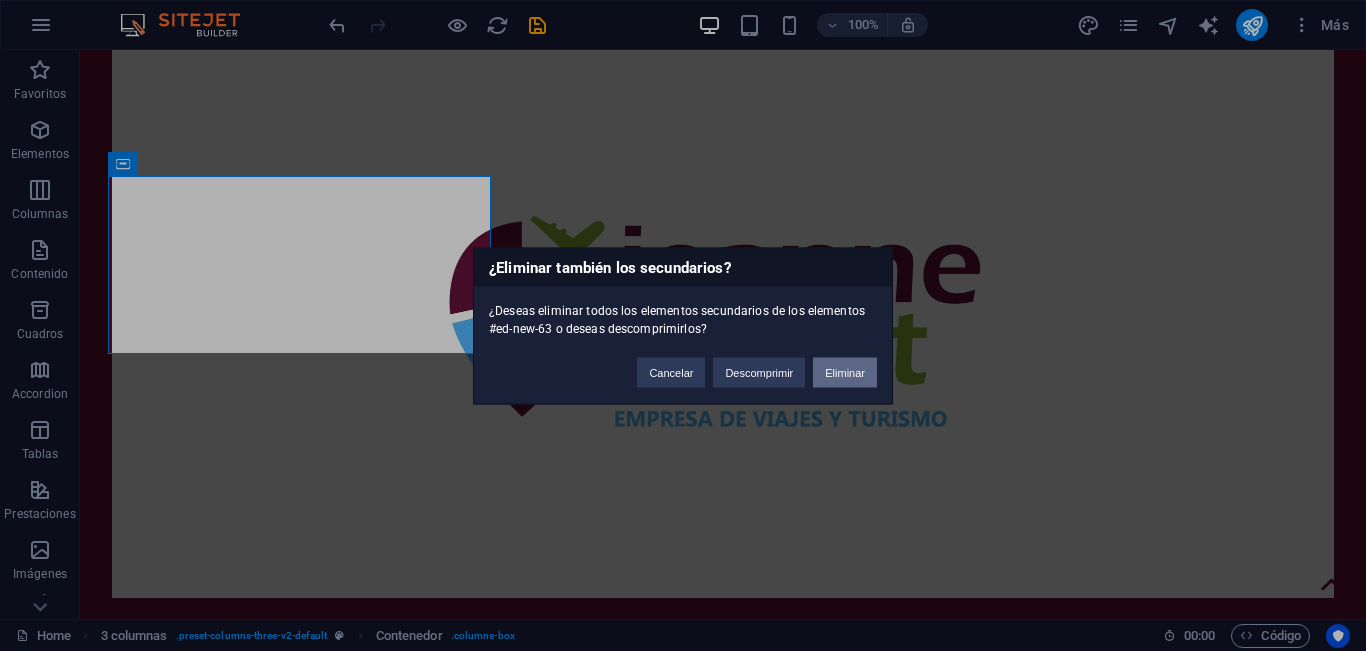 click on "Eliminar" at bounding box center (845, 372) 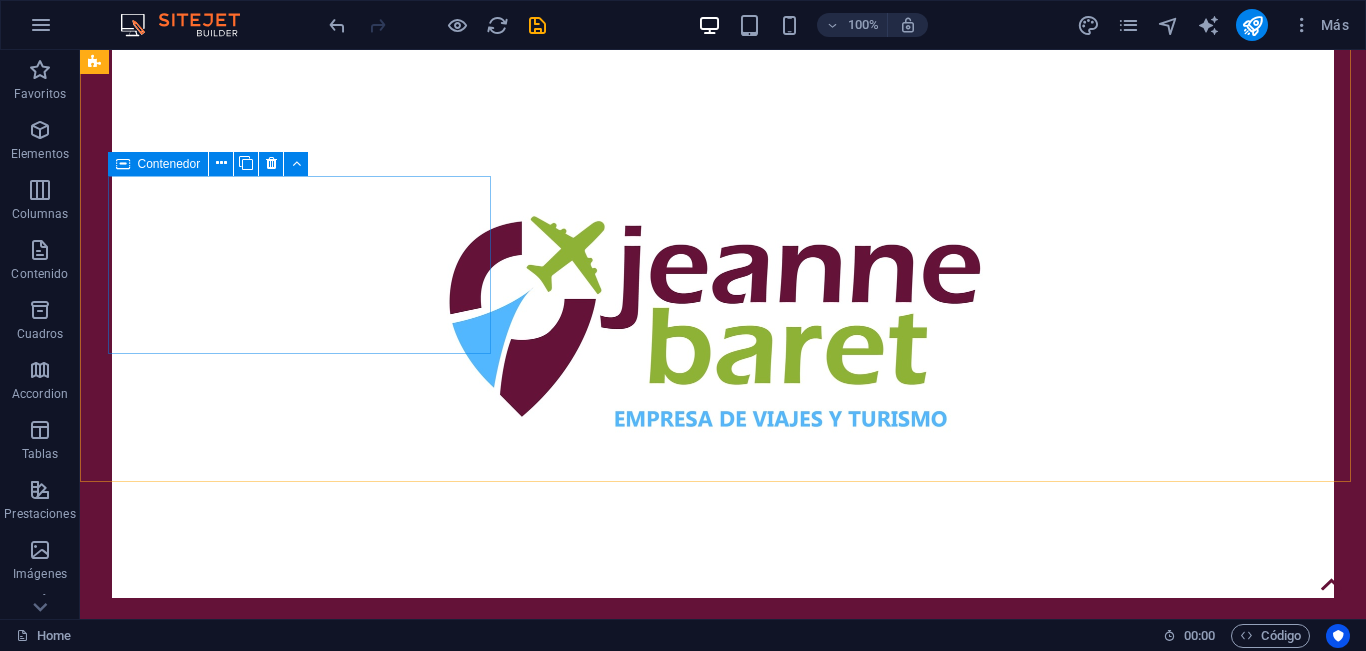 click at bounding box center (123, 164) 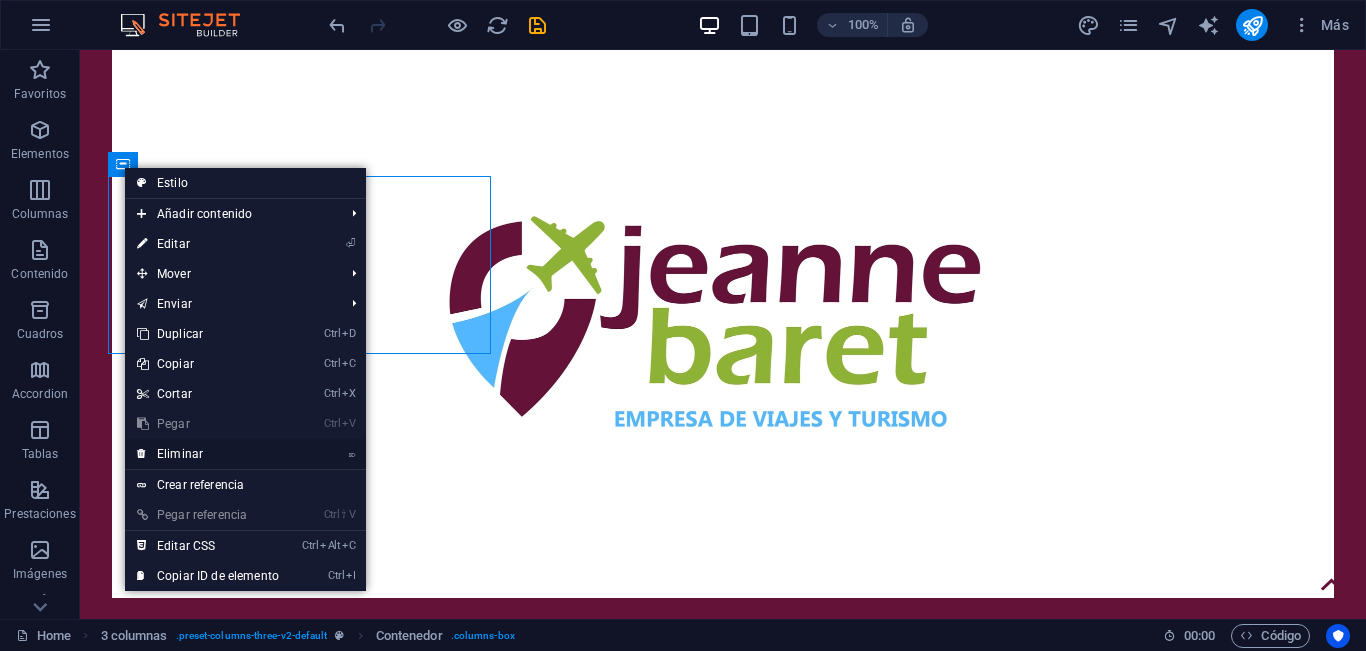 click on "⌦  Eliminar" at bounding box center (208, 454) 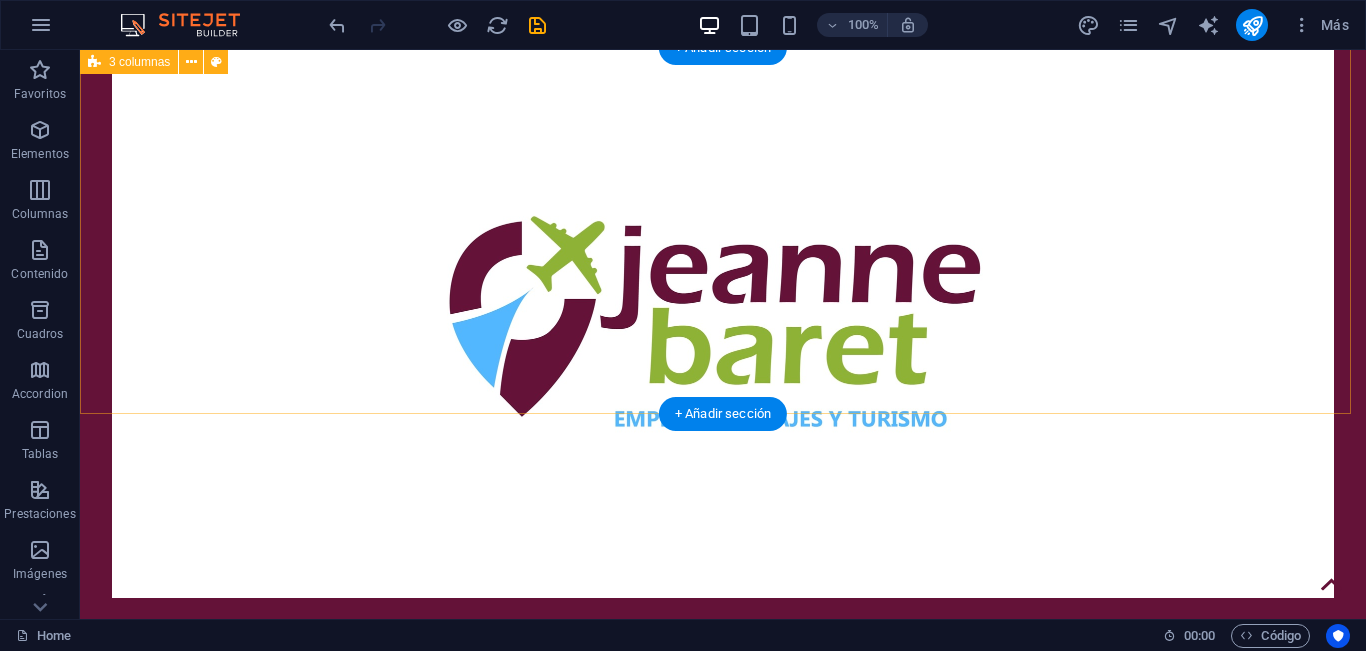 click on "Suelta el contenido aquí o  Añadir elementos  Pegar portapapeles" at bounding box center (704, 781) 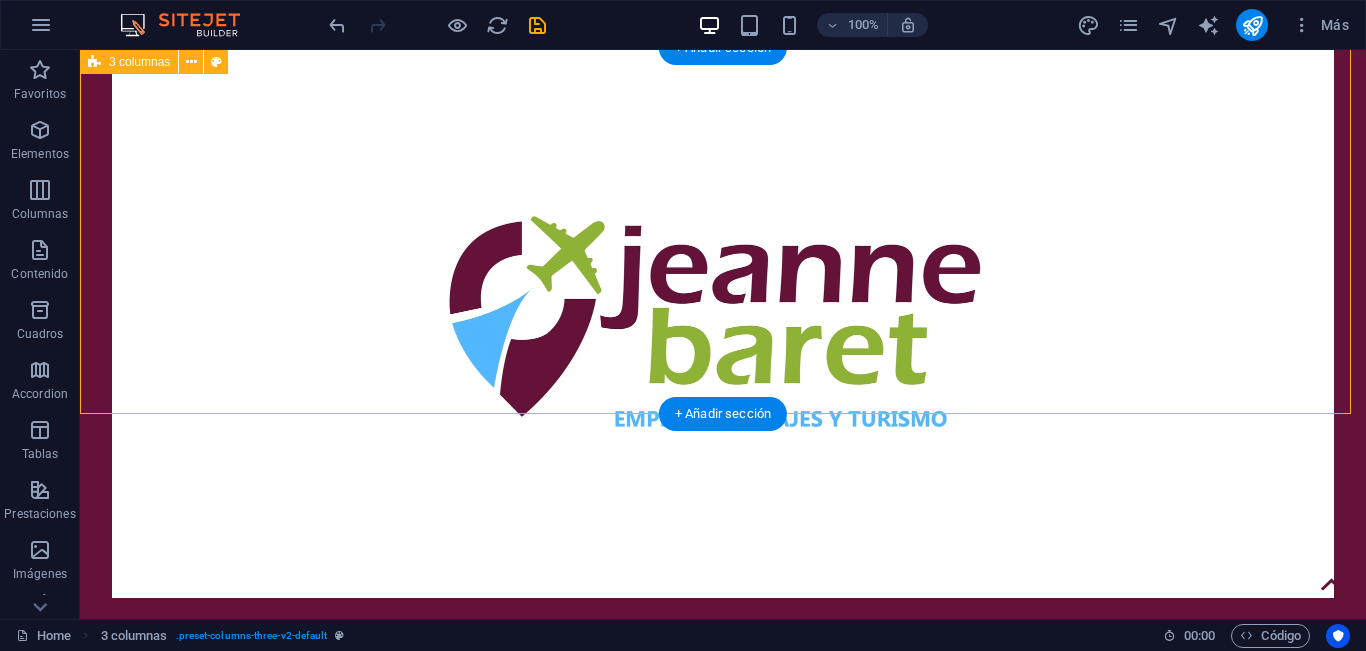 click on "Añadir elementos" at bounding box center [633, 811] 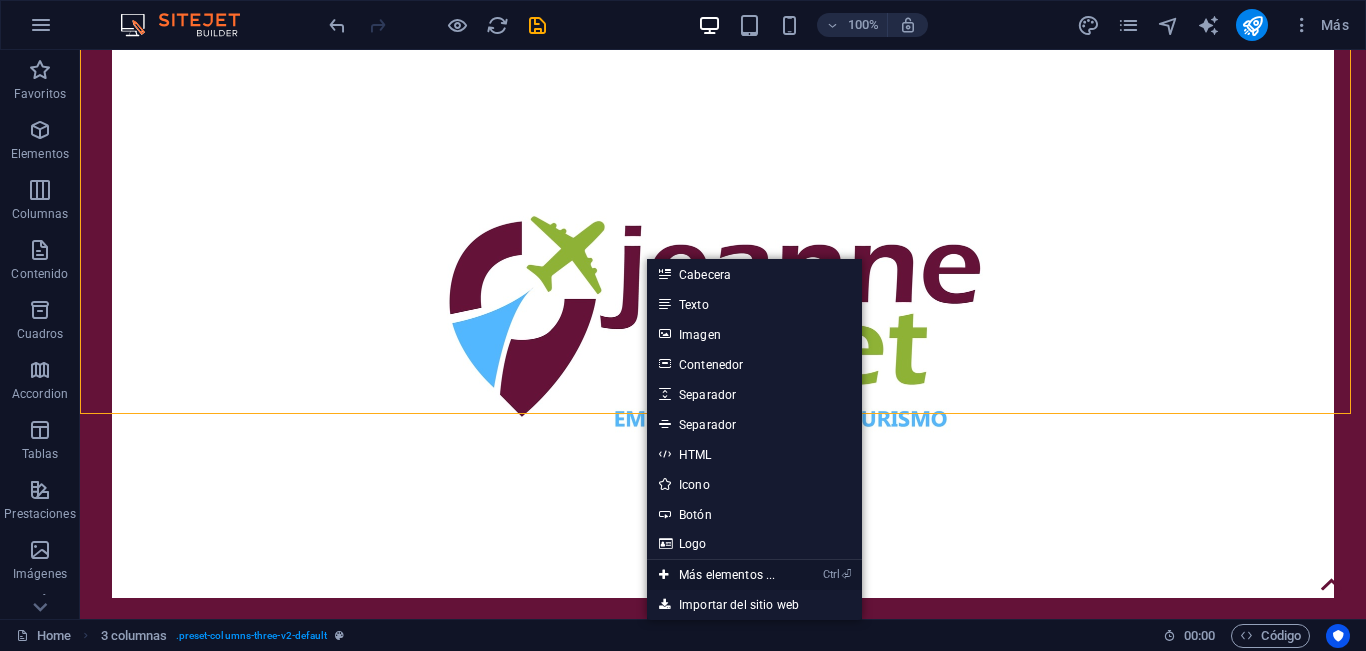 click on "Ctrl ⏎  Más elementos ..." at bounding box center (717, 575) 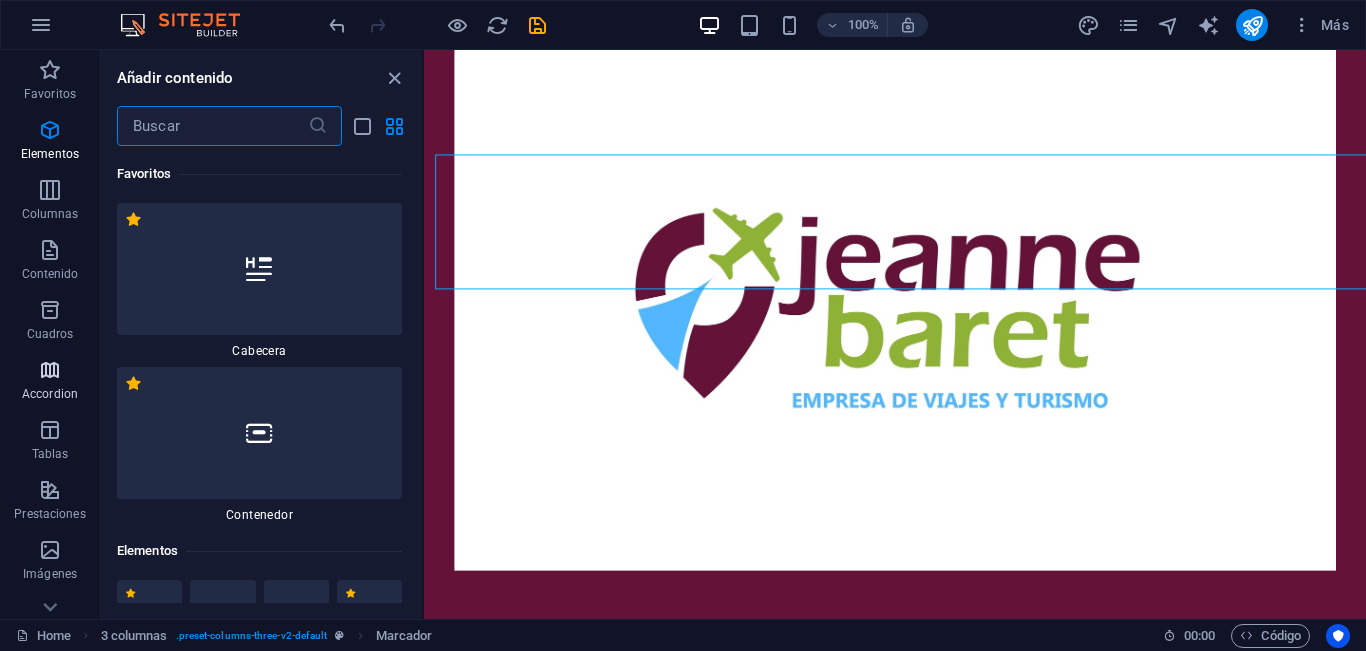 click at bounding box center [50, 370] 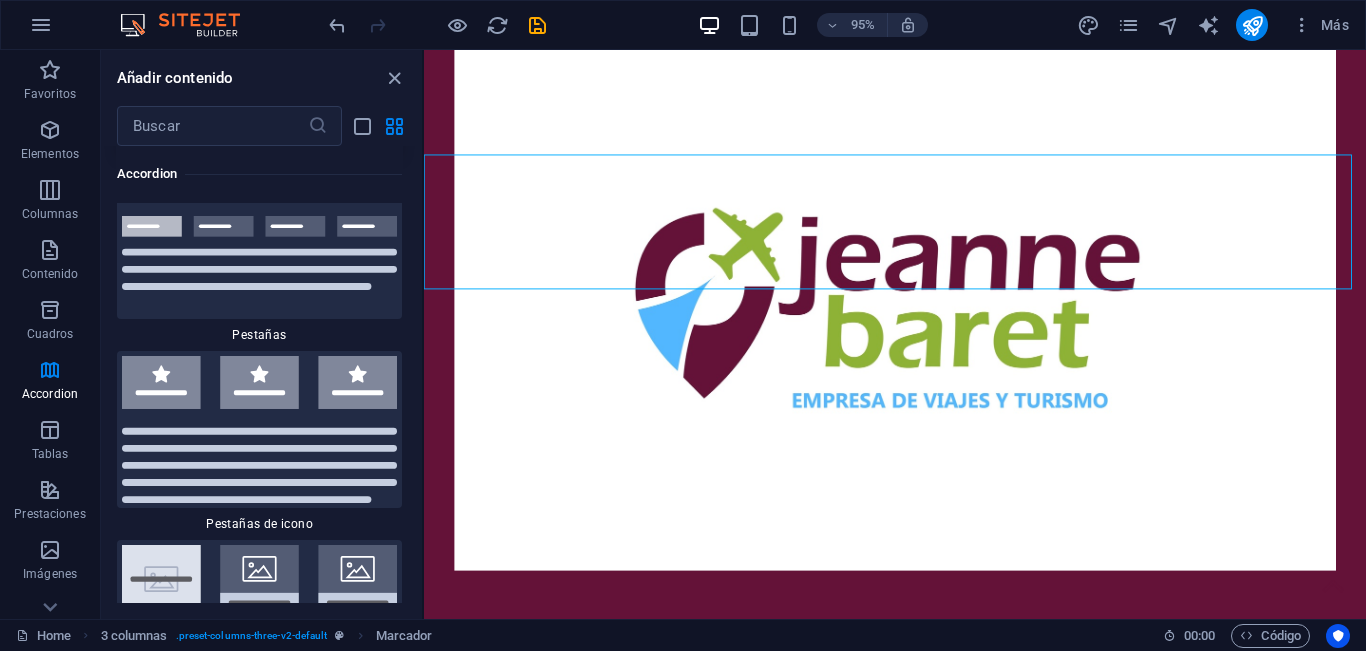 scroll, scrollTop: 13264, scrollLeft: 0, axis: vertical 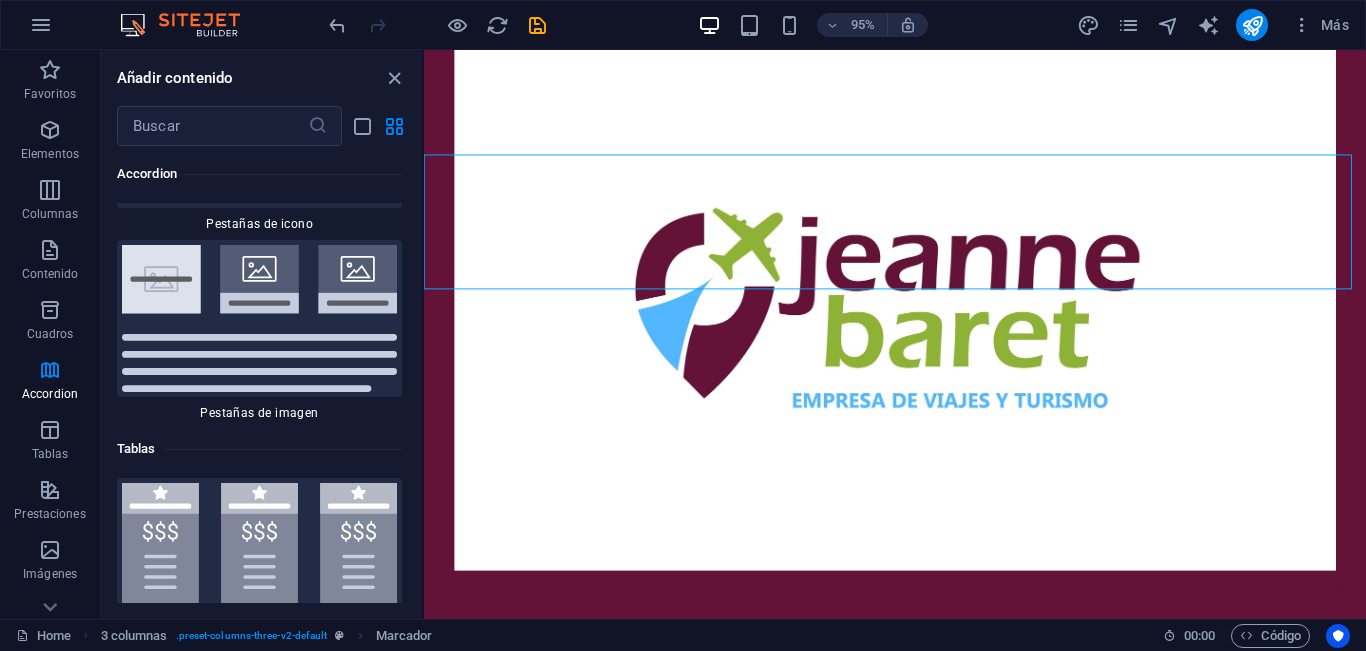 click at bounding box center (259, 318) 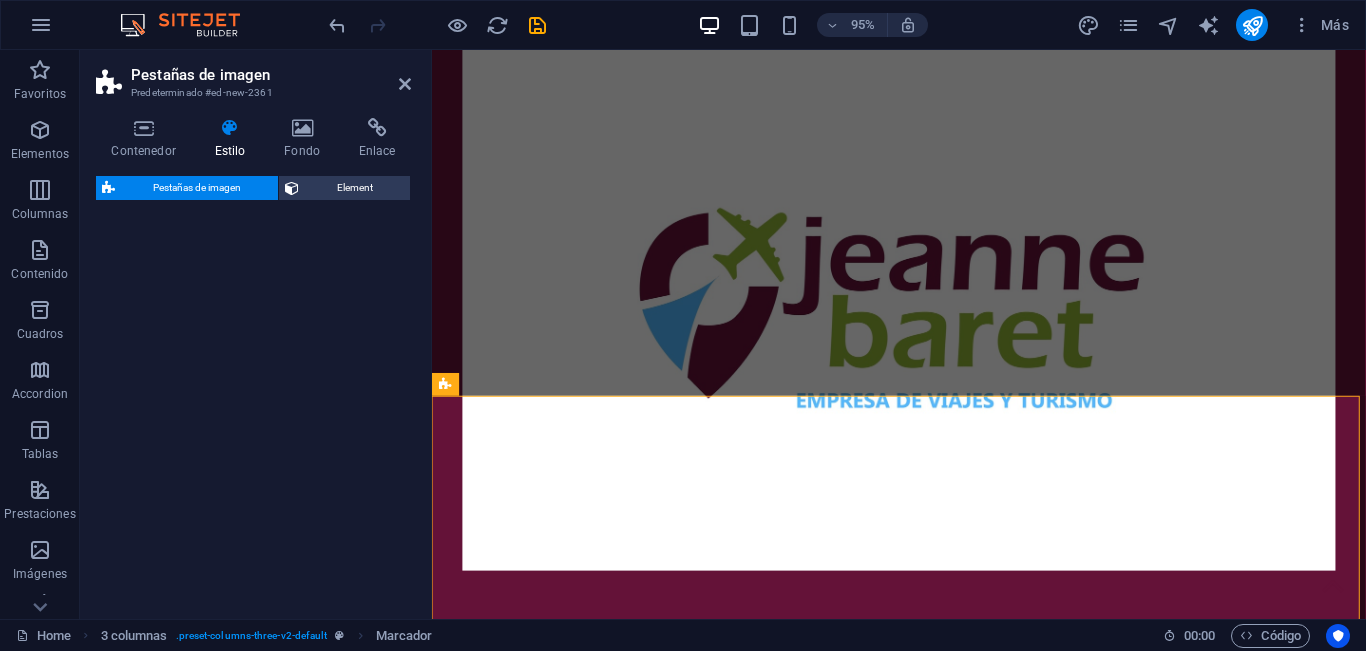 select on "rem" 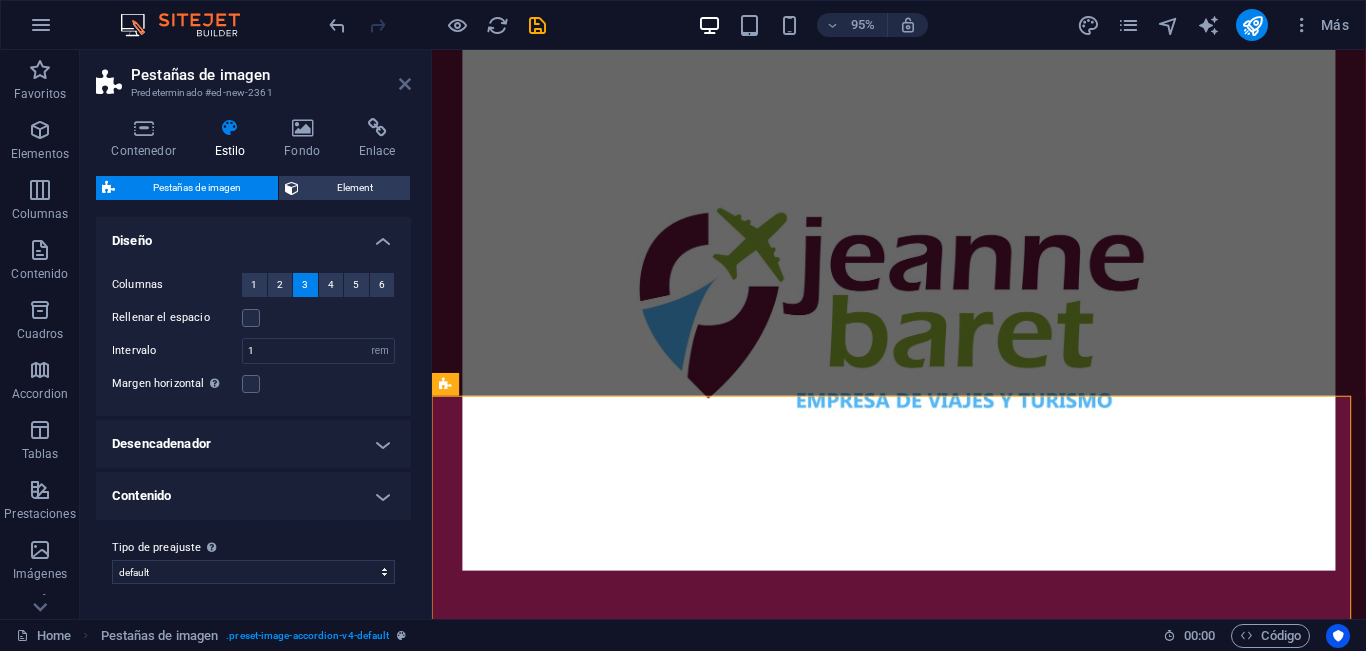 click at bounding box center [405, 84] 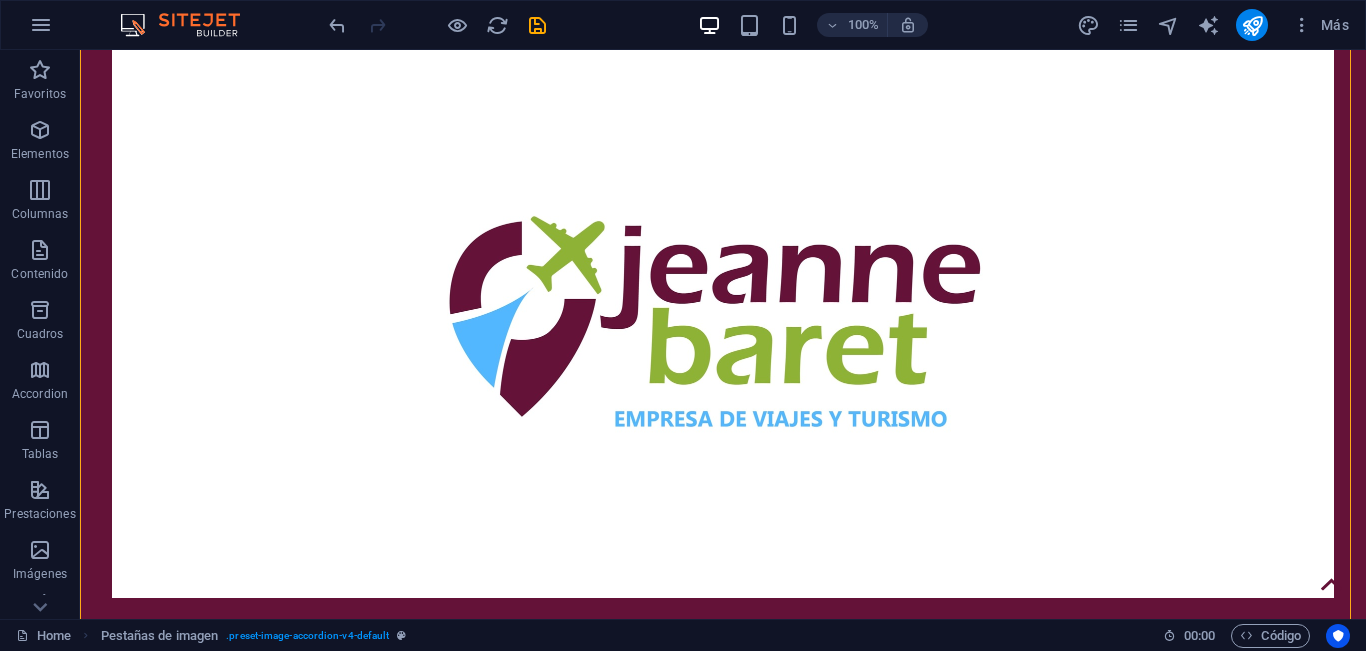 scroll, scrollTop: 1000, scrollLeft: 0, axis: vertical 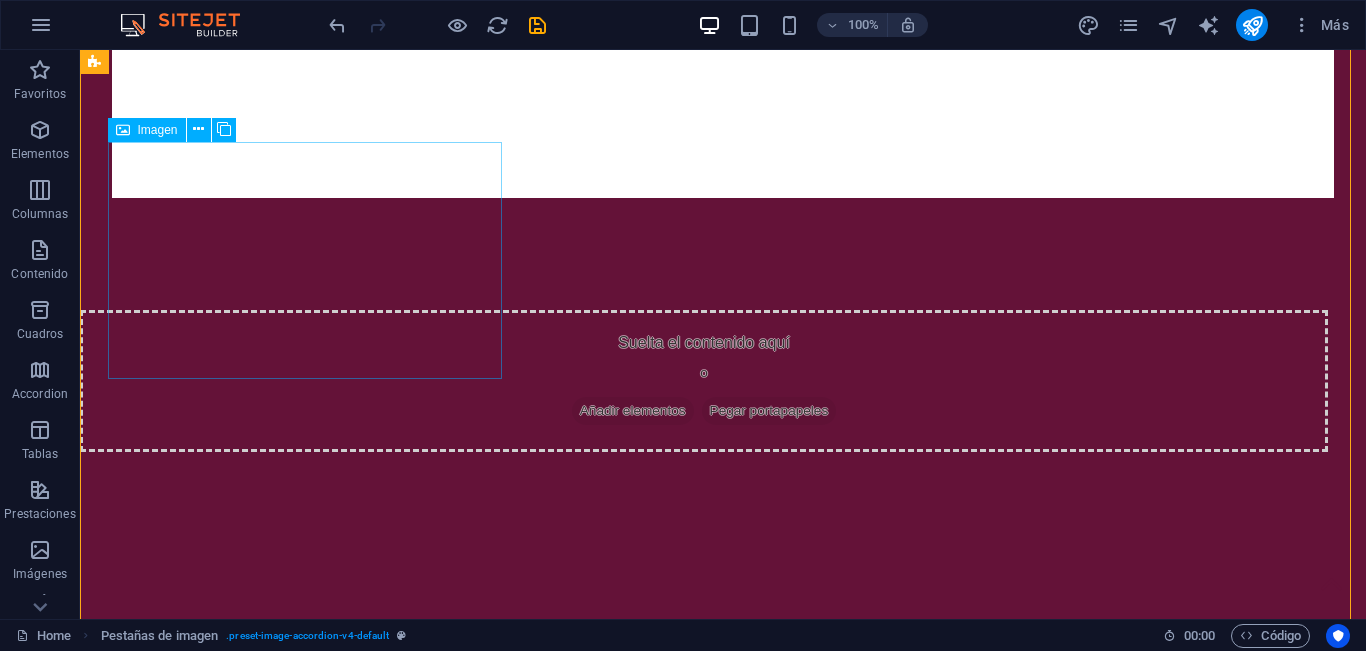 click on "Headline" at bounding box center [293, 811] 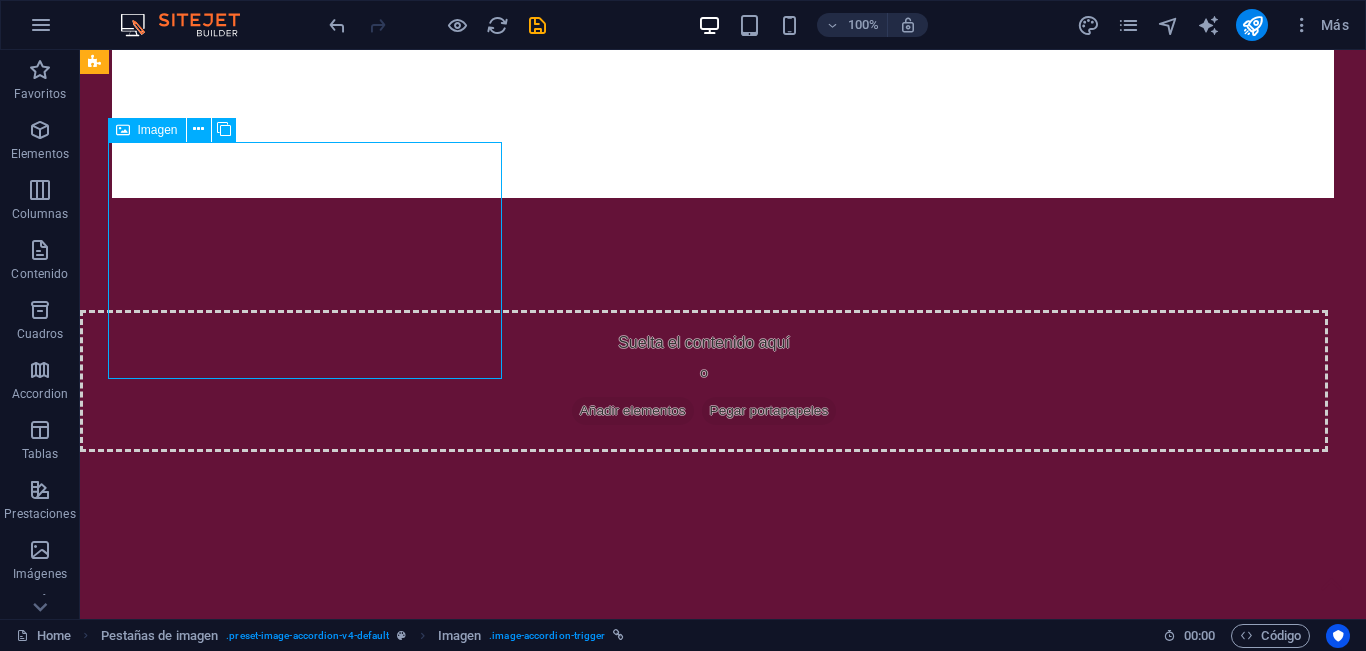 click on "Headline" at bounding box center (293, 811) 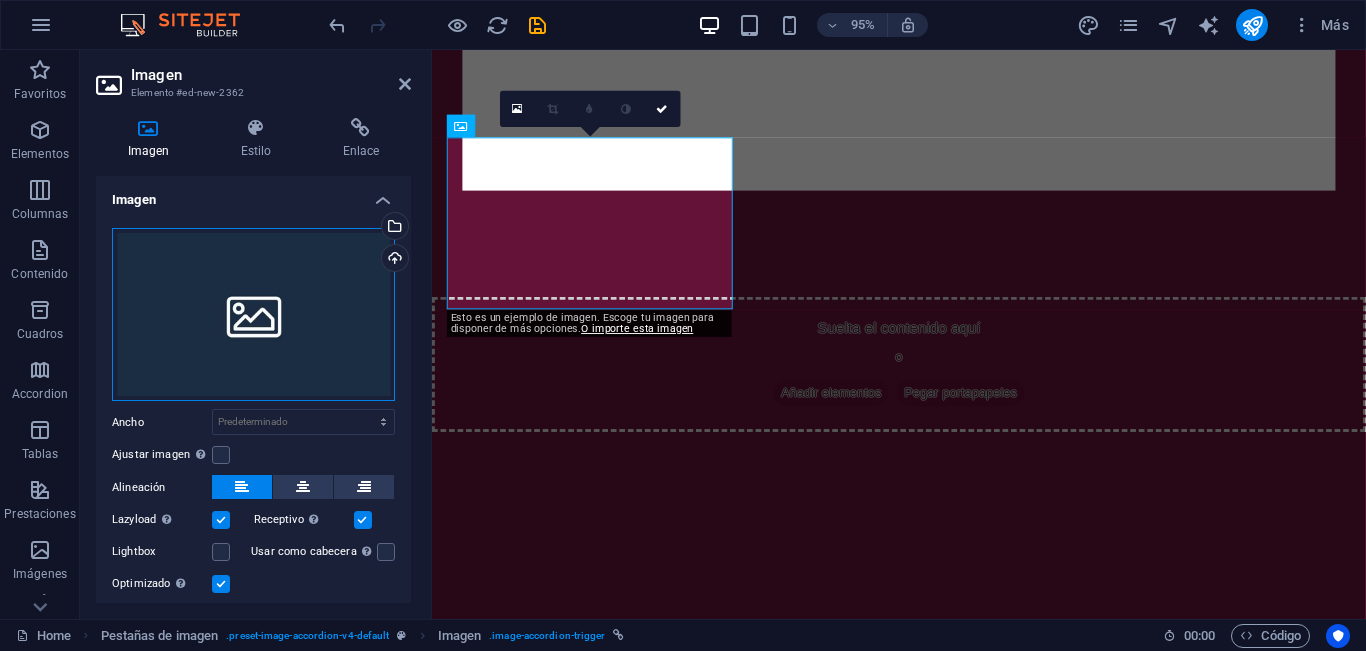 click on "Arrastra archivos aquí, haz clic para escoger archivos o  selecciona archivos de Archivos o de nuestra galería gratuita de fotos y vídeos" at bounding box center [253, 315] 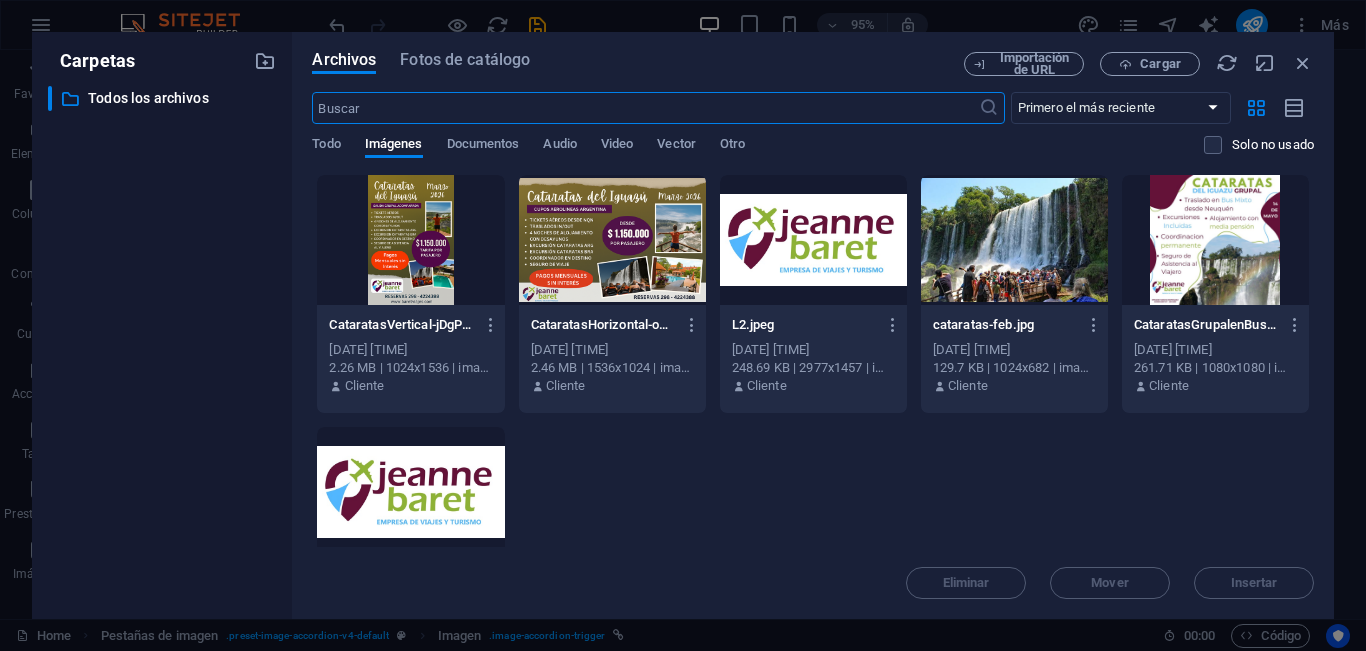 scroll, scrollTop: 1461, scrollLeft: 0, axis: vertical 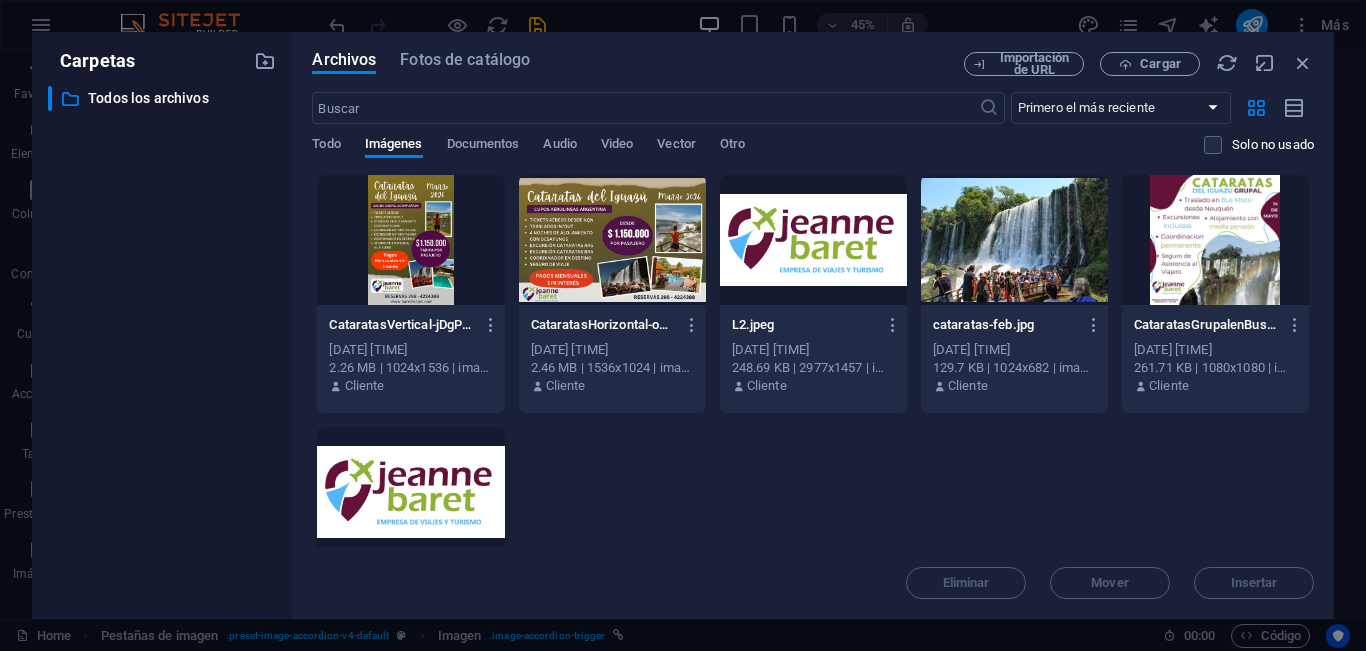 click at bounding box center (612, 240) 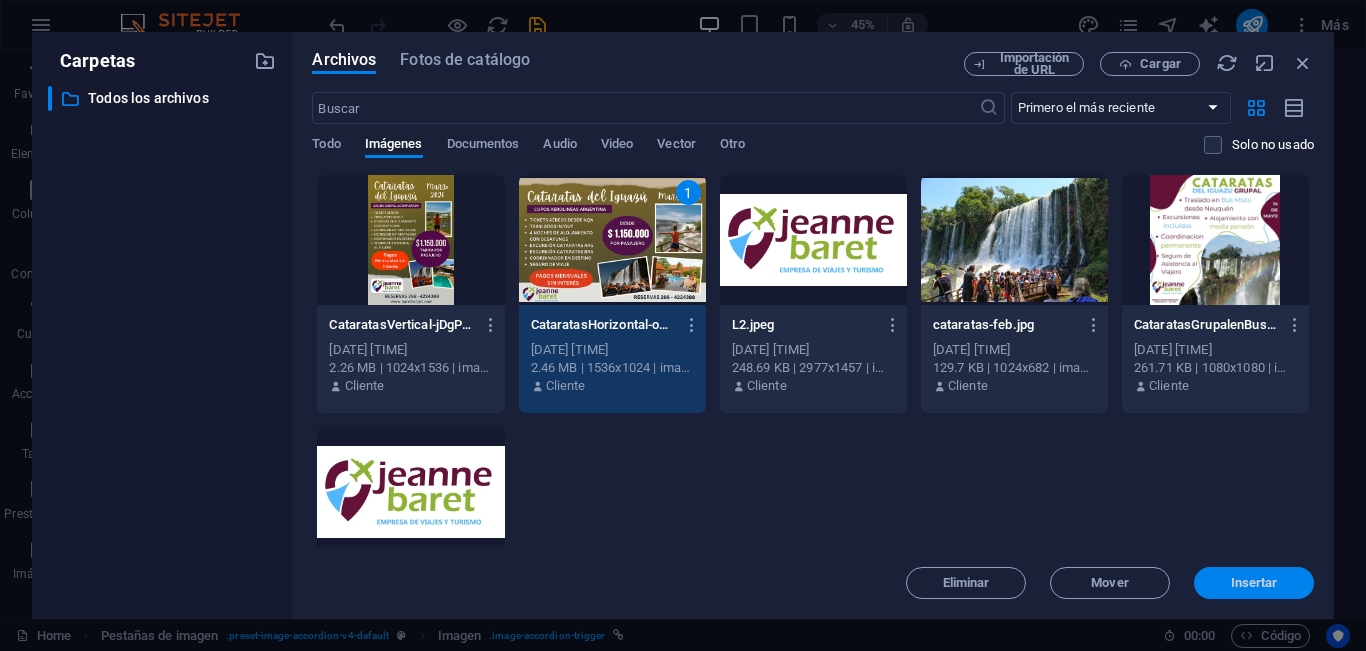click on "Insertar" at bounding box center [1254, 583] 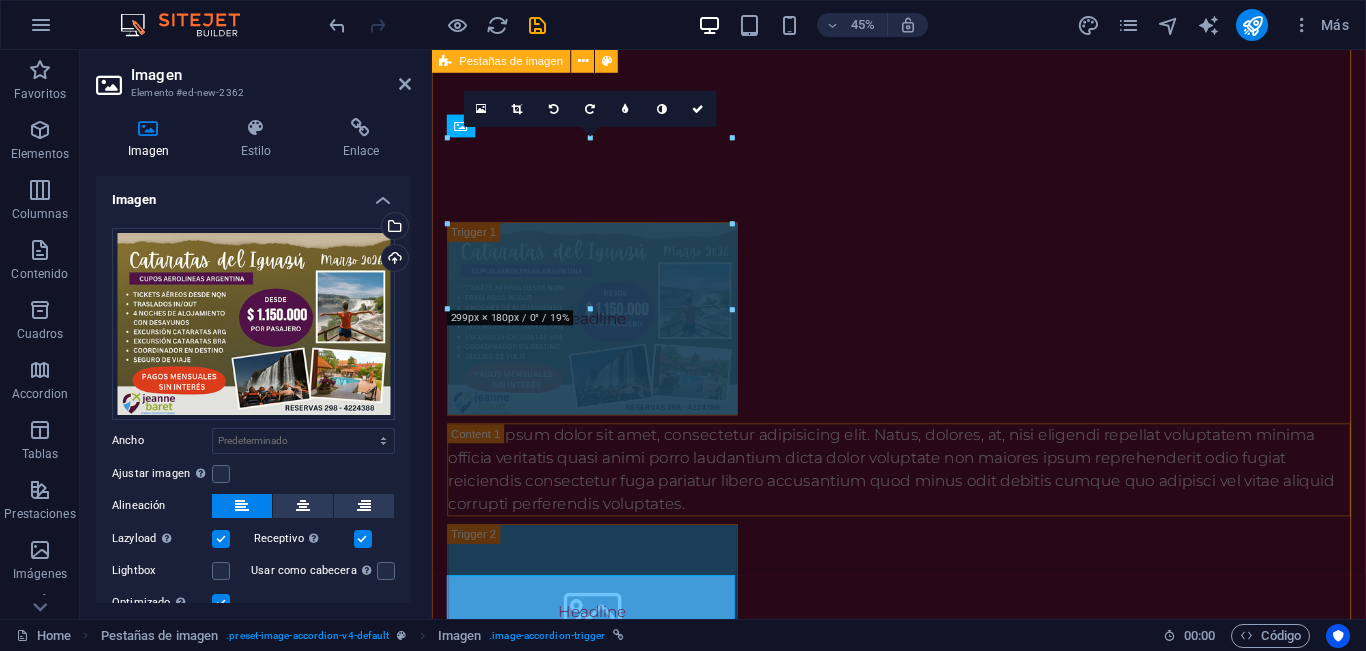 scroll, scrollTop: 1000, scrollLeft: 0, axis: vertical 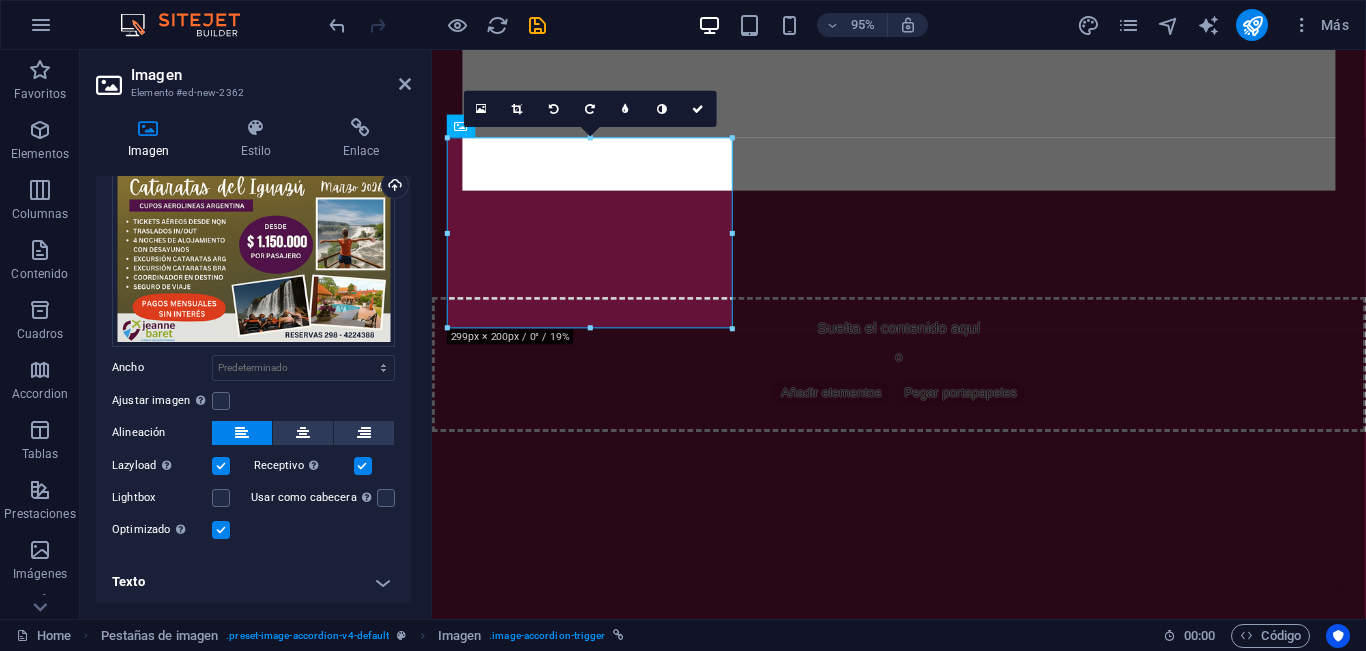 click on "Texto" at bounding box center [253, 582] 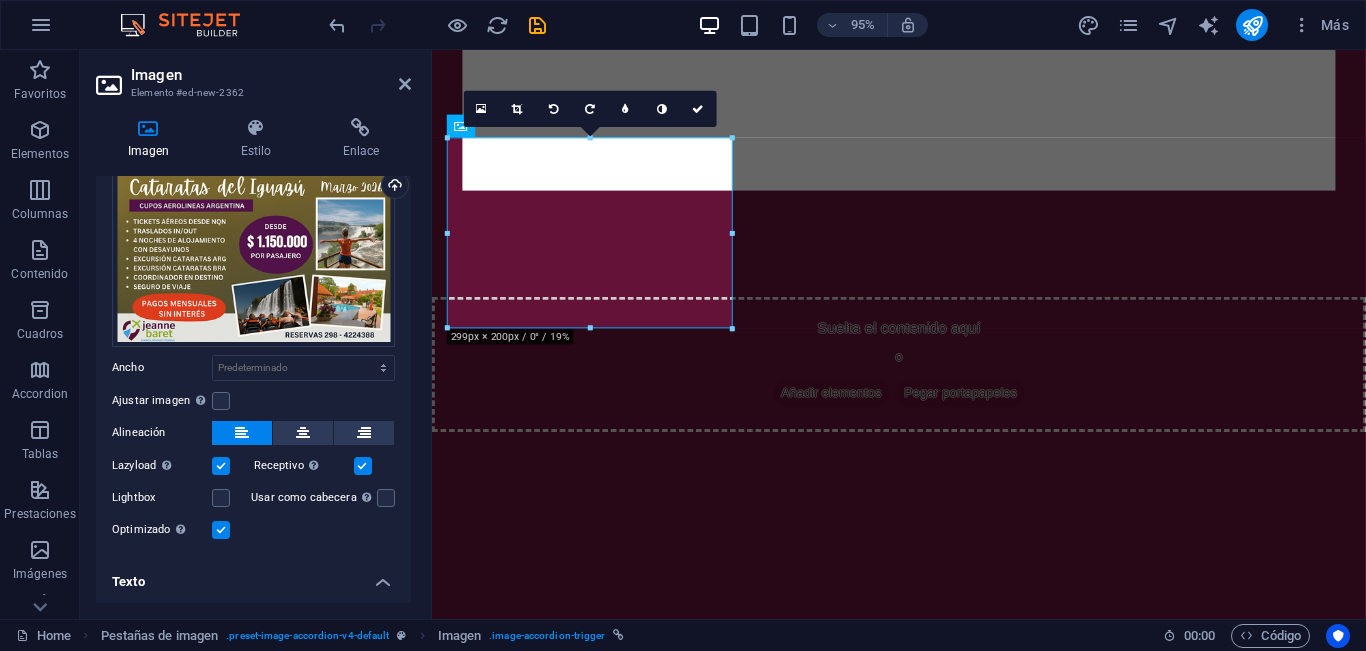 scroll, scrollTop: 261, scrollLeft: 0, axis: vertical 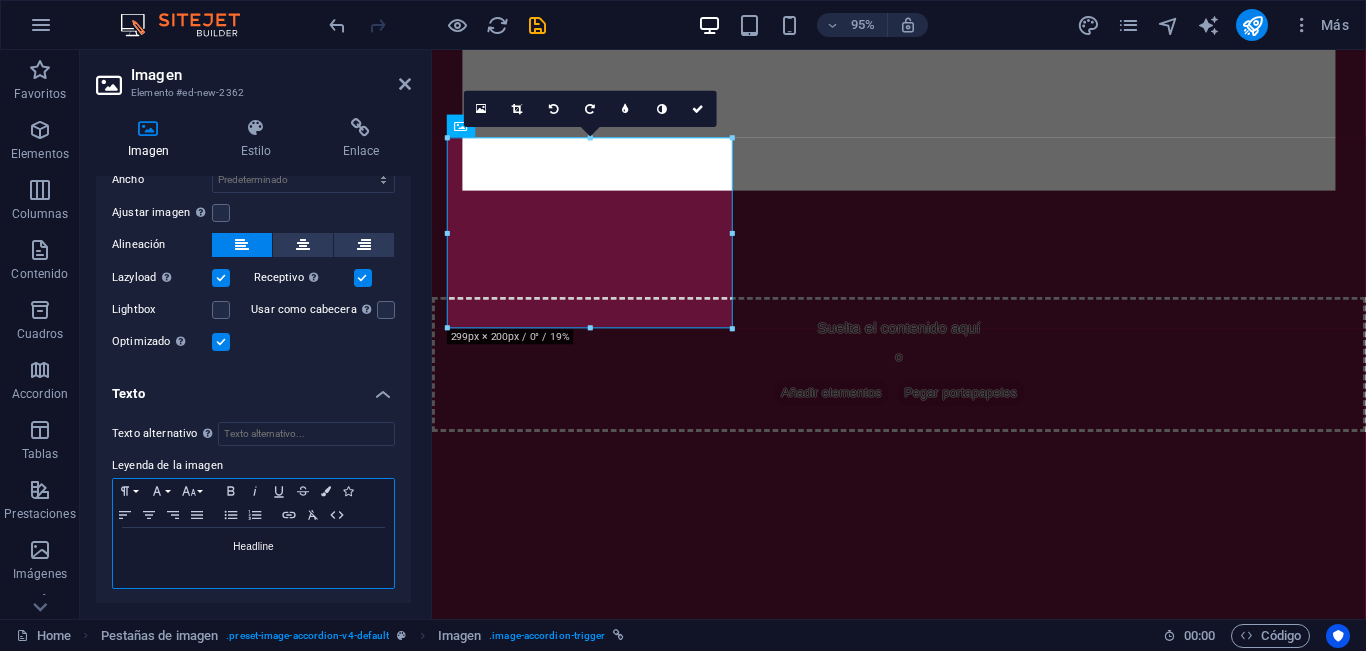 click on "Headline" at bounding box center (253, 547) 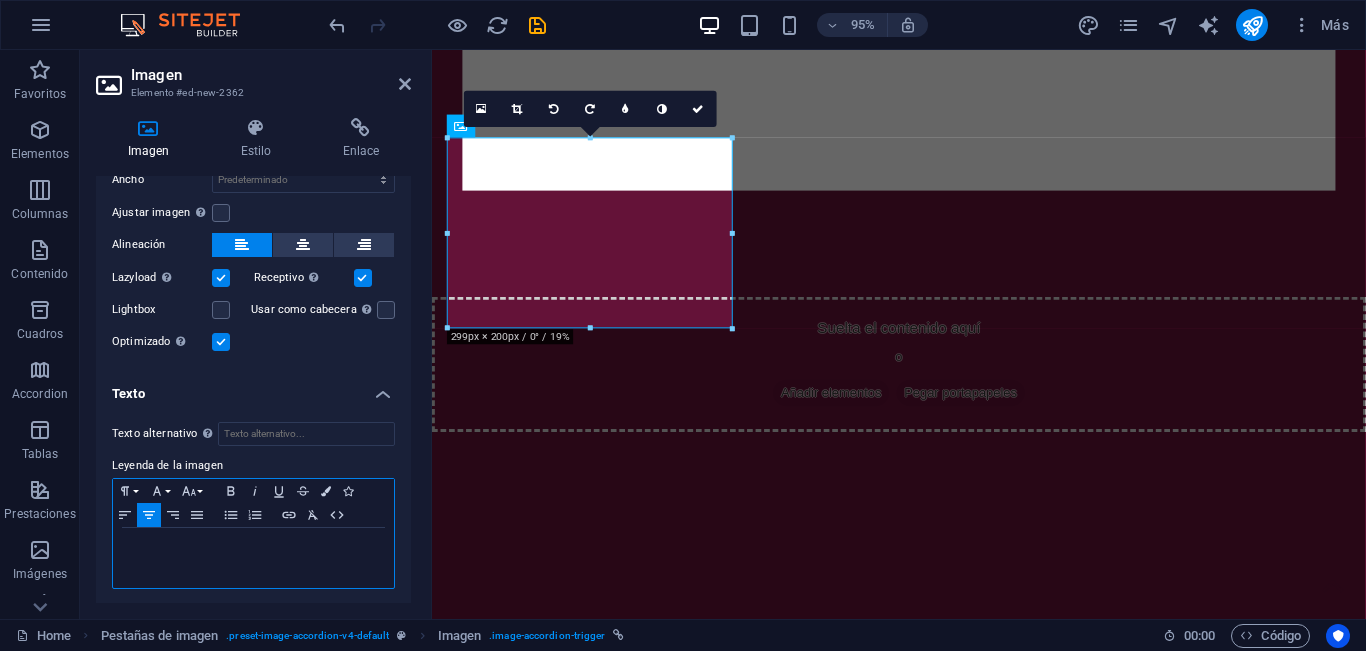 type 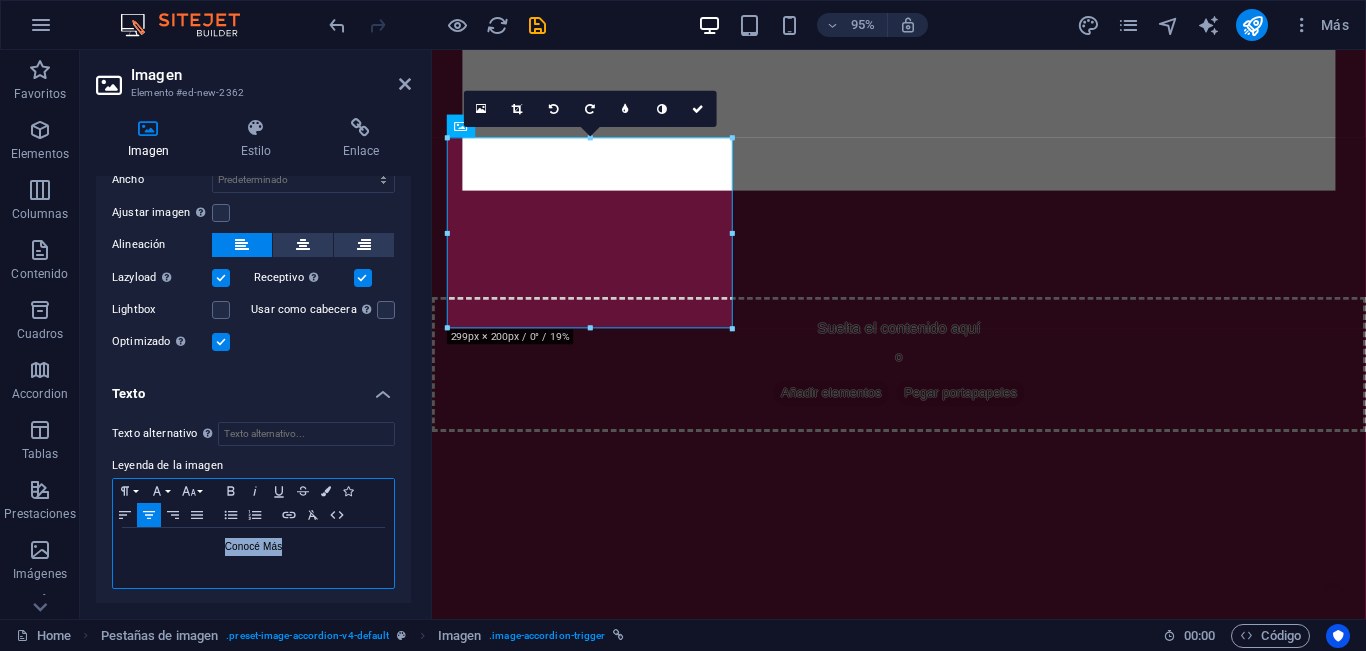 drag, startPoint x: 279, startPoint y: 548, endPoint x: 221, endPoint y: 545, distance: 58.077534 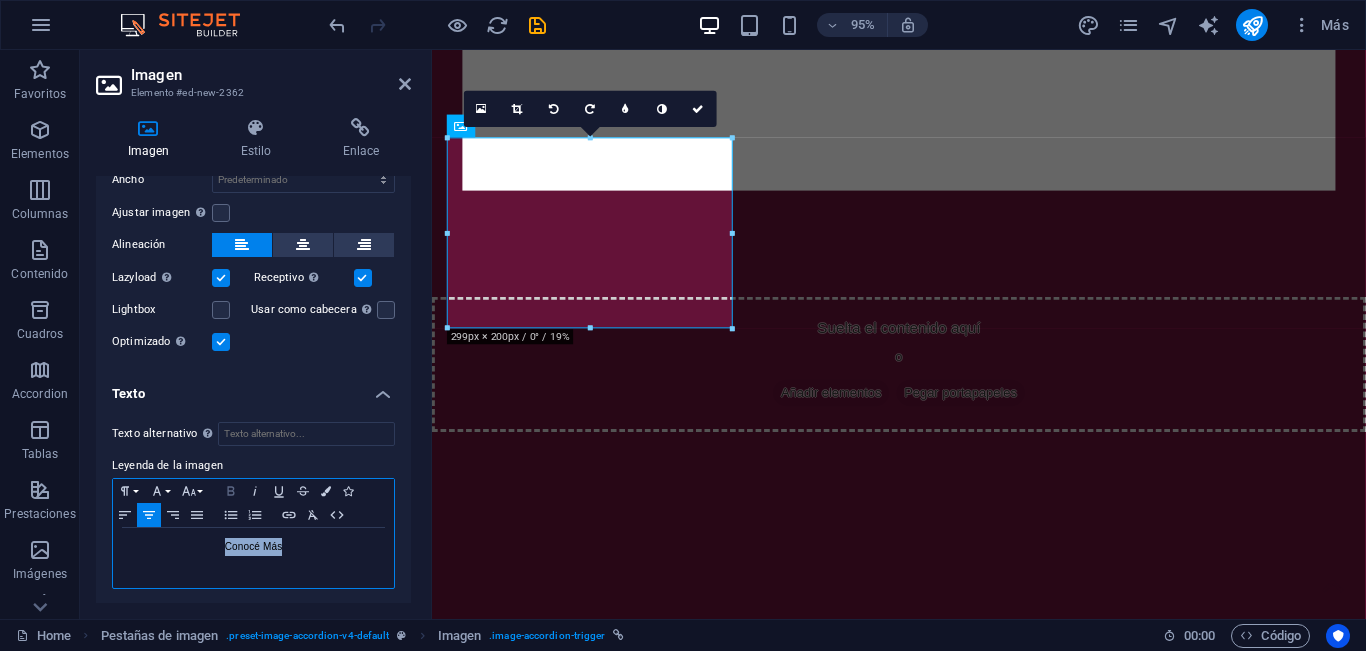 click 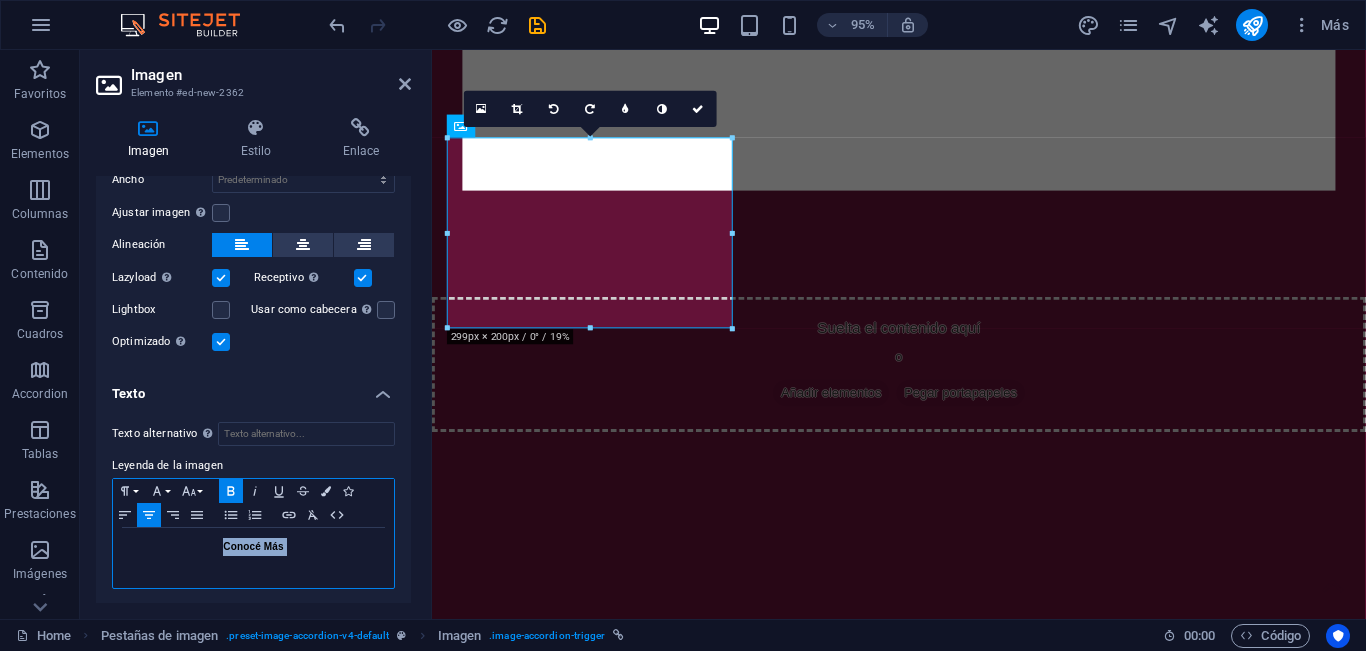 click on "​Conocé Más" at bounding box center [253, 546] 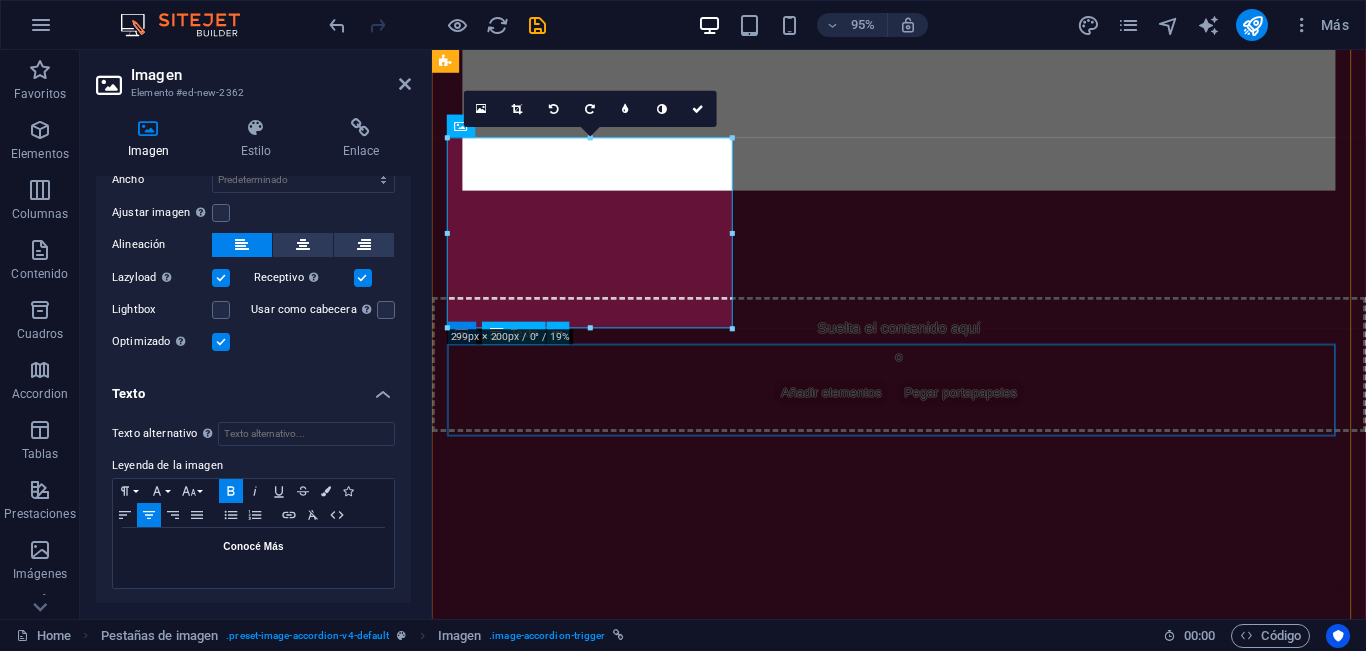 click on "Lorem ipsum dolor sit amet, consectetur adipisicing elit. Natus, dolores, at, nisi eligendi repellat voluptatem minima officia veritatis quasi animi porro laudantium dicta dolor voluptate non maiores ipsum reprehenderit odio fugiat reiciendis consectetur fuga pariatur libero accusantium quod minus odit debitis cumque quo adipisci vel vitae aliquid corrupti perferendis voluptates." at bounding box center (923, 953) 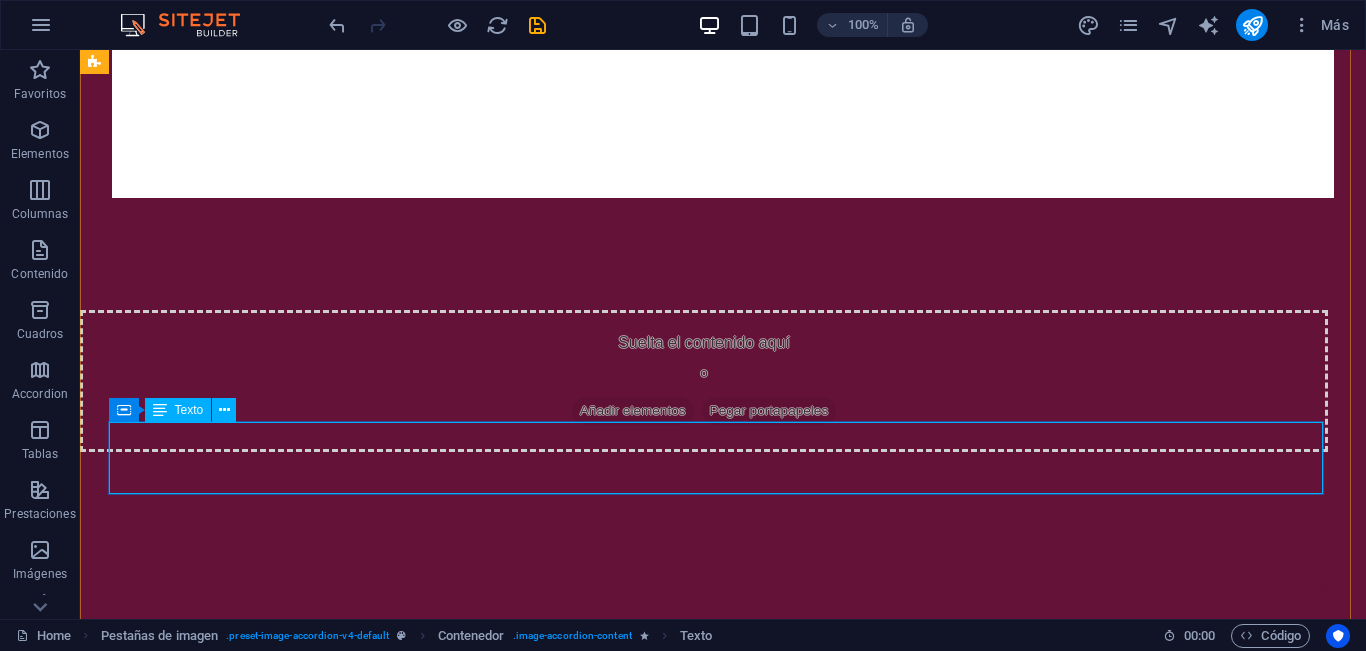 click on "Lorem ipsum dolor sit amet, consectetur adipisicing elit. Natus, dolores, at, nisi eligendi repellat voluptatem minima officia veritatis quasi animi porro laudantium dicta dolor voluptate non maiores ipsum reprehenderit odio fugiat reiciendis consectetur fuga pariatur libero accusantium quod minus odit debitis cumque quo adipisci vel vitae aliquid corrupti perferendis voluptates." at bounding box center [704, 1000] 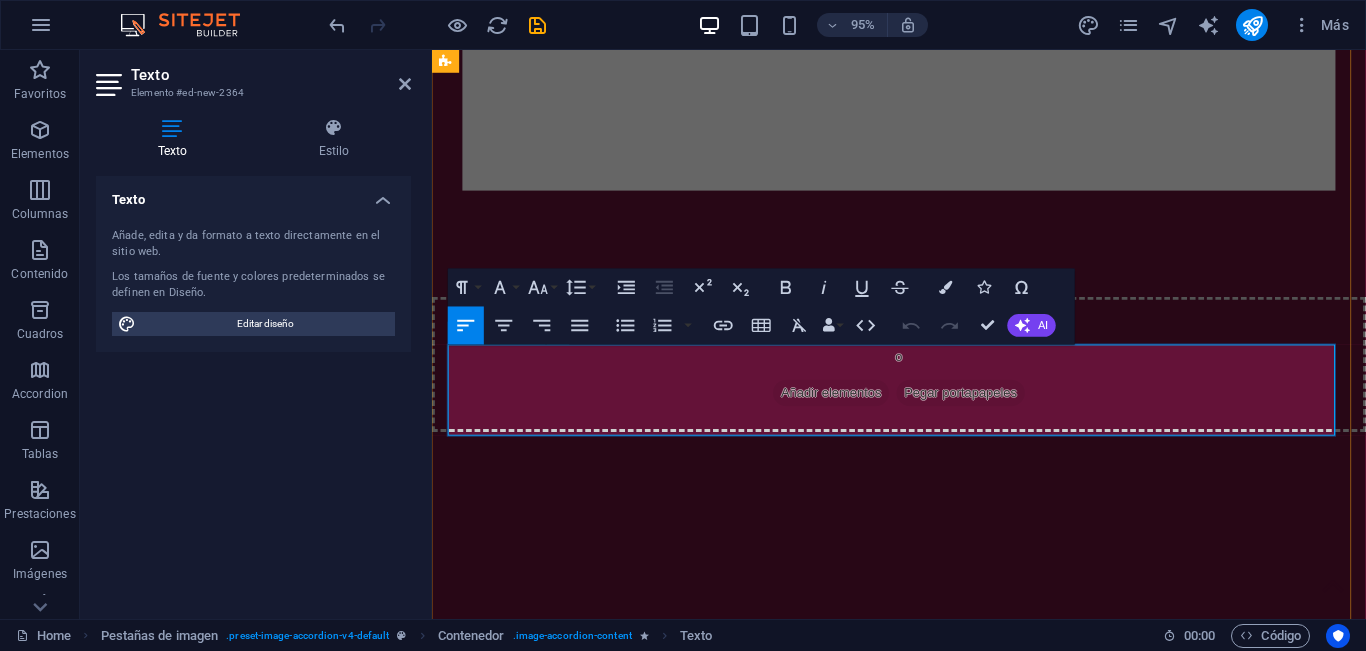 drag, startPoint x: 718, startPoint y: 439, endPoint x: 448, endPoint y: 371, distance: 278.4313 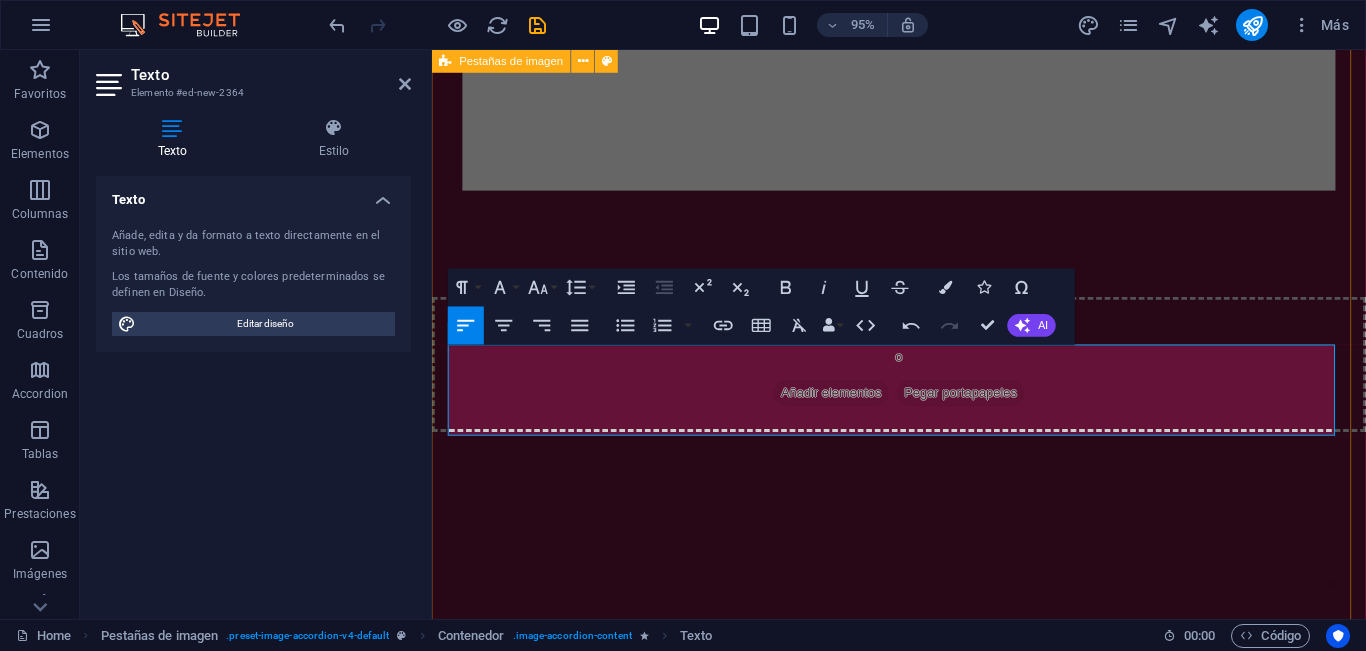 click on "Conocé Más Salida: [DATE] Incluye: Tickets Aéreos - Traslados In/ Out ajsjjs - kakskkdkdkdkkddd- sjsjdhkSDHFhsdgflSDFLsdflsjd- HGsvcghdsvchSDVCHSCH ​Tarifa: $ 1.150.000 por Pasajero // Tarifa Válida hasta [DATE] Headline Lorem ipsum dolor sit amet, consectetur adipisicing elit. Natus, dolores, at, nisi eligendi repellat voluptatem minima officia veritatis quasi animi porro laudantium dicta dolor voluptate non maiores ipsum reprehenderit odio fugiat reiciendis consectetur fuga pariatur libero accusantium quod minus odit debitis cumque quo adipisci vel vitae aliquid corrupti perferendis voluptates. Headline" at bounding box center [923, 1146] 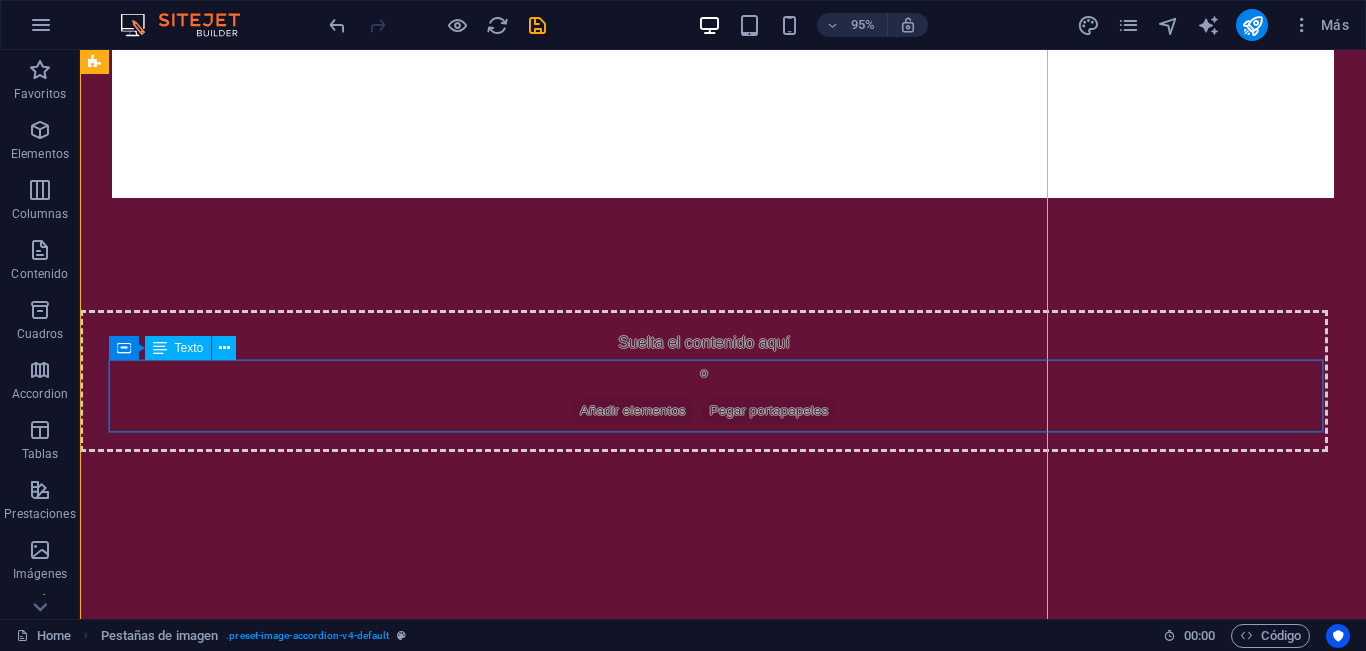 scroll, scrollTop: 1062, scrollLeft: 0, axis: vertical 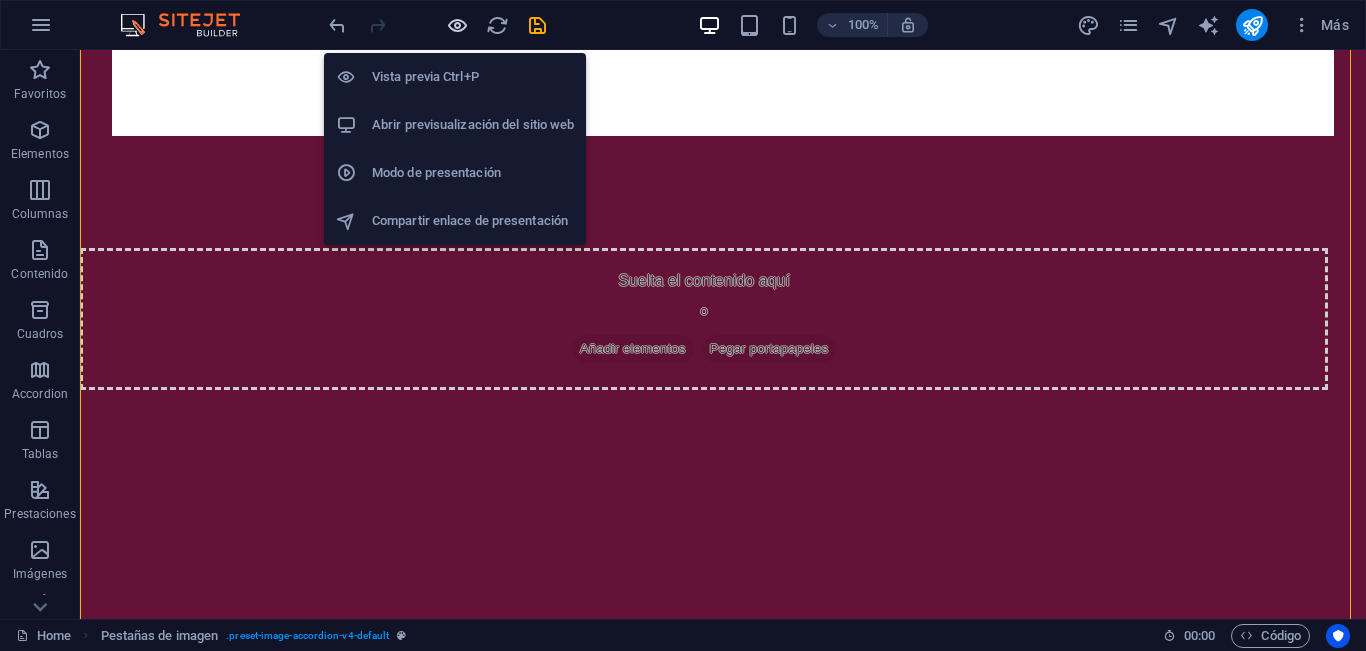 click at bounding box center (457, 25) 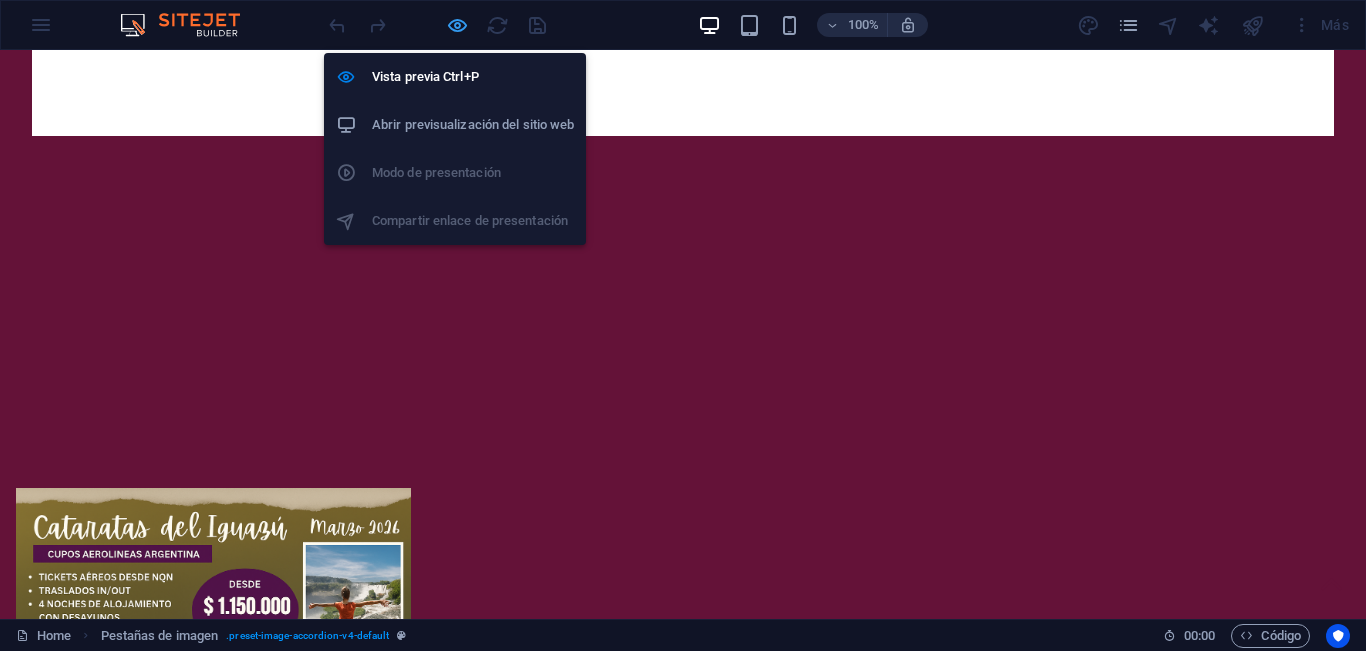scroll, scrollTop: 920, scrollLeft: 0, axis: vertical 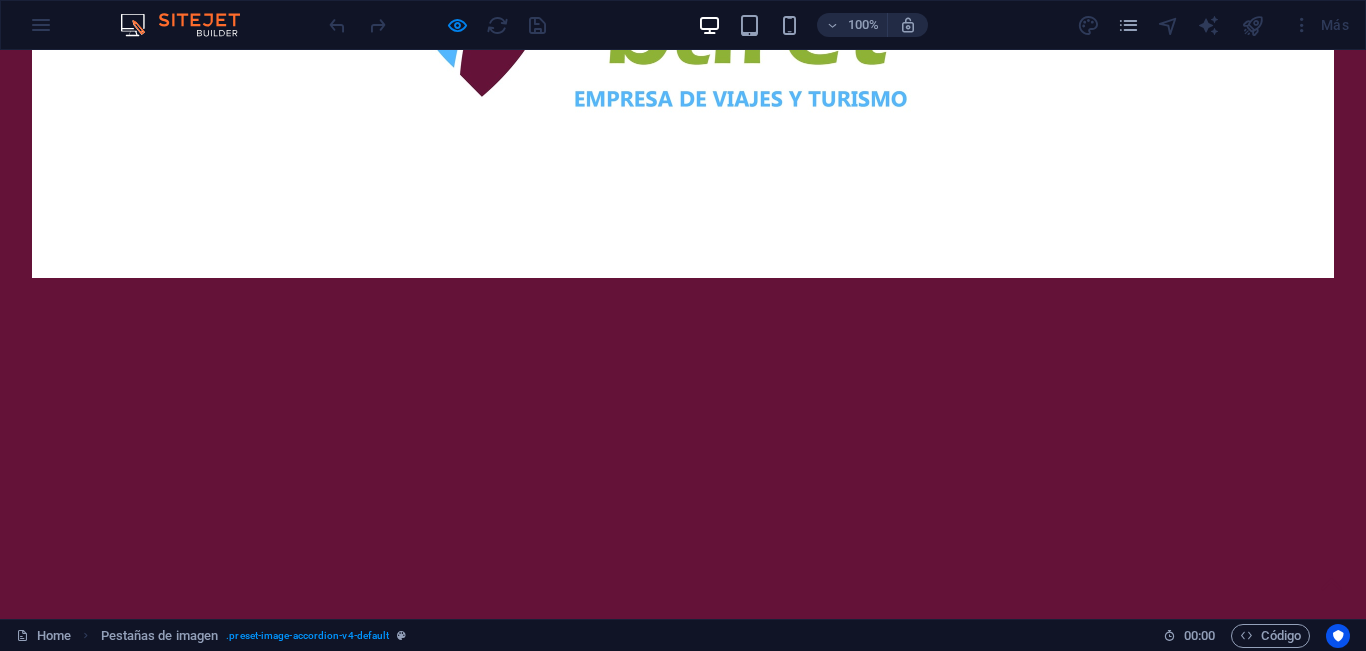 click on "Conocé Más" at bounding box center [213, 761] 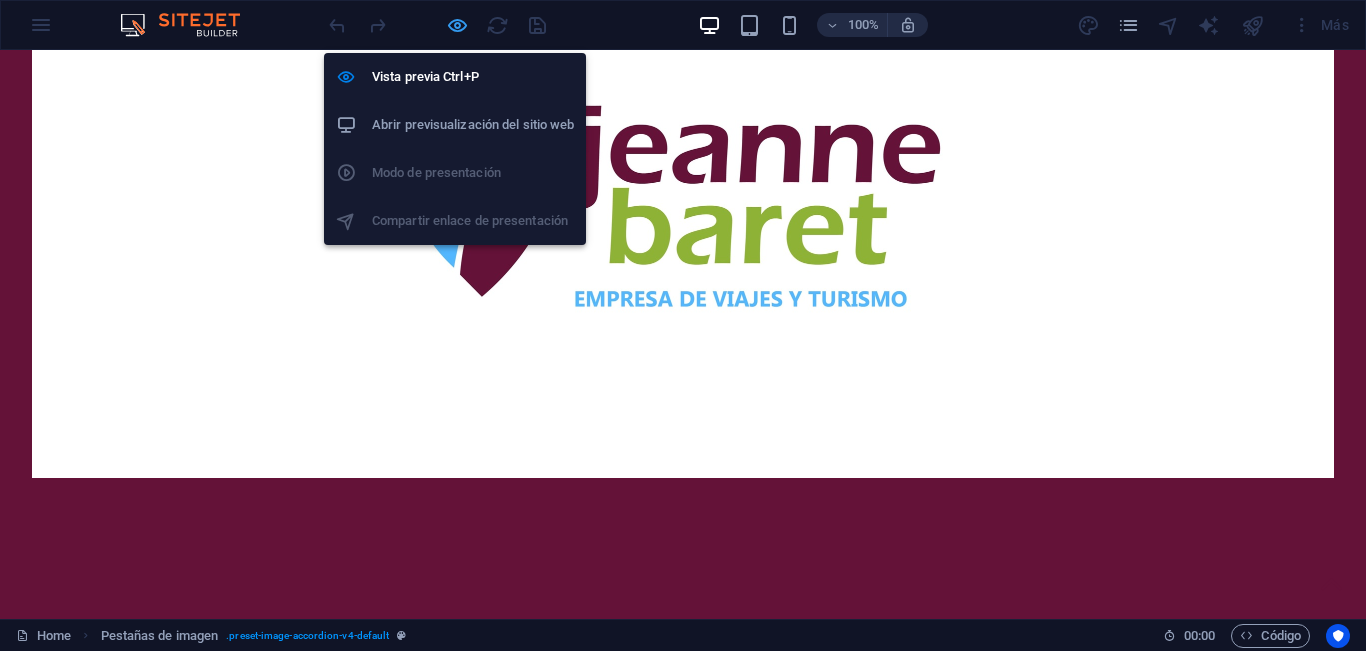 click at bounding box center (457, 25) 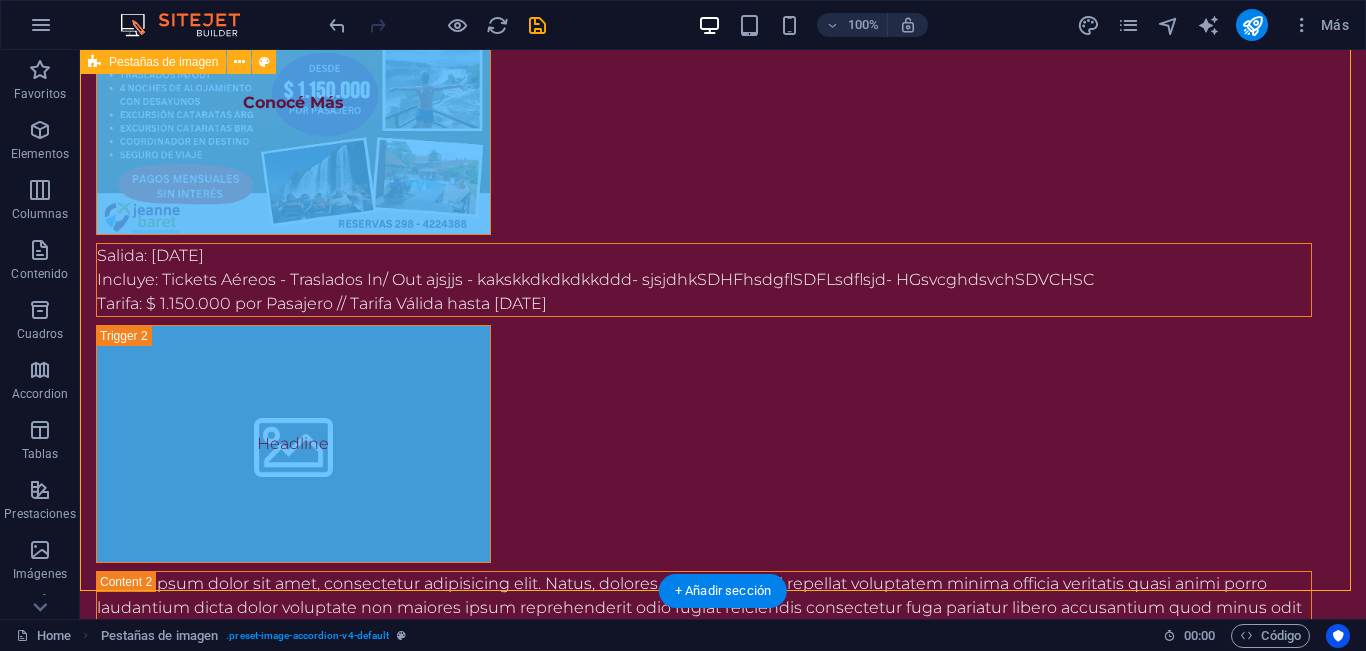 scroll, scrollTop: 1820, scrollLeft: 0, axis: vertical 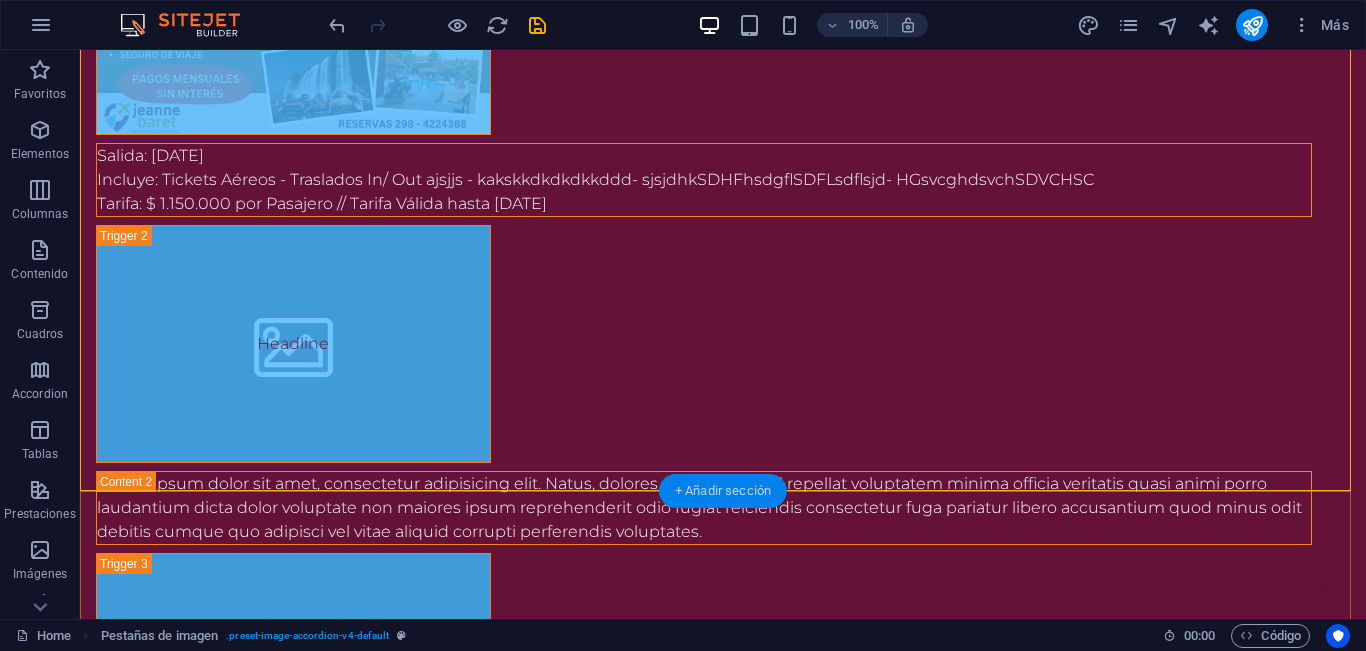 click on "+ Añadir sección" at bounding box center (723, 491) 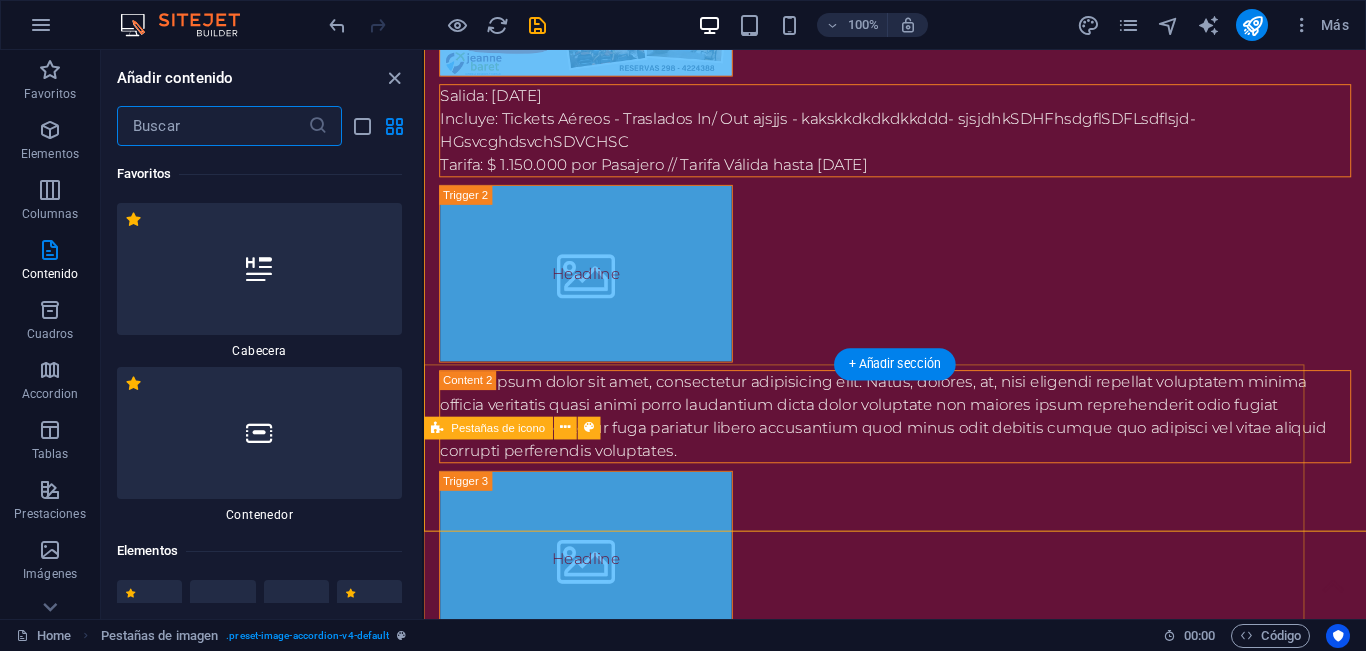 scroll, scrollTop: 1754, scrollLeft: 0, axis: vertical 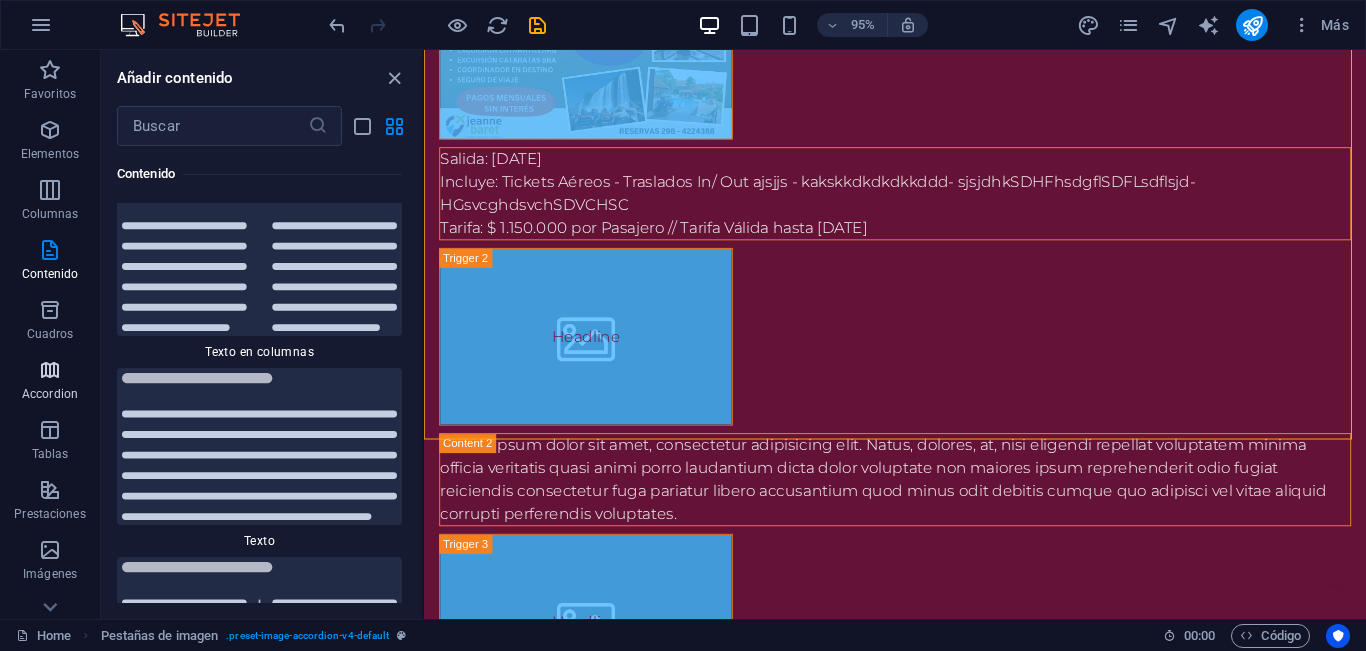 click at bounding box center [50, 370] 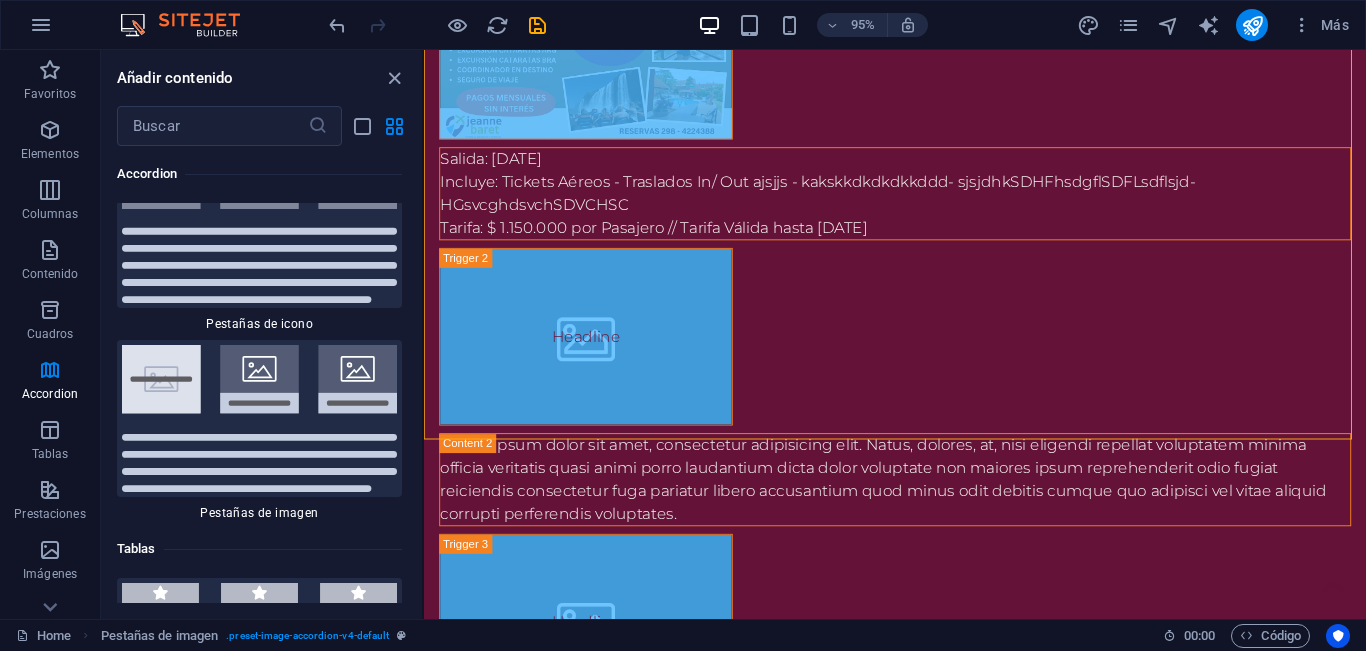 scroll, scrollTop: 13064, scrollLeft: 0, axis: vertical 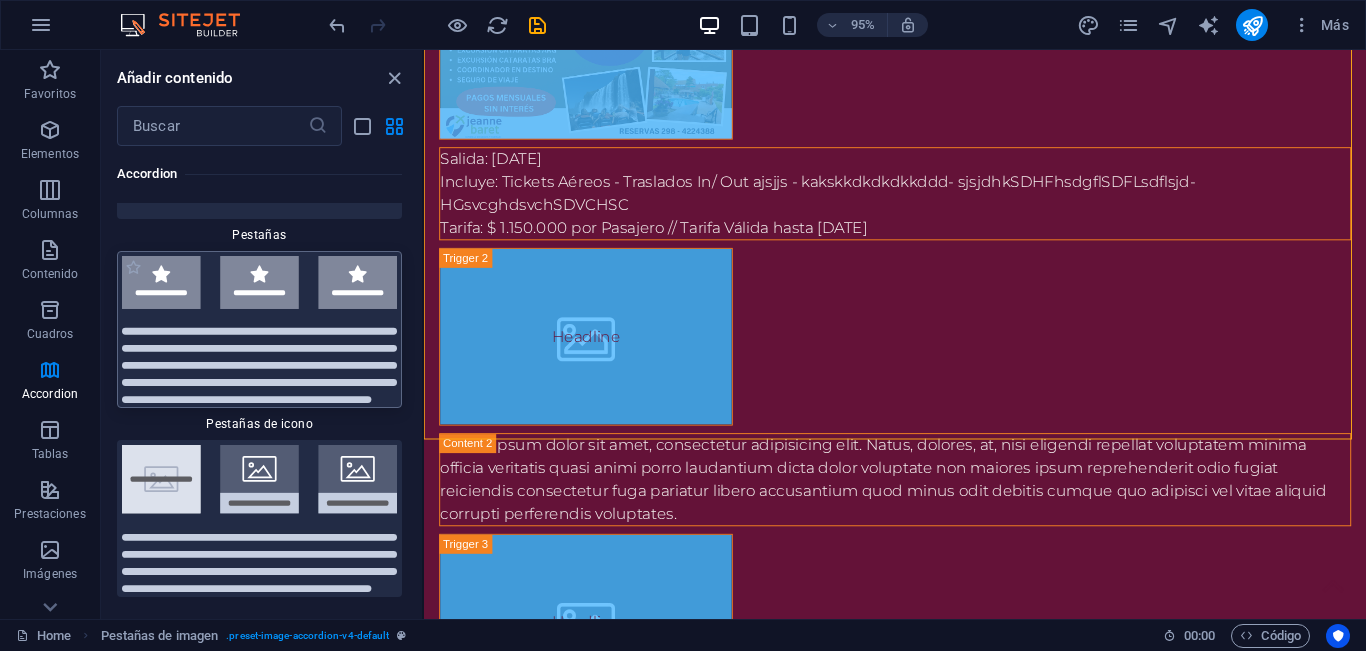 click at bounding box center (259, 329) 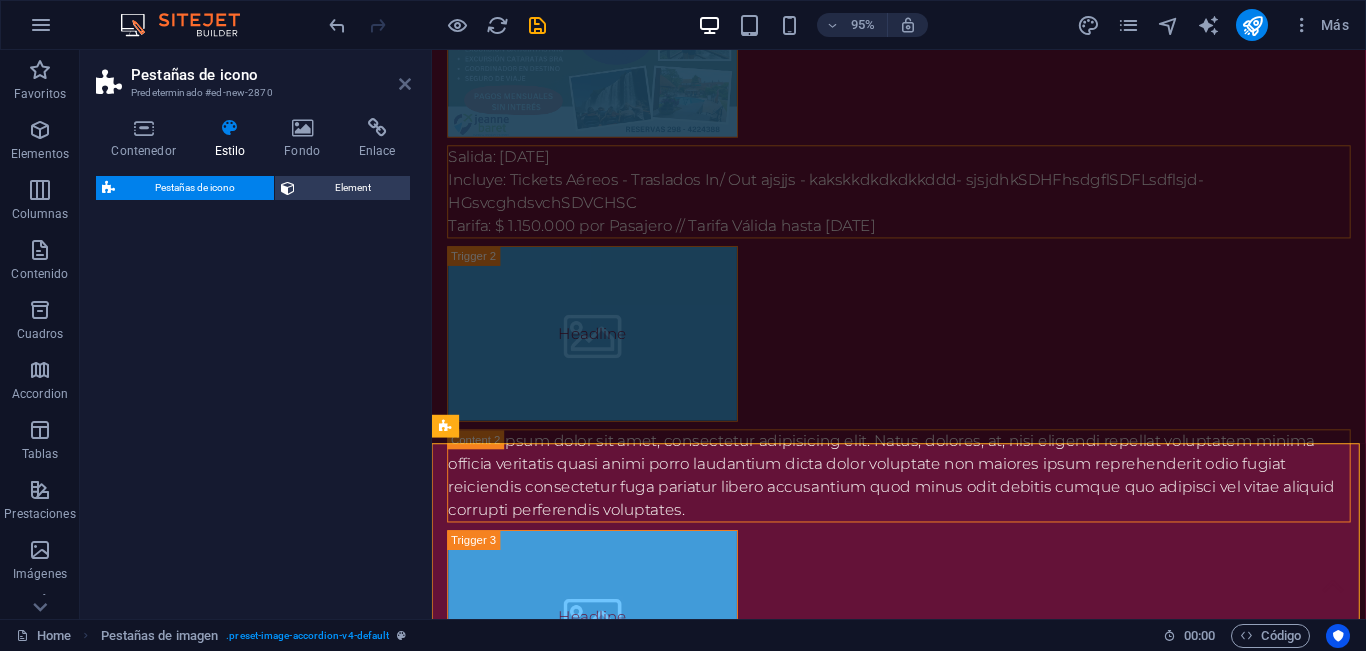 click at bounding box center (405, 84) 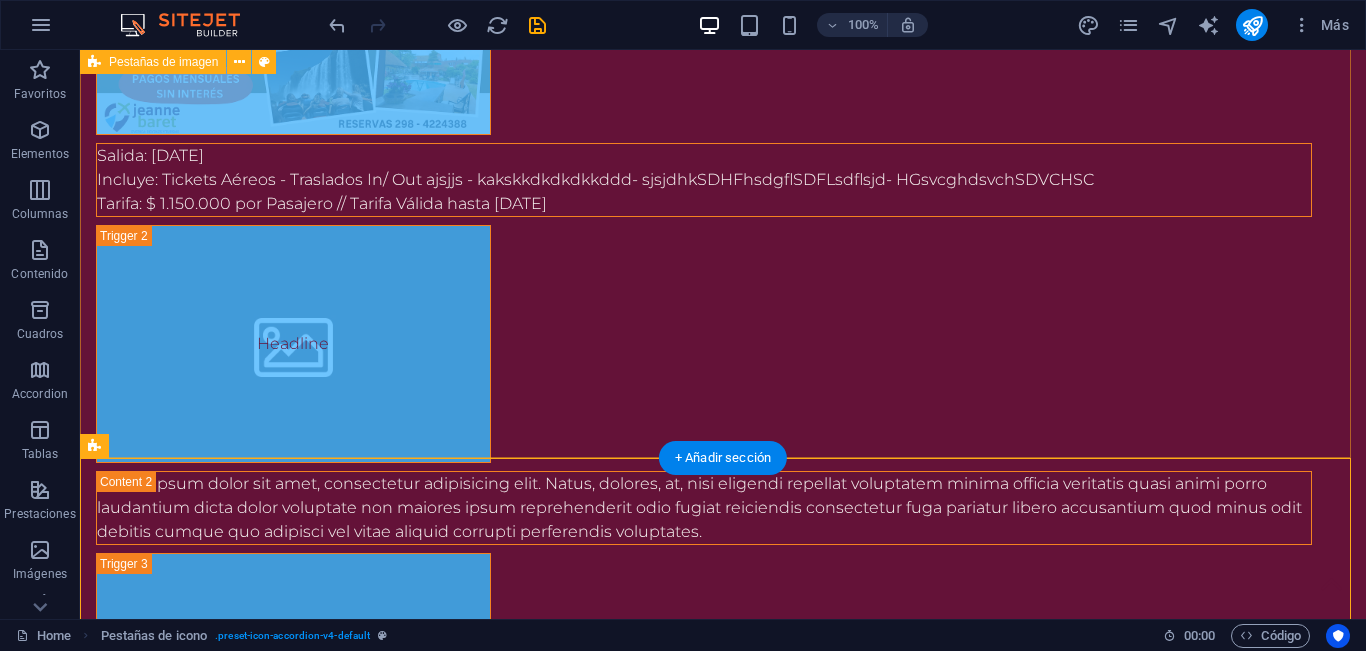scroll, scrollTop: 2020, scrollLeft: 0, axis: vertical 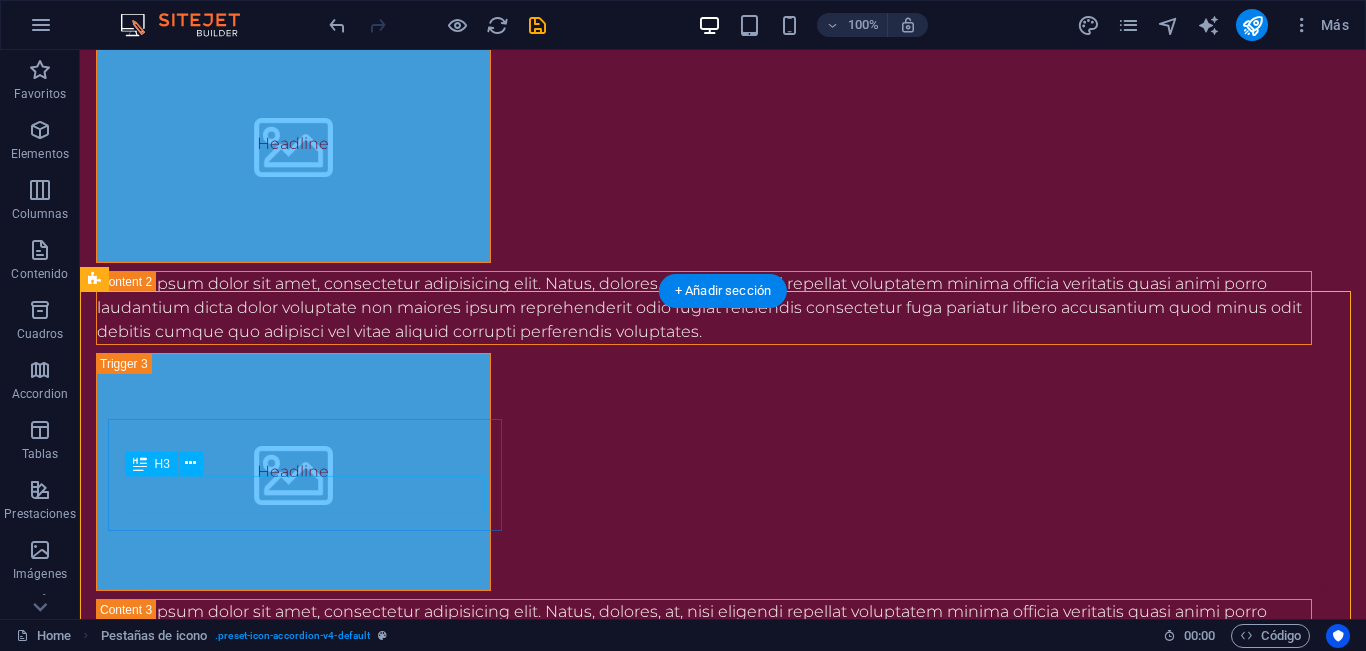 click on "Headline" at bounding box center [293, 1017] 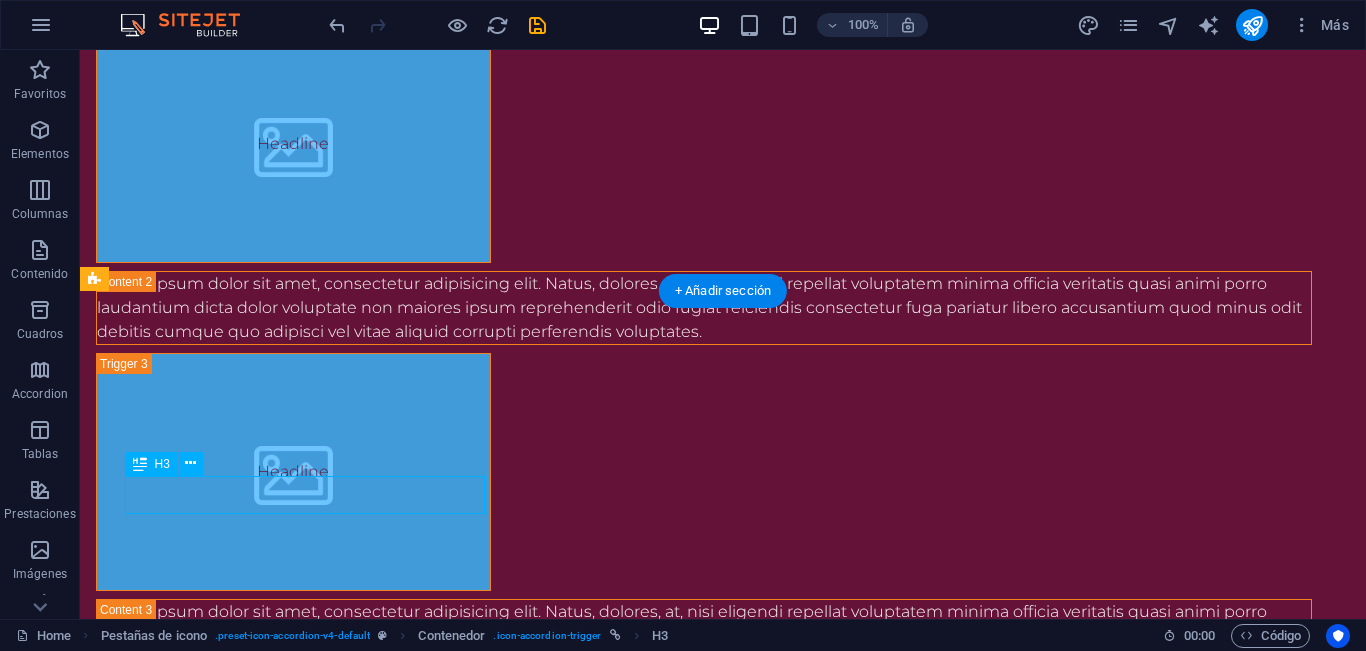 click on "Headline" at bounding box center (293, 1017) 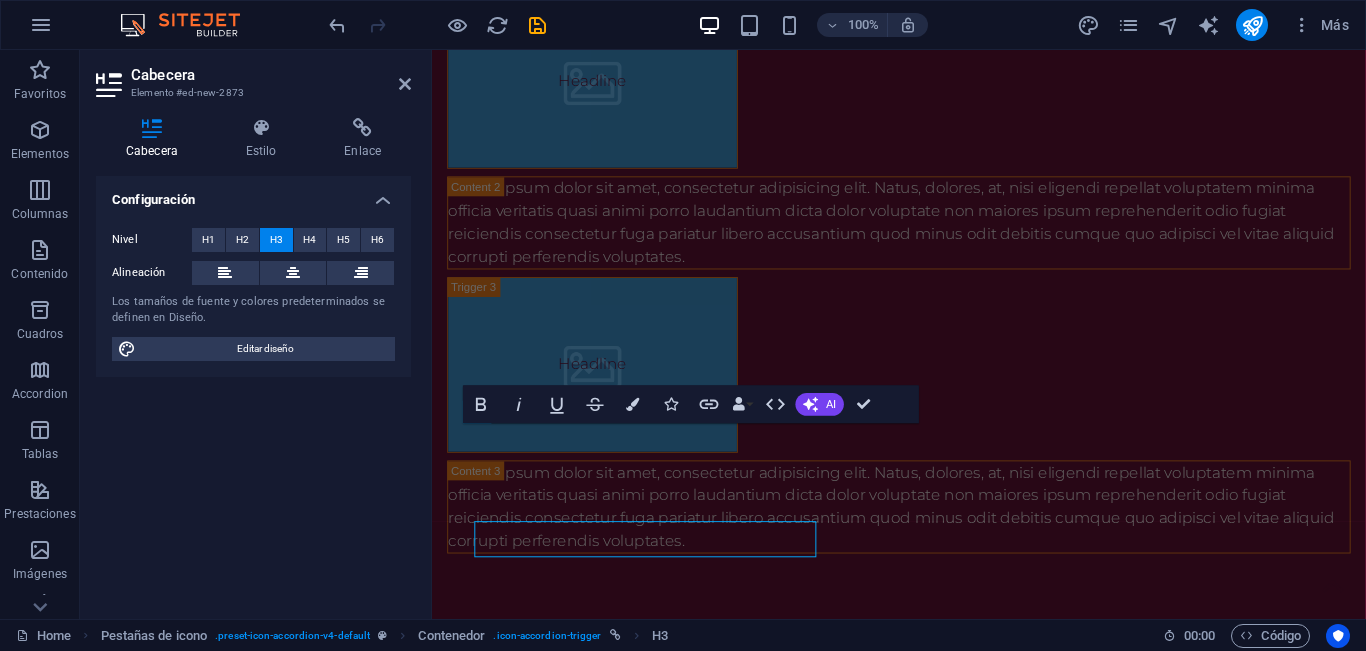 scroll, scrollTop: 1950, scrollLeft: 0, axis: vertical 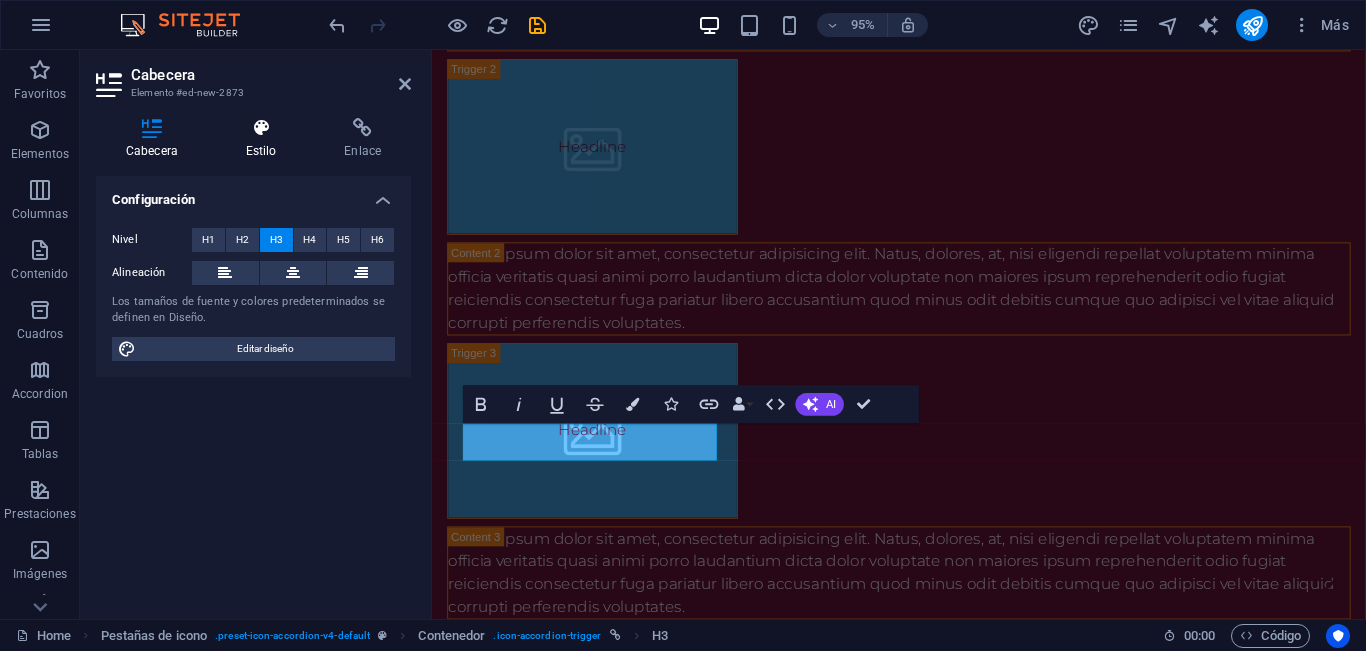 click at bounding box center (261, 128) 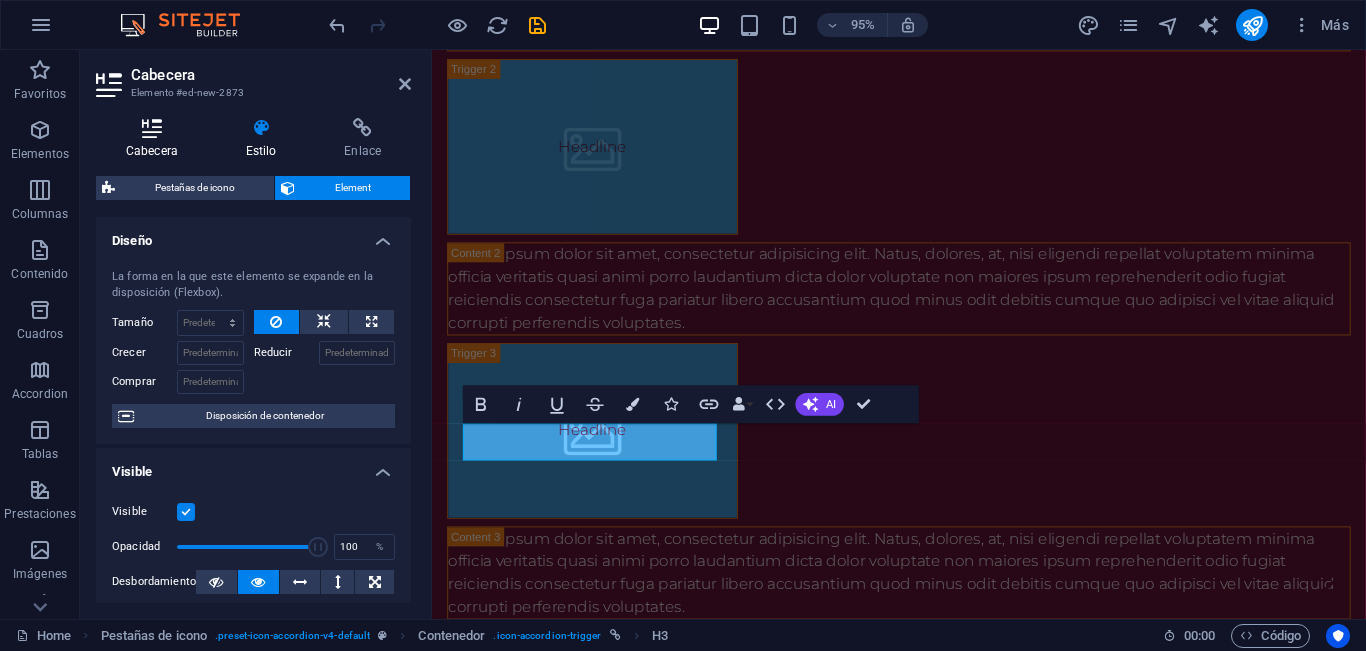 click on "Cabecera" at bounding box center (156, 139) 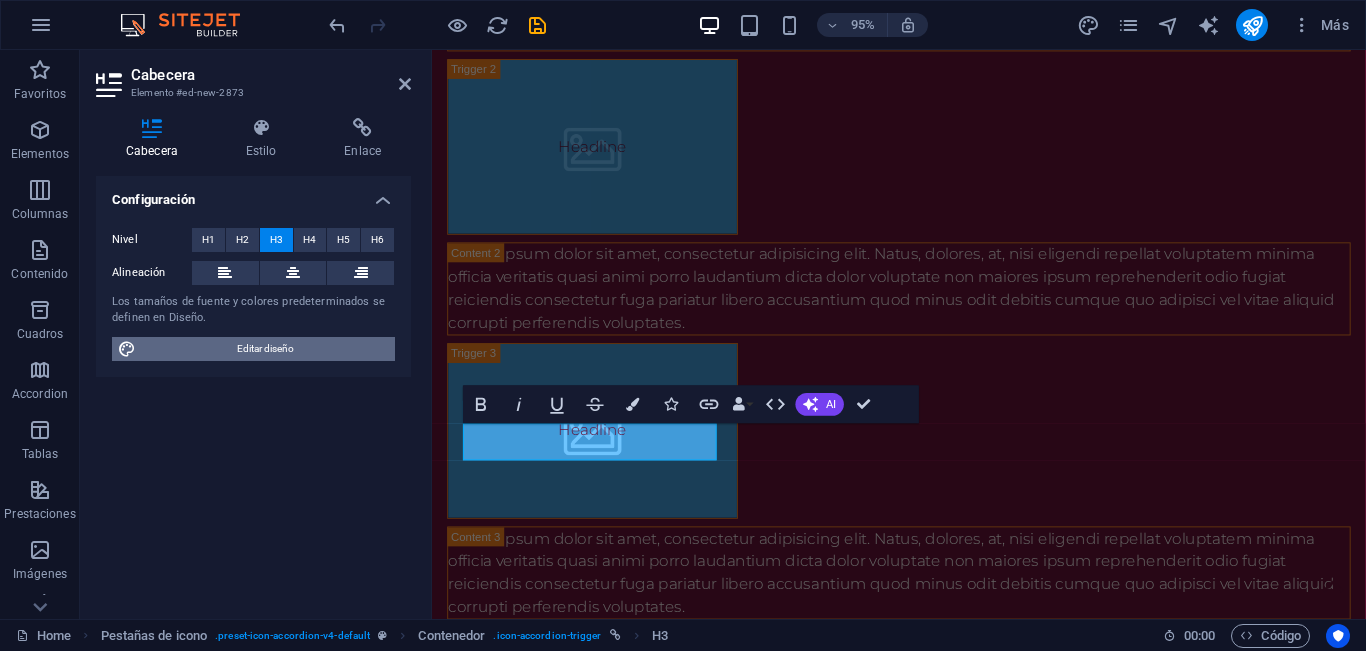 click on "Editar diseño" at bounding box center [265, 349] 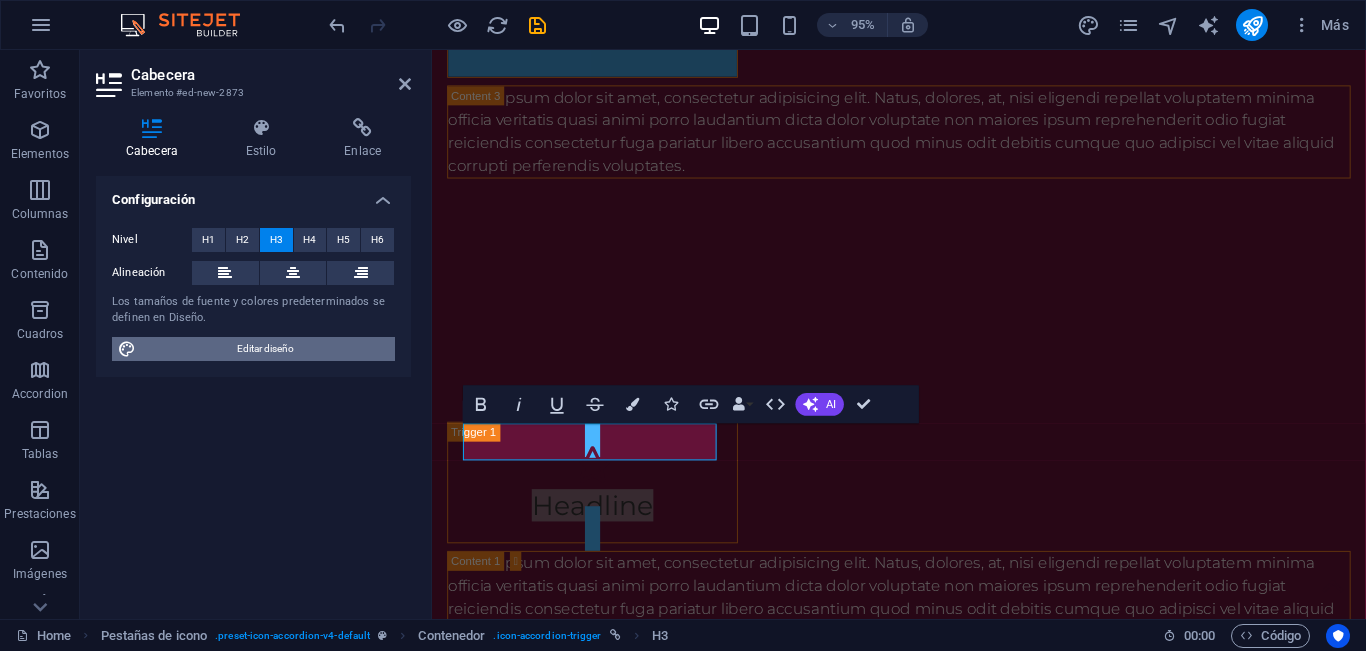 select on "px" 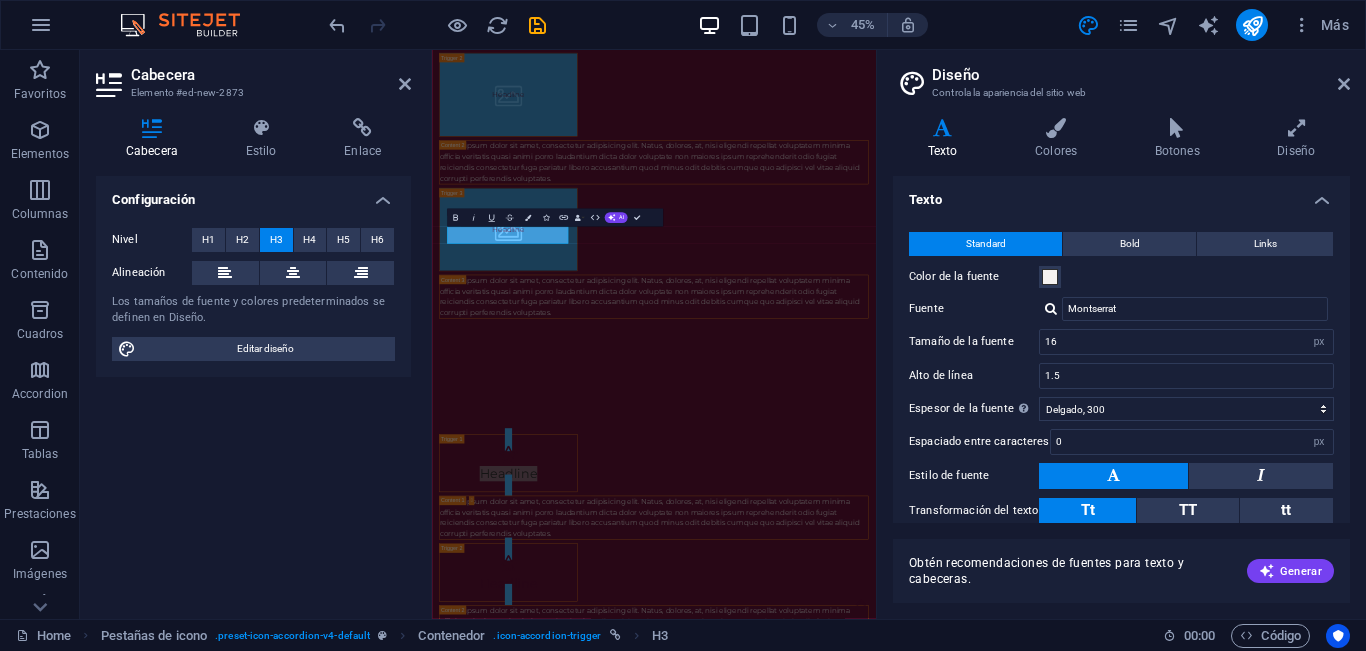 click at bounding box center (942, 128) 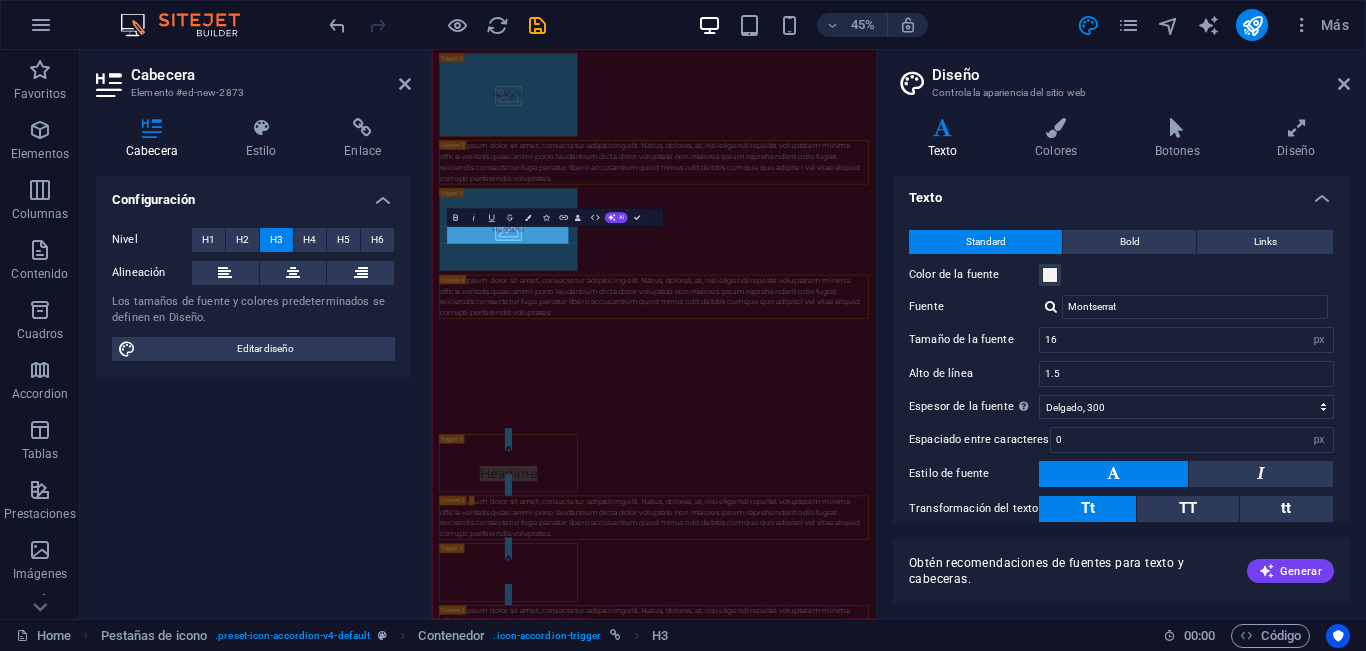 scroll, scrollTop: 0, scrollLeft: 0, axis: both 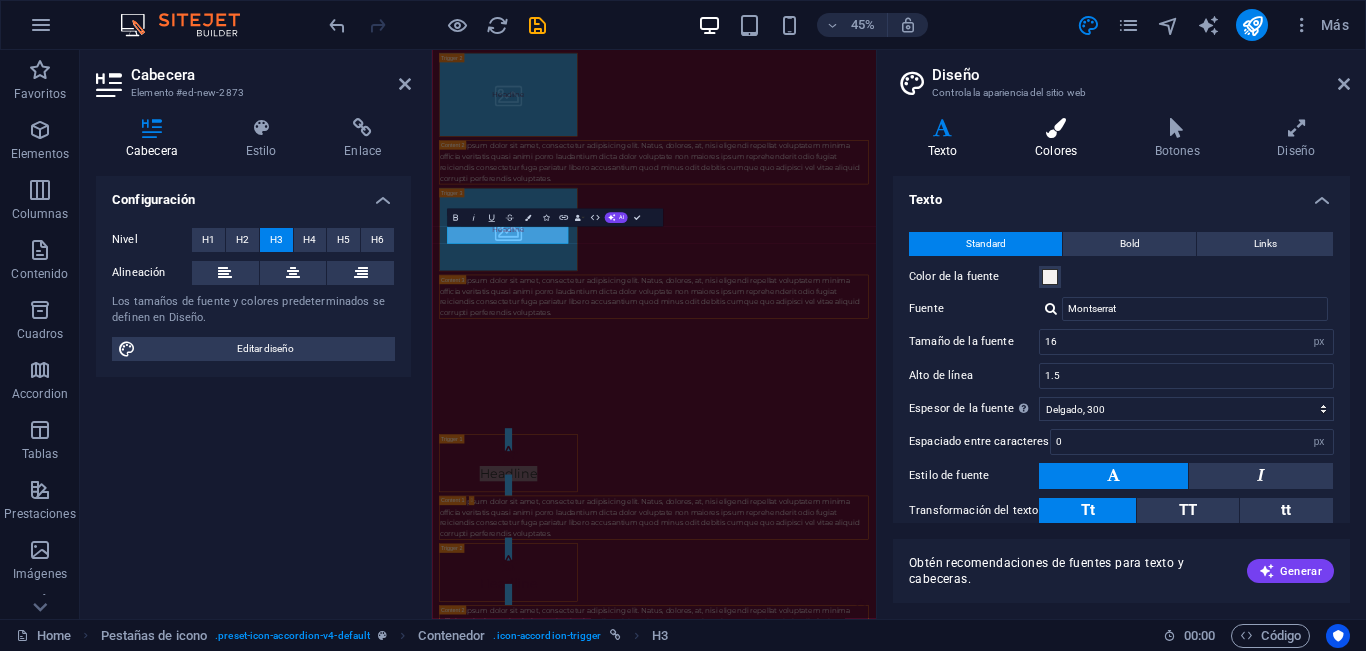 click on "Colores" at bounding box center [1060, 139] 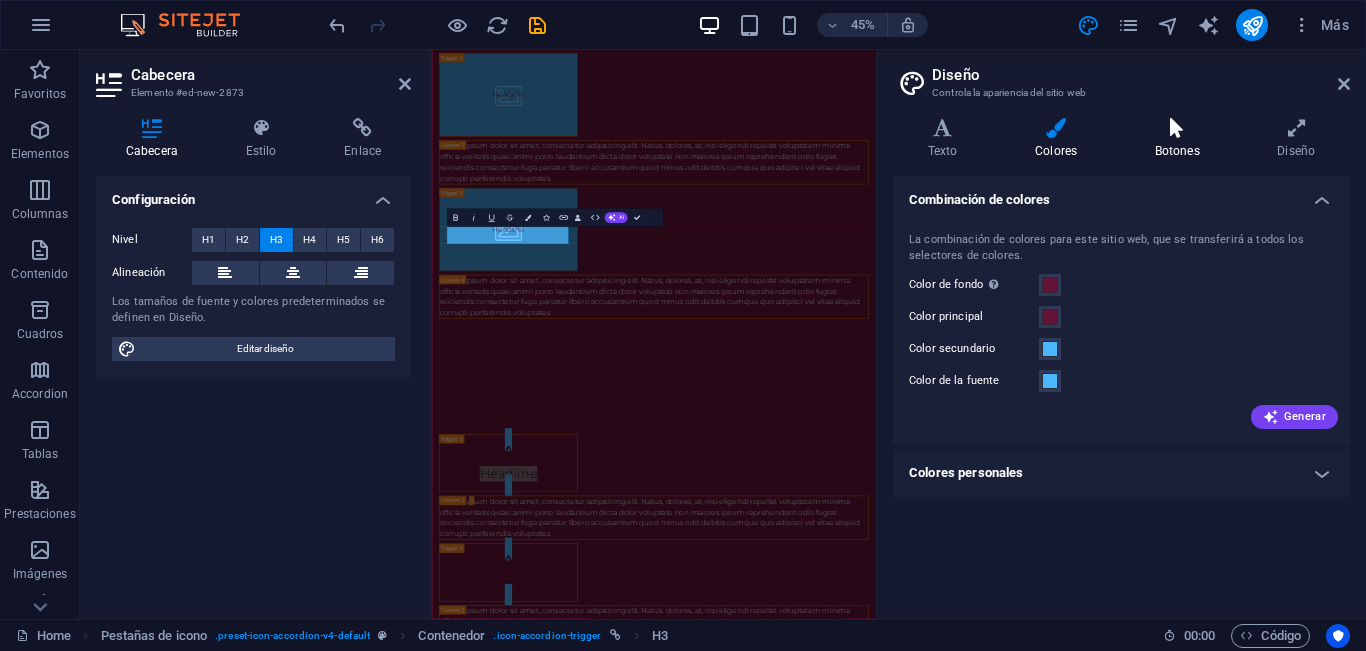 click on "Botones" at bounding box center (1181, 139) 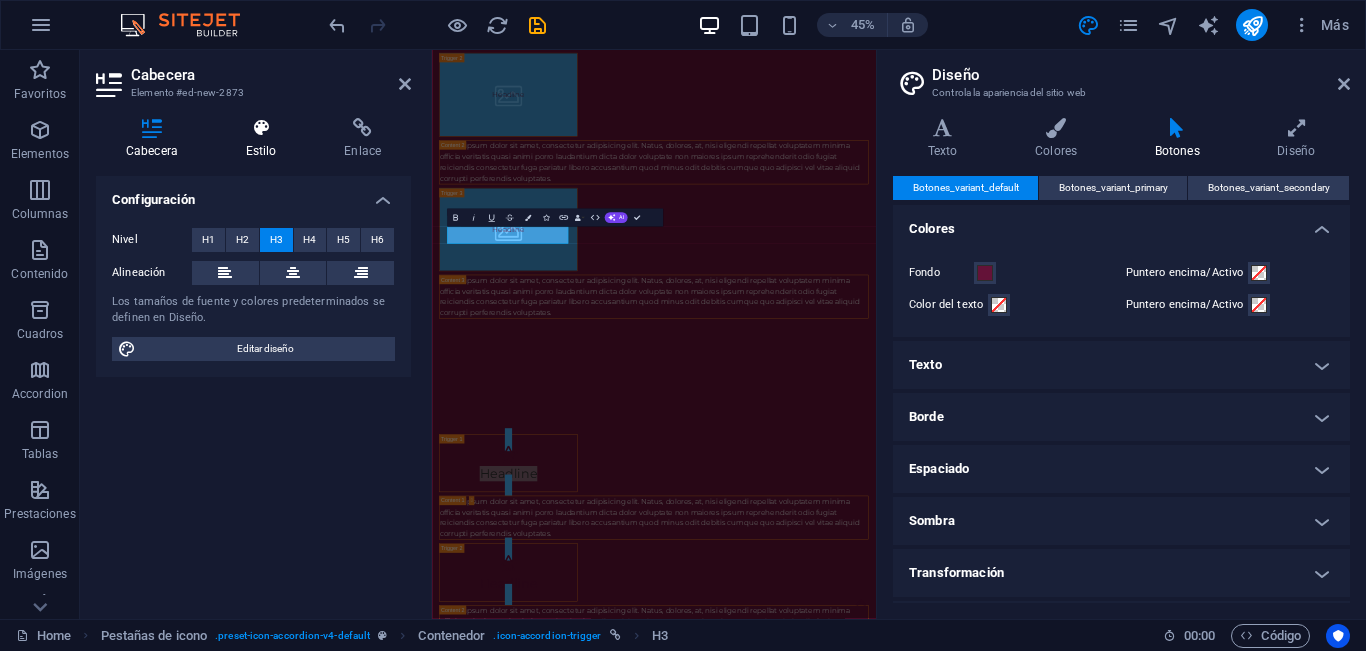 click on "Estilo" at bounding box center (265, 139) 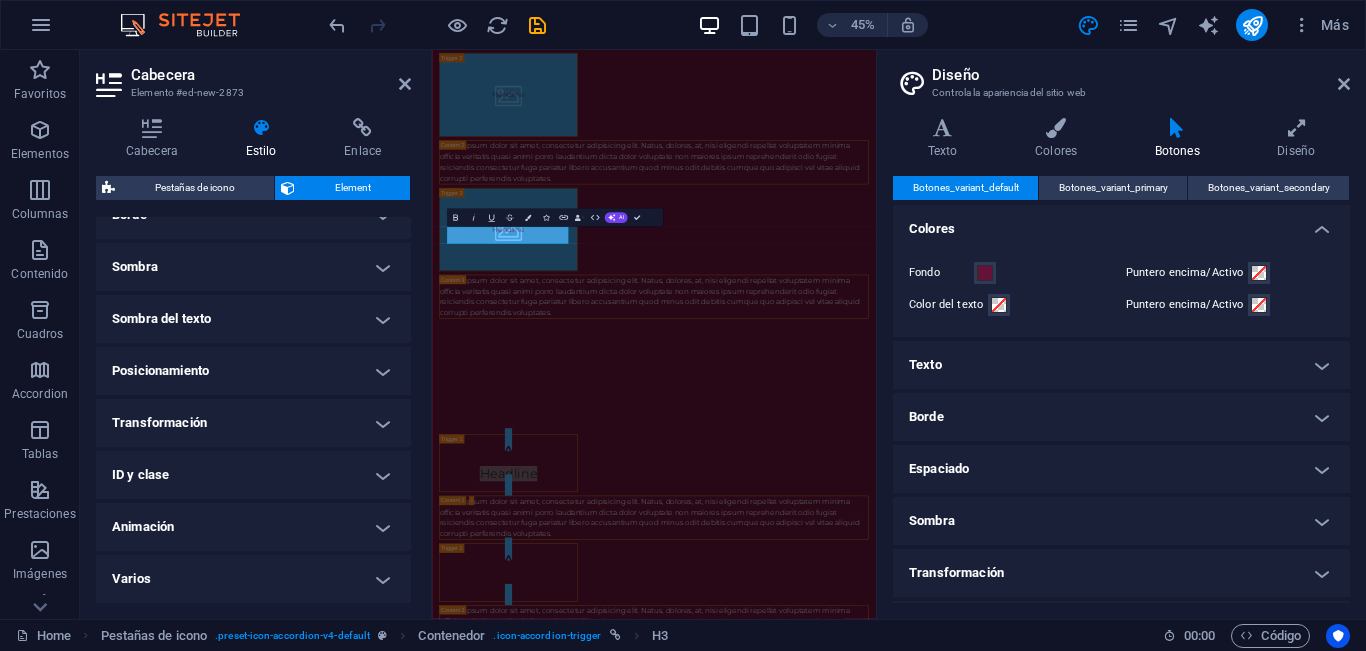 scroll, scrollTop: 276, scrollLeft: 0, axis: vertical 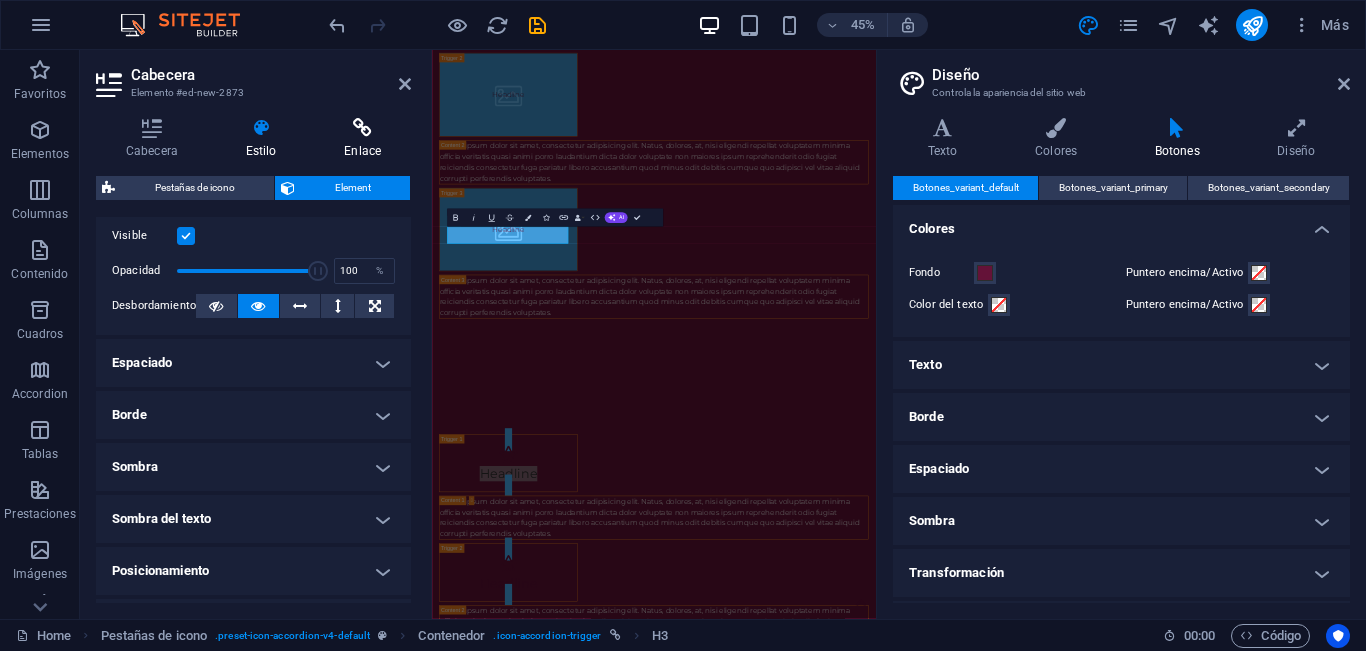 click on "Enlace" at bounding box center (362, 139) 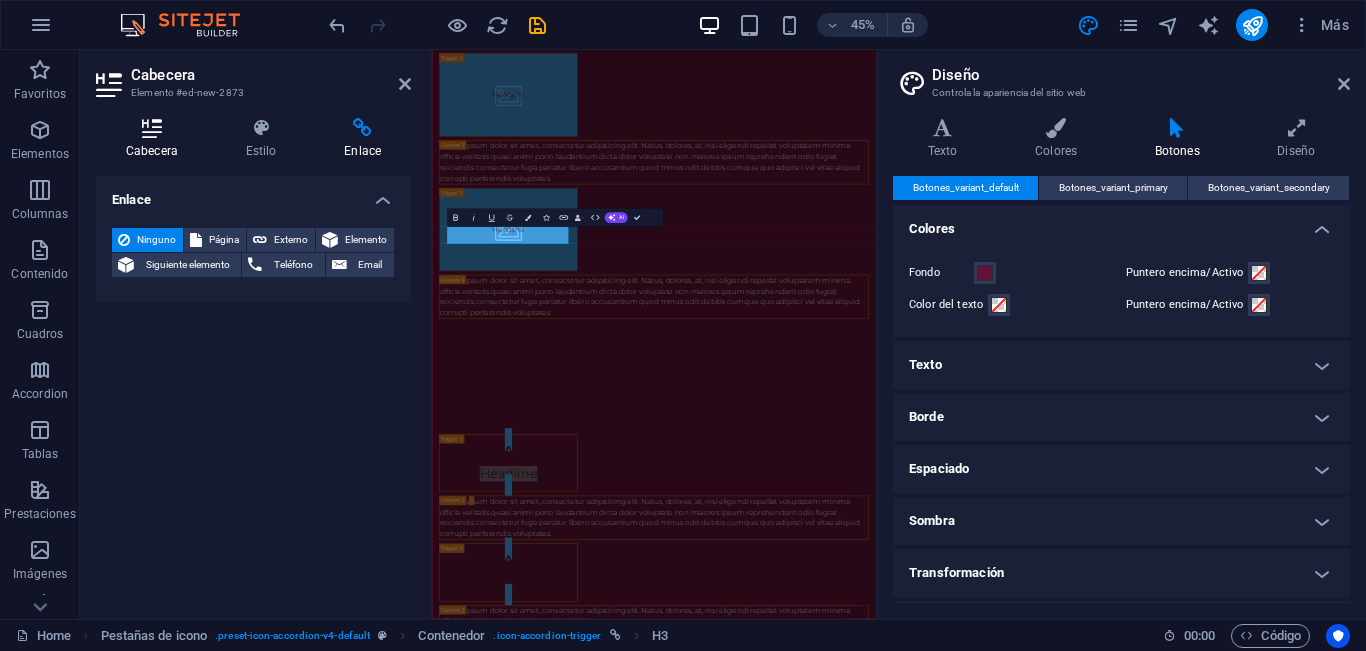 click on "Cabecera" at bounding box center [156, 139] 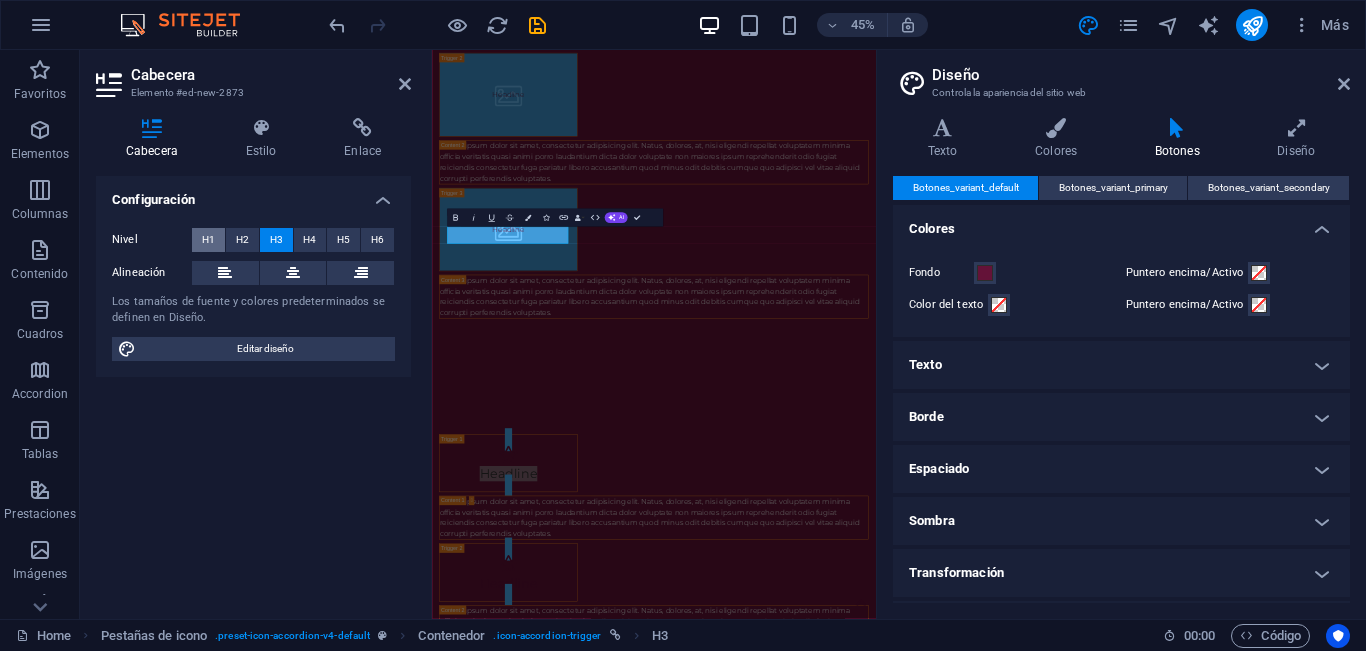 click on "H1" at bounding box center (208, 240) 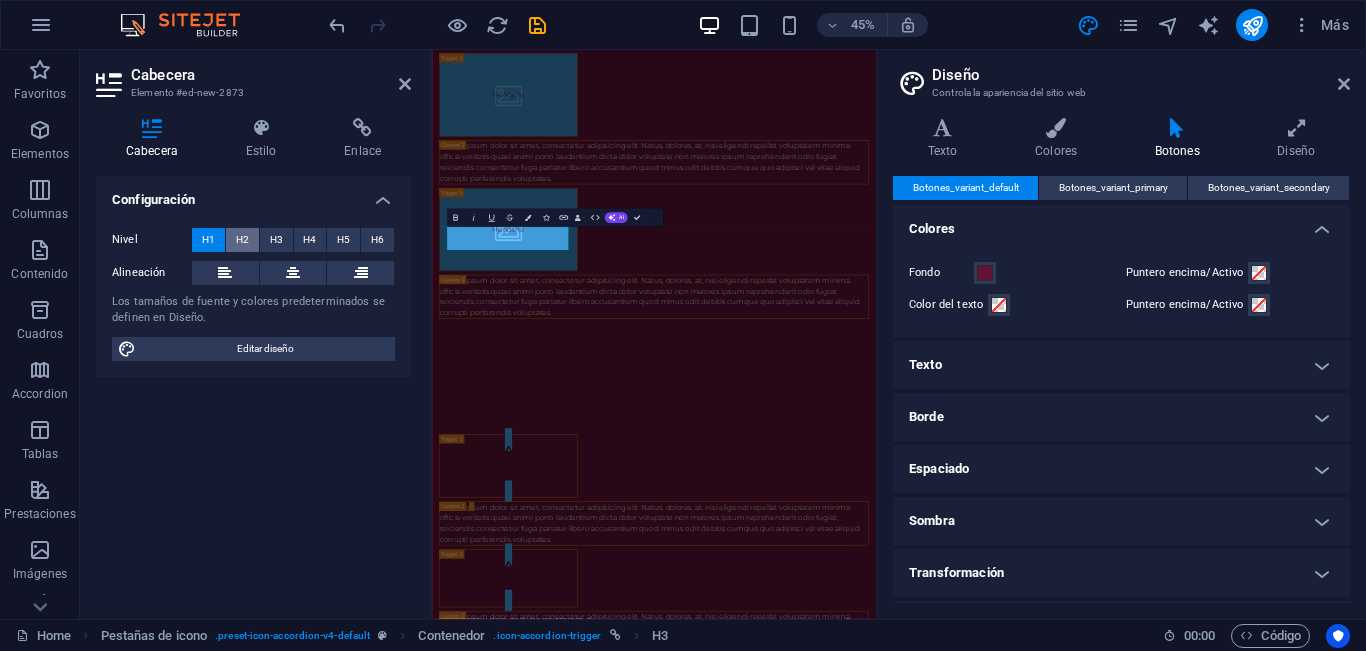 click on "H2" at bounding box center [242, 240] 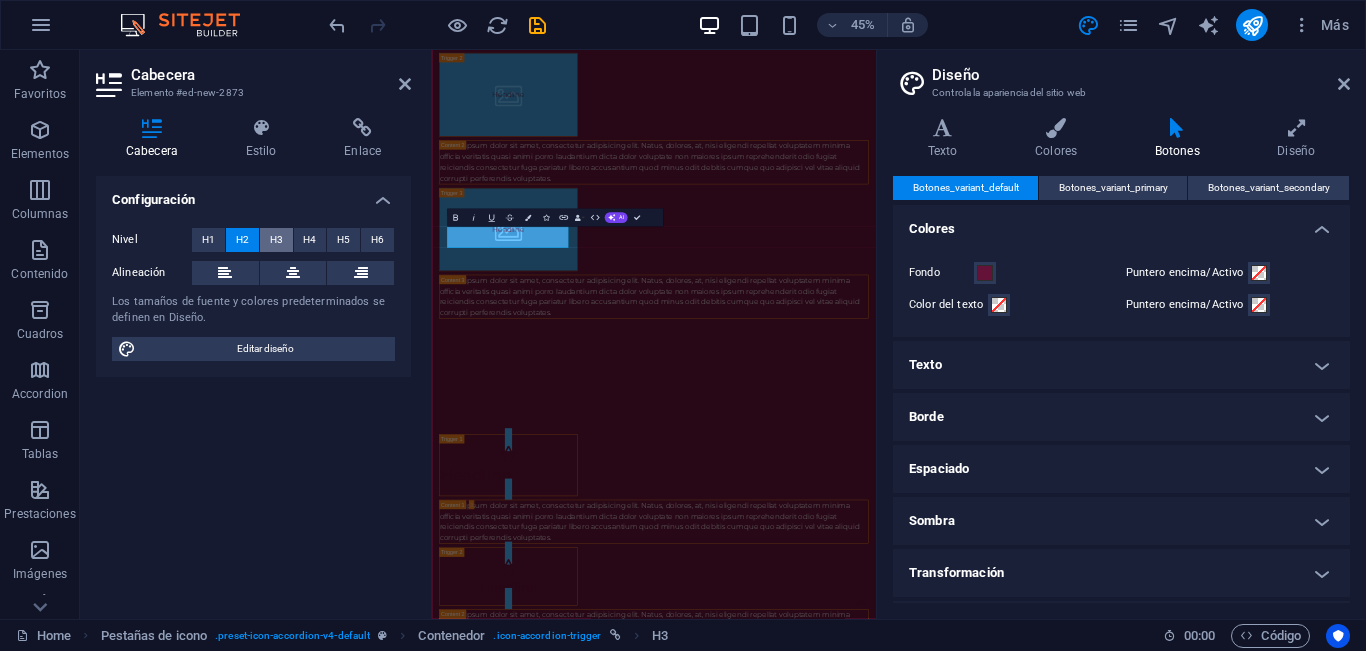 click on "H3" at bounding box center [276, 240] 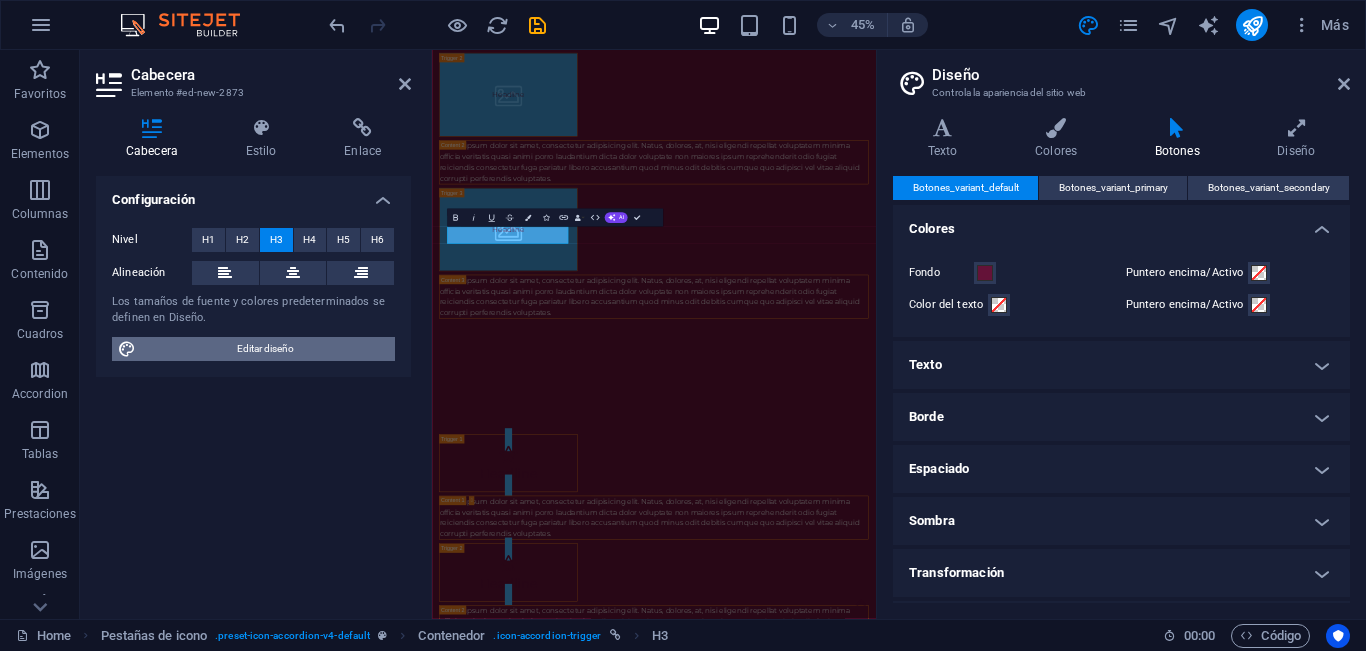 click on "Editar diseño" at bounding box center [265, 349] 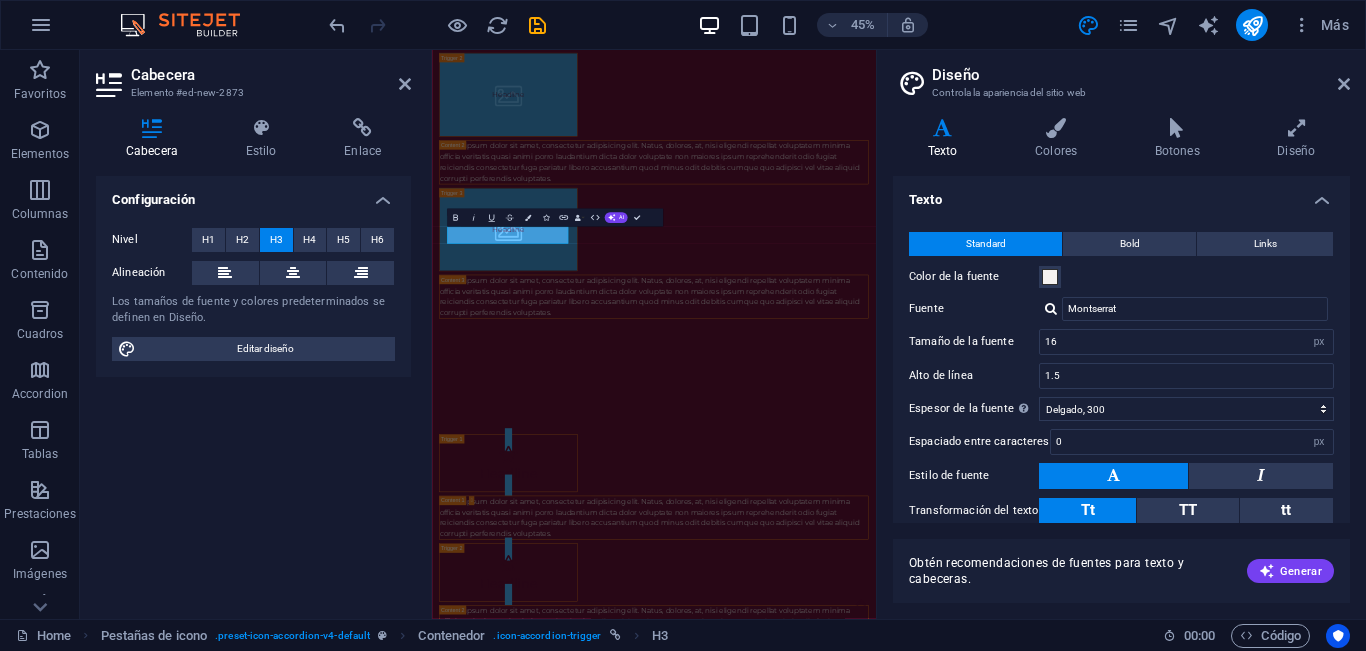 click at bounding box center [942, 128] 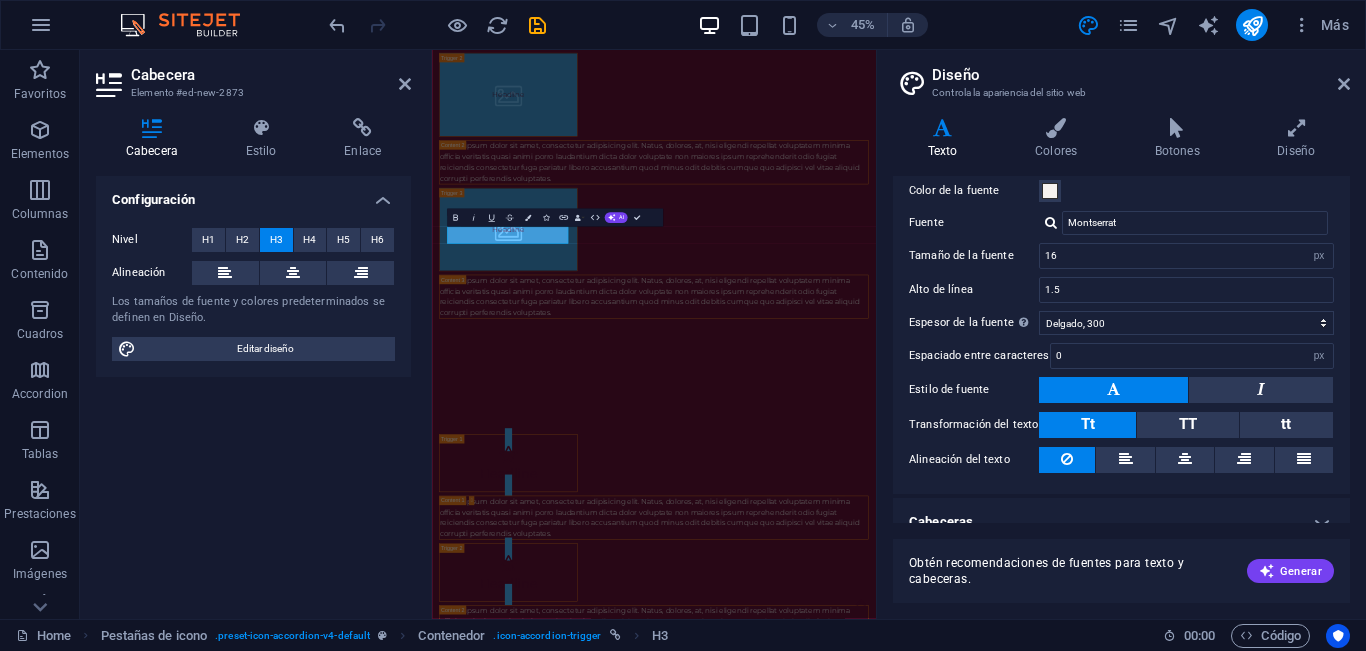 scroll, scrollTop: 109, scrollLeft: 0, axis: vertical 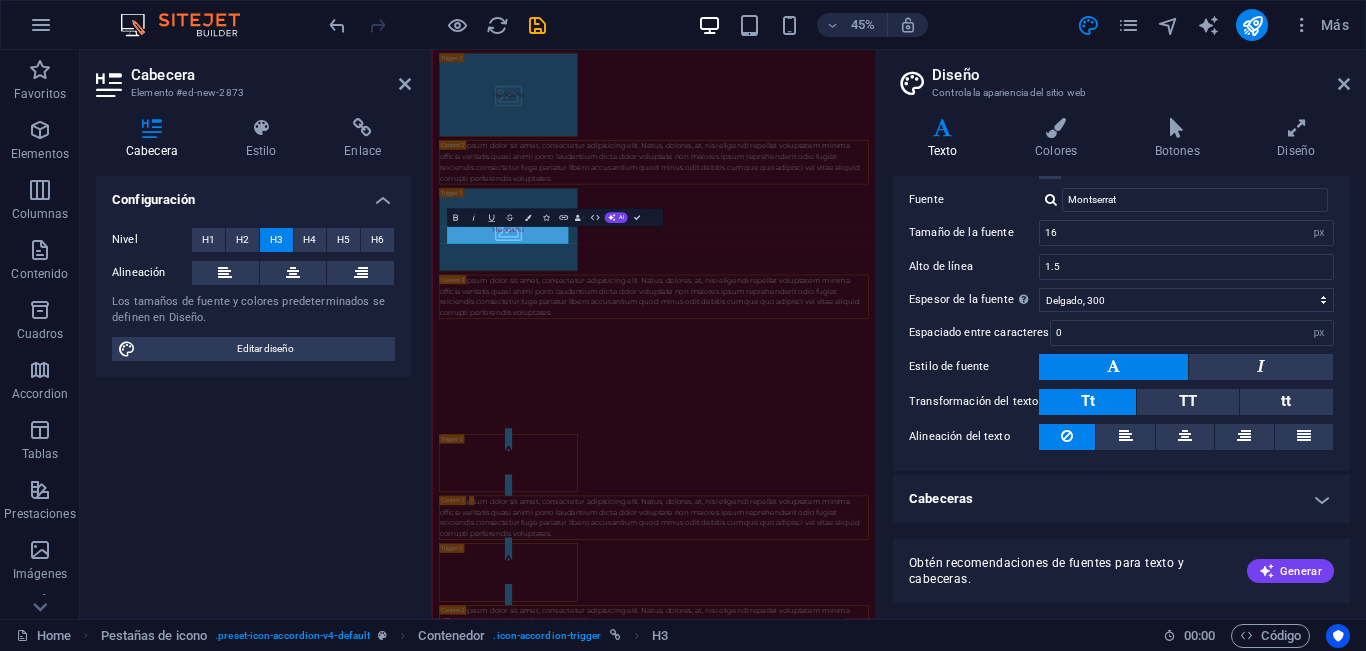click on "Cabeceras" at bounding box center [1121, 499] 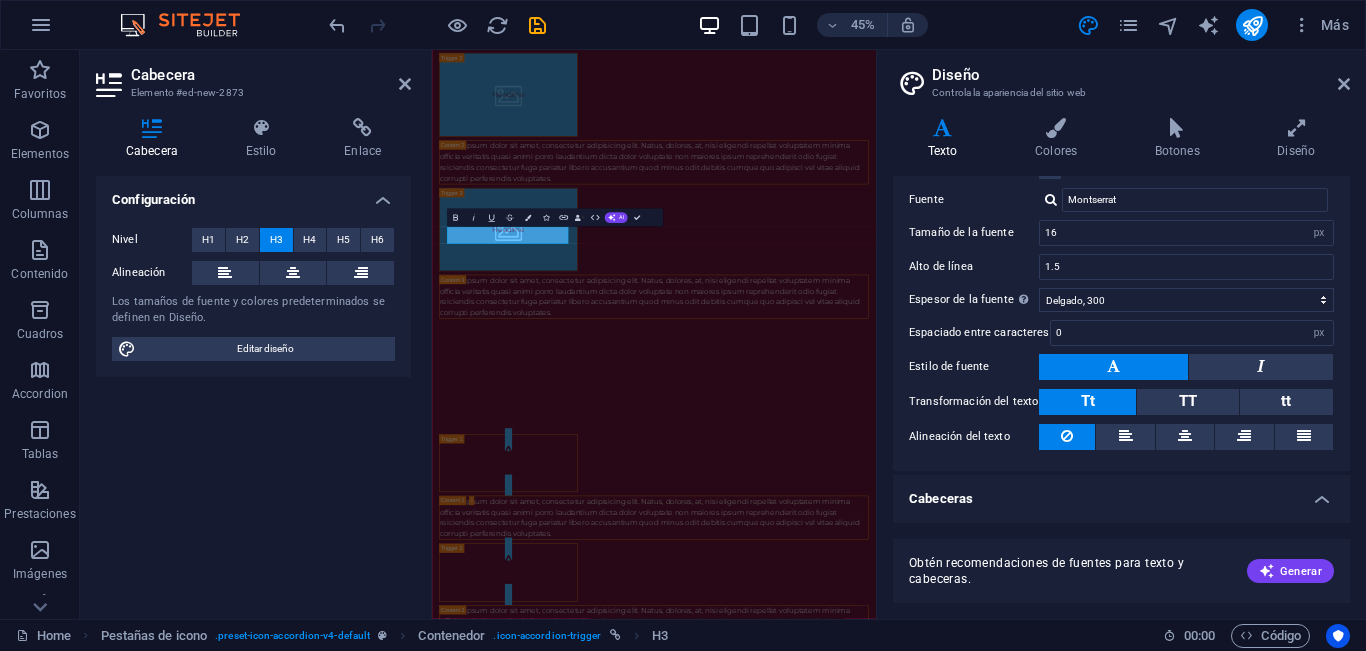 click on "Cabeceras" at bounding box center (1121, 493) 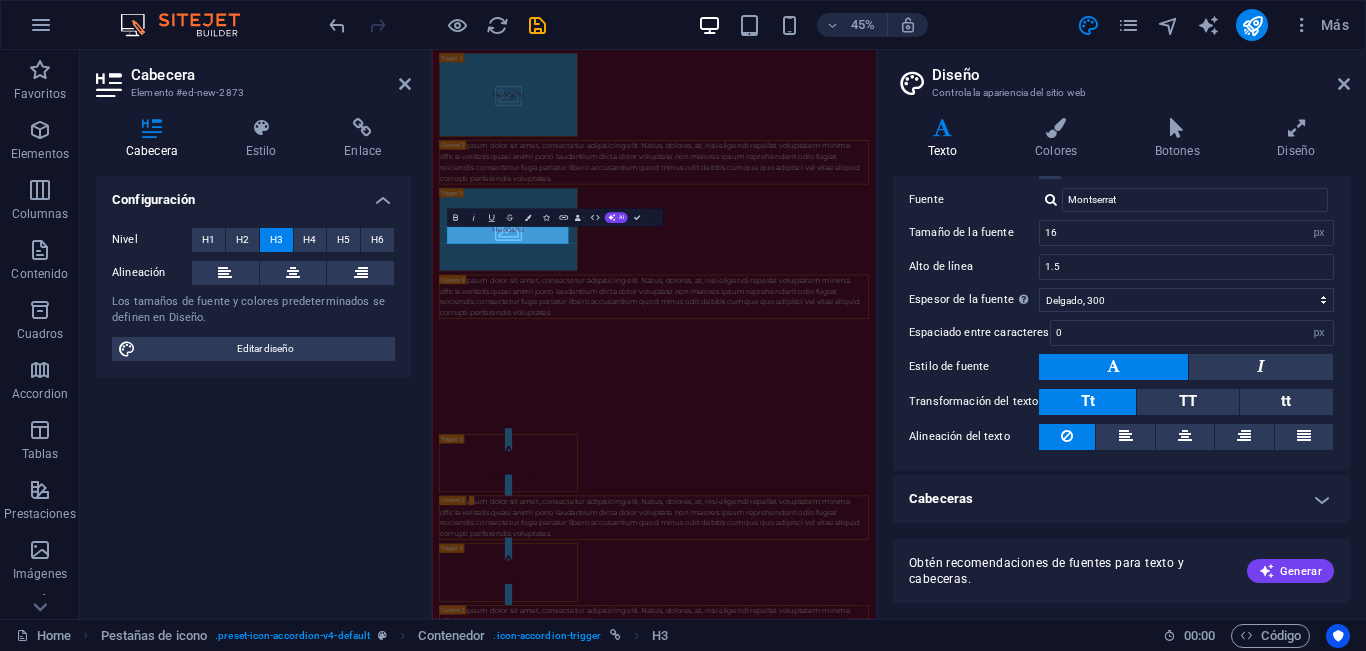 click on "Cabeceras" at bounding box center (1121, 499) 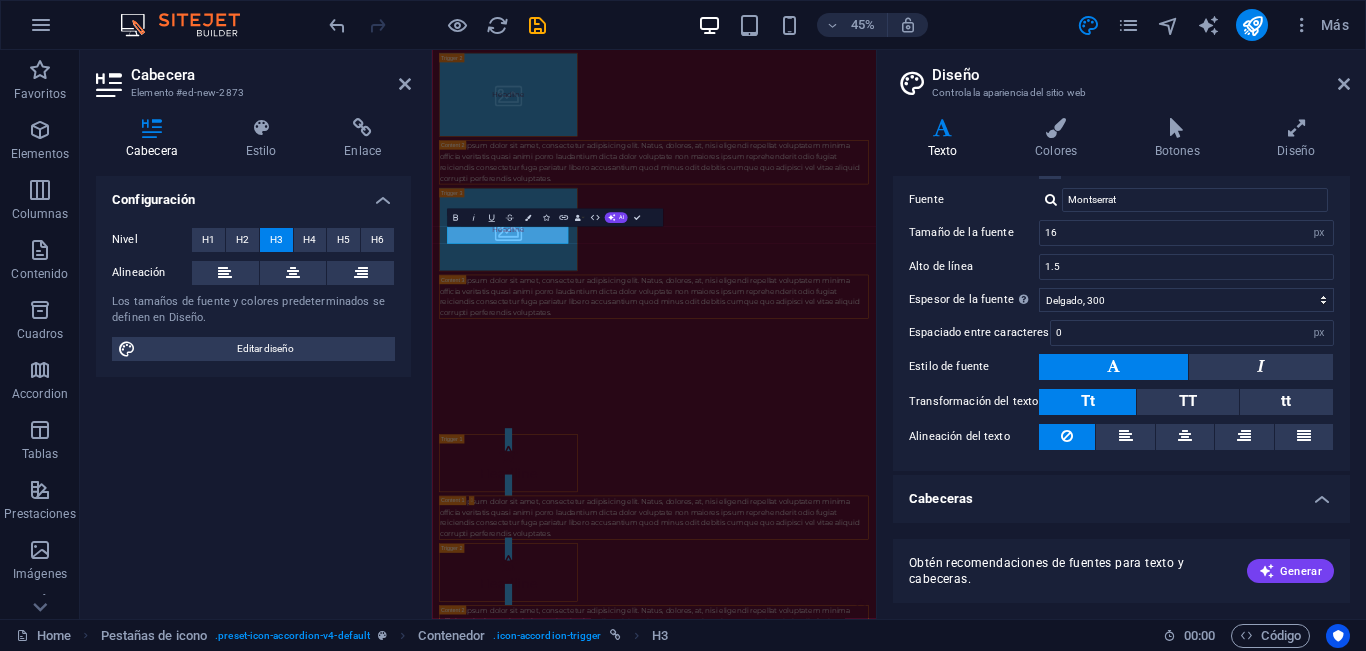 click on "Texto" at bounding box center (946, 139) 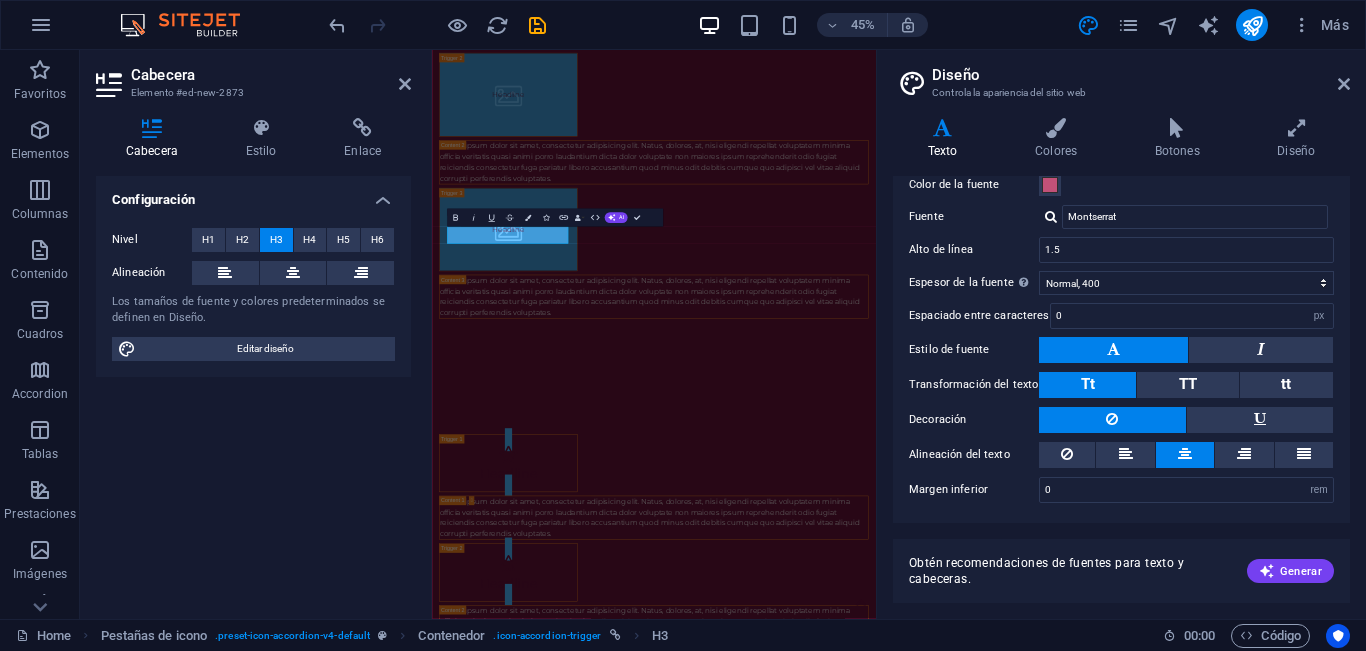 scroll, scrollTop: 400, scrollLeft: 0, axis: vertical 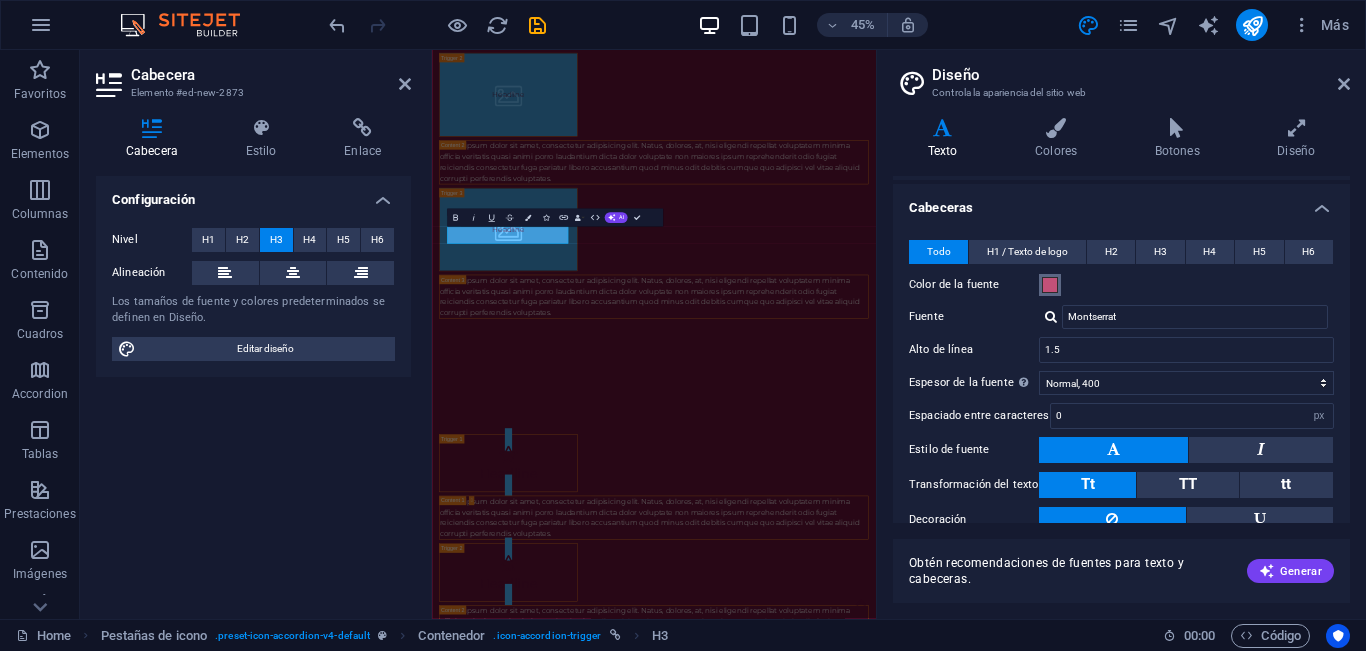 click at bounding box center [1050, 285] 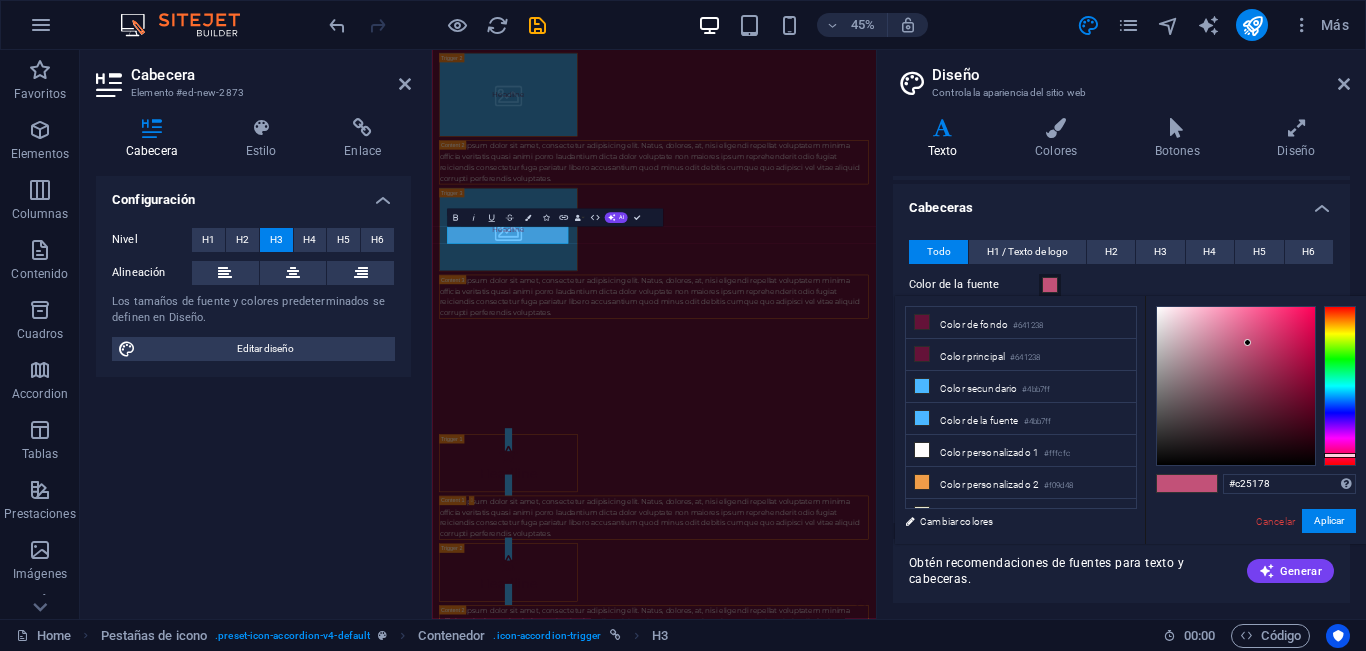 type on "#f6f0f2" 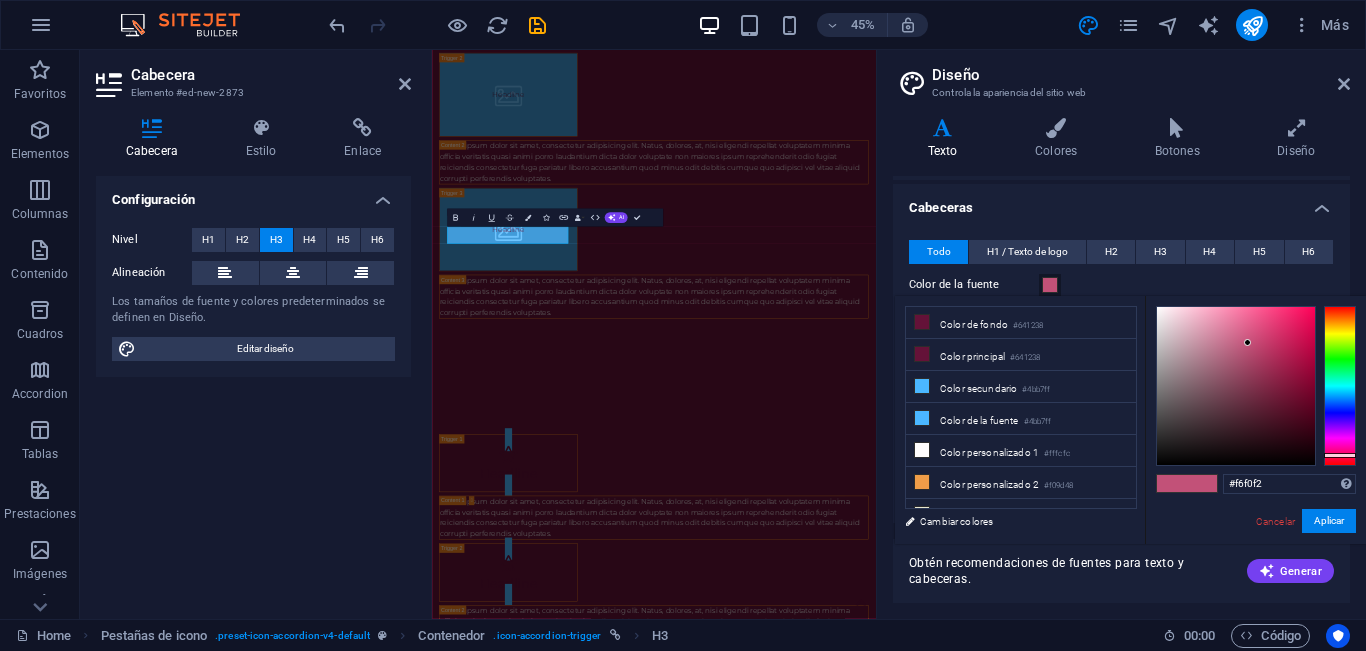 click at bounding box center (1236, 386) 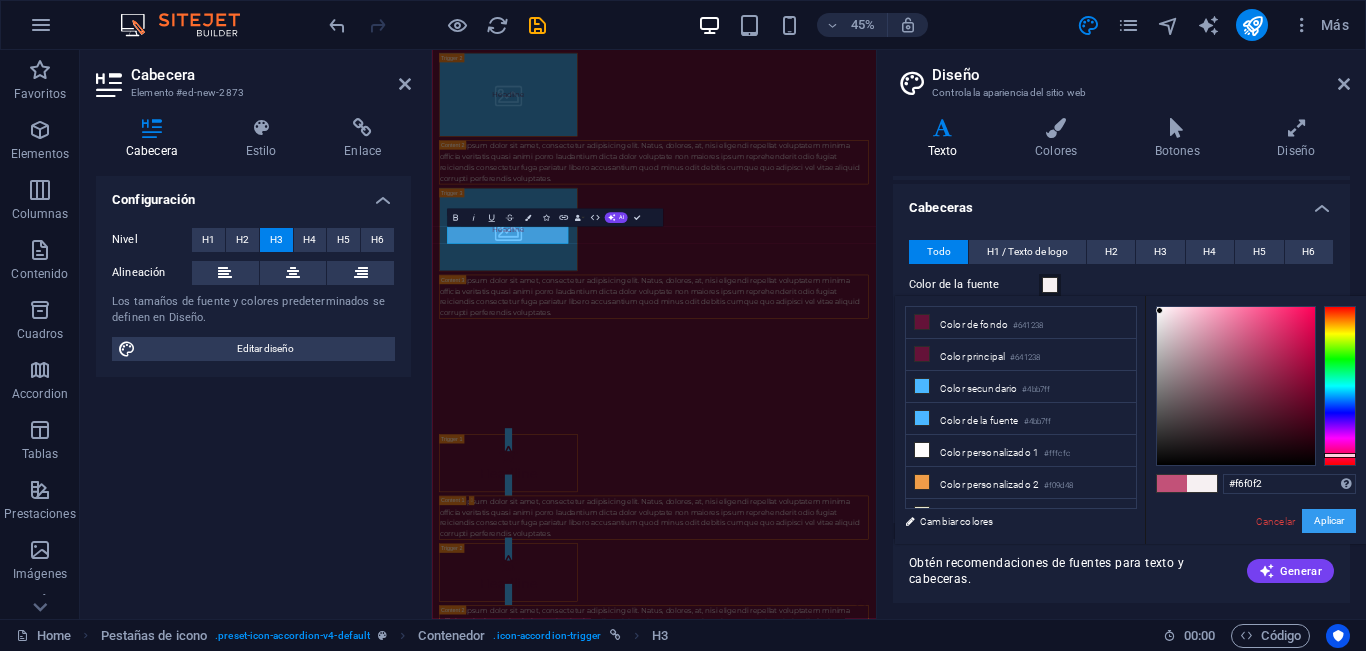 click on "Aplicar" at bounding box center (1329, 521) 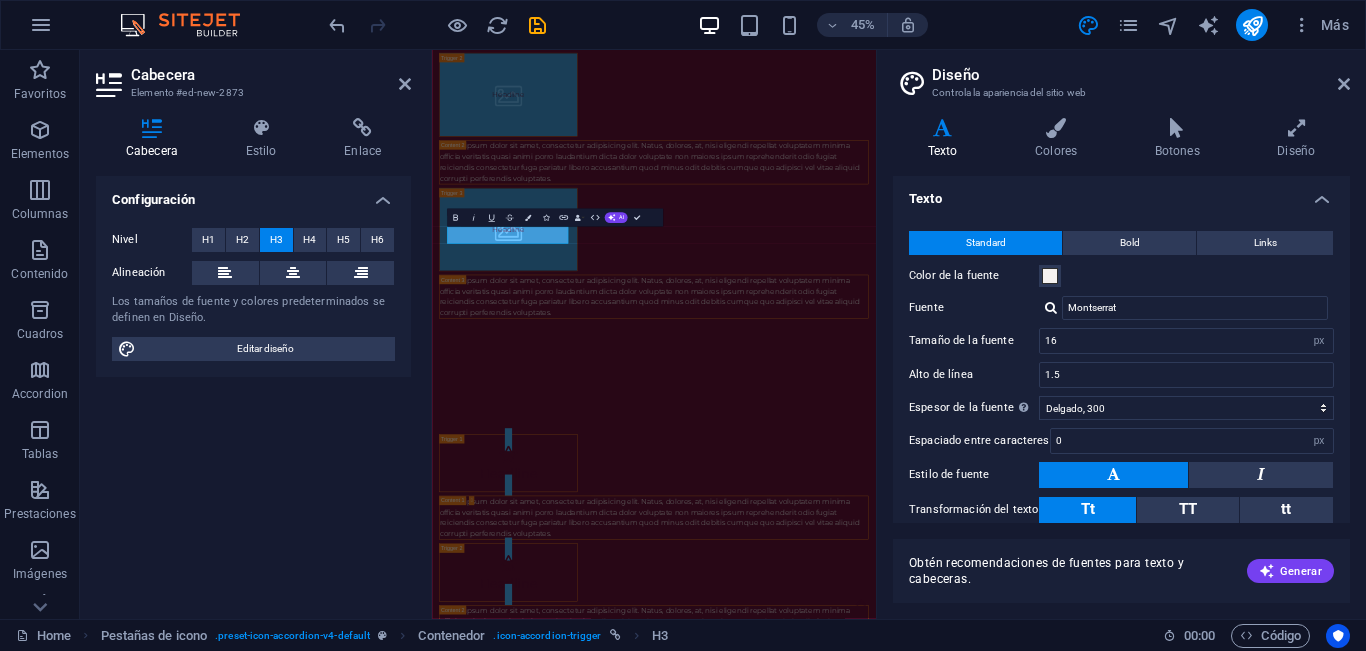 scroll, scrollTop: 0, scrollLeft: 0, axis: both 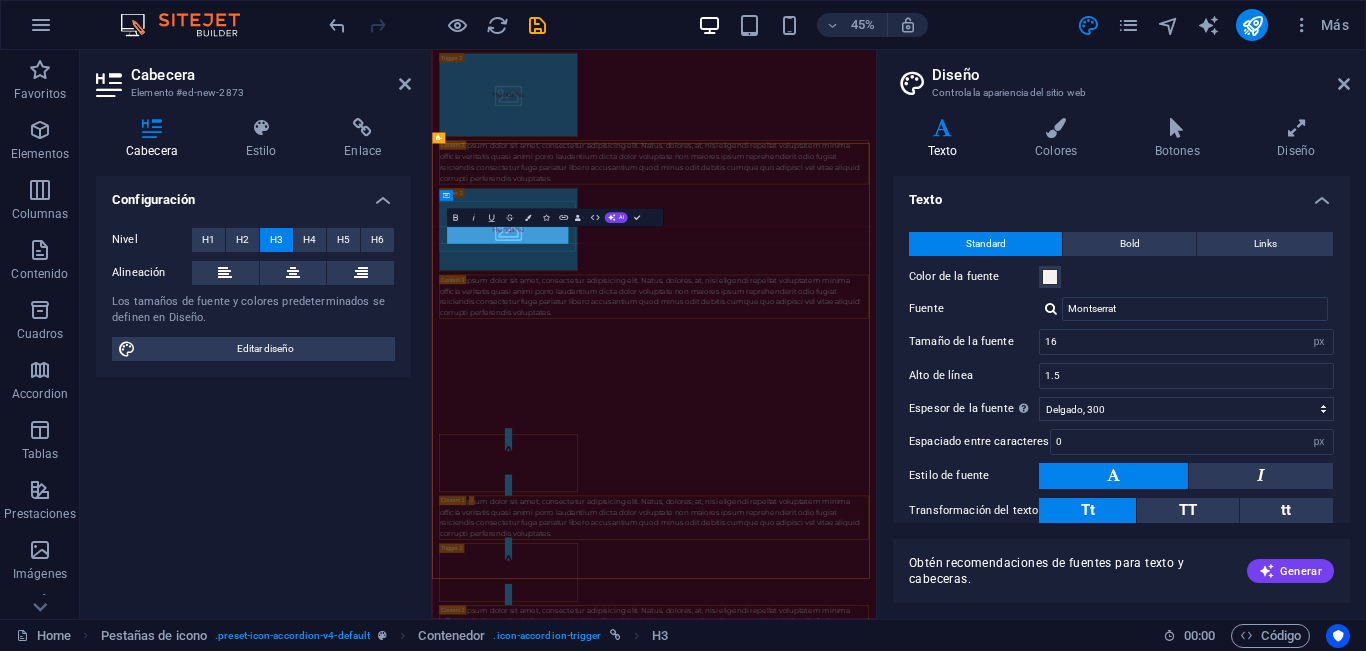 click on "Headline" at bounding box center [602, 992] 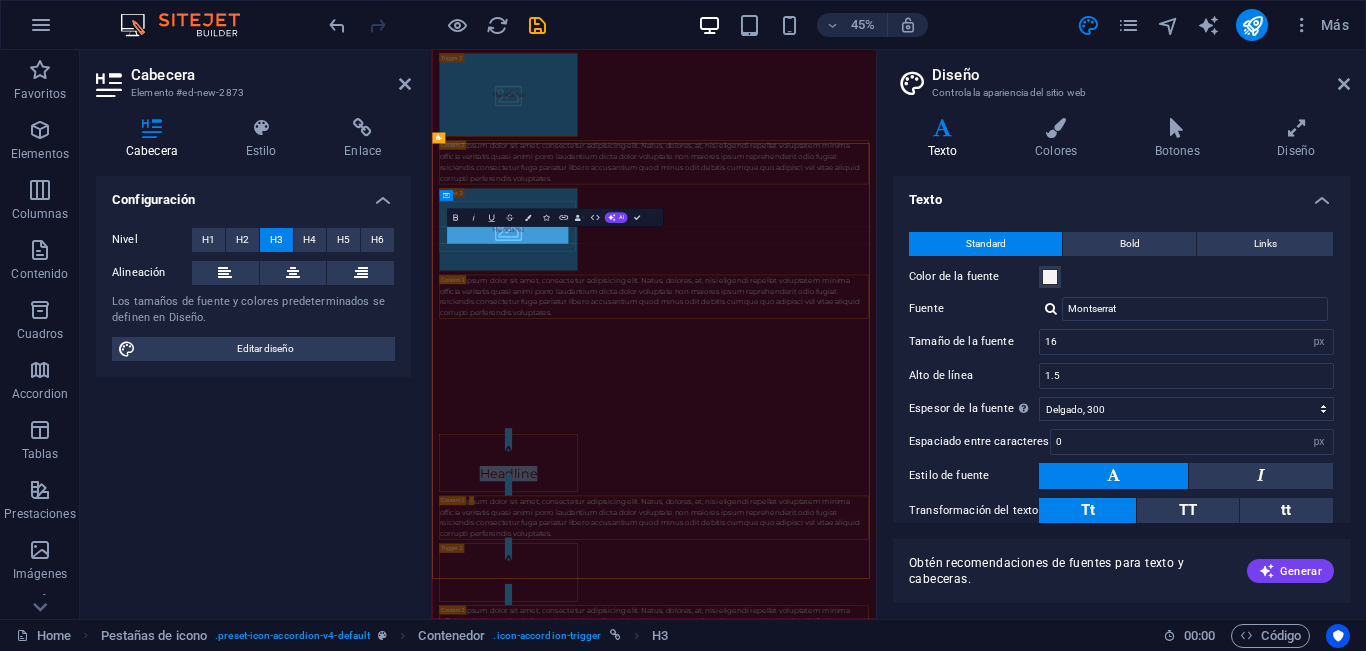 click on "Headline" at bounding box center (602, 992) 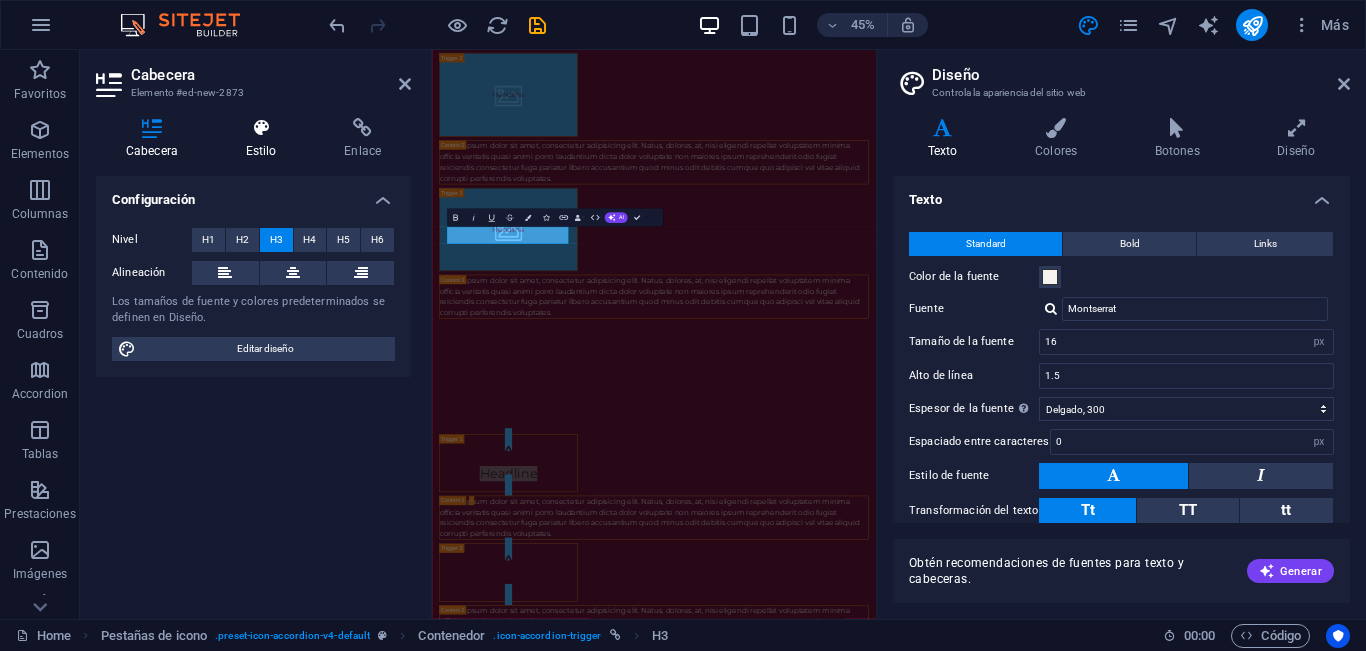 click at bounding box center [261, 128] 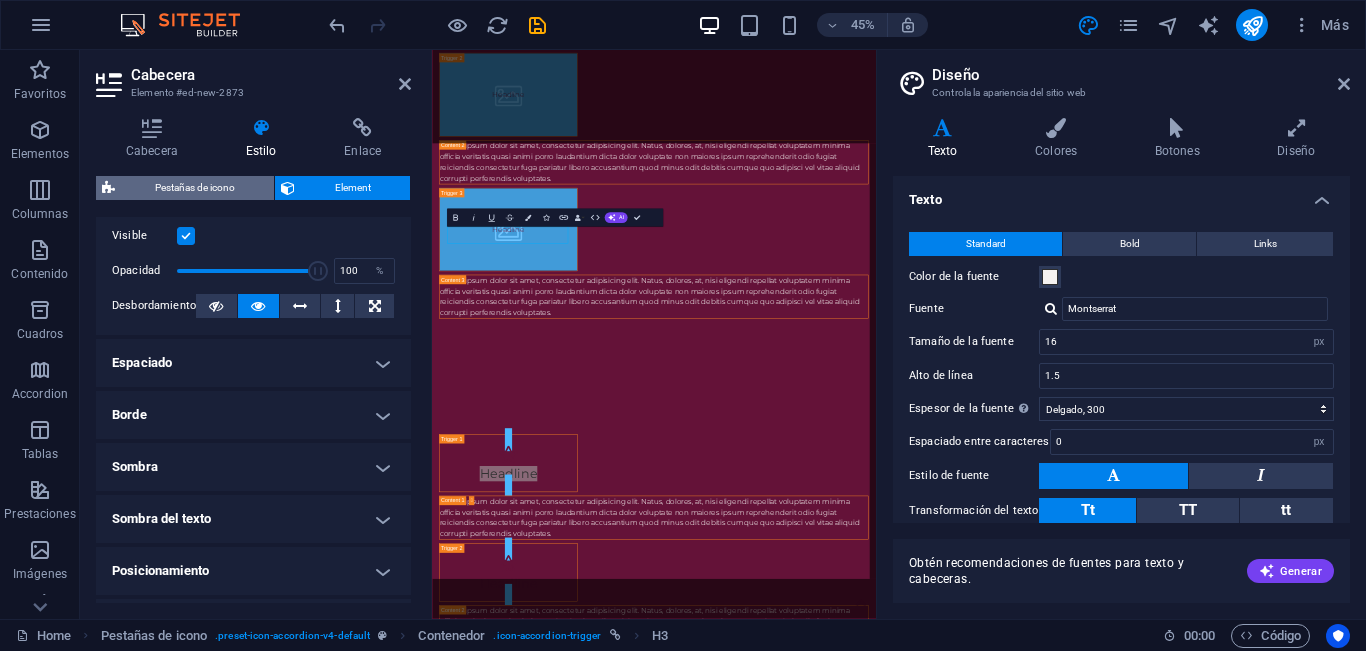 click on "Pestañas de icono" at bounding box center (194, 188) 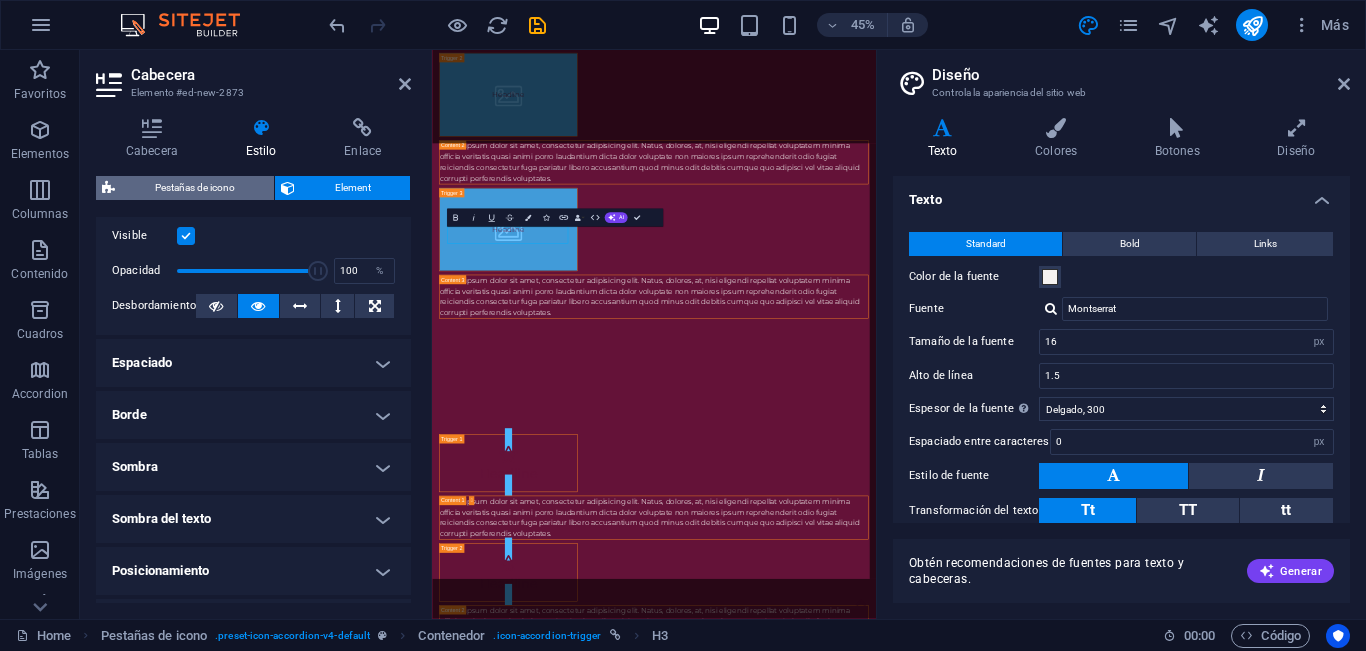 select on "rem" 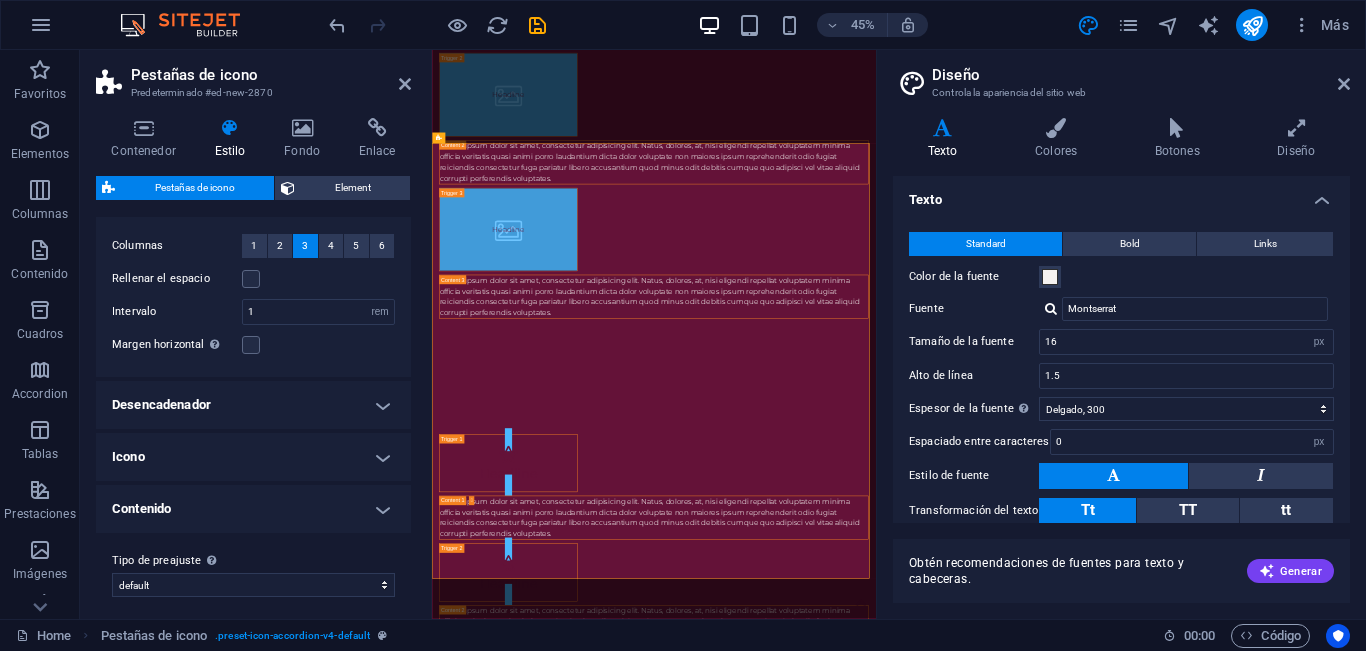 scroll, scrollTop: 49, scrollLeft: 0, axis: vertical 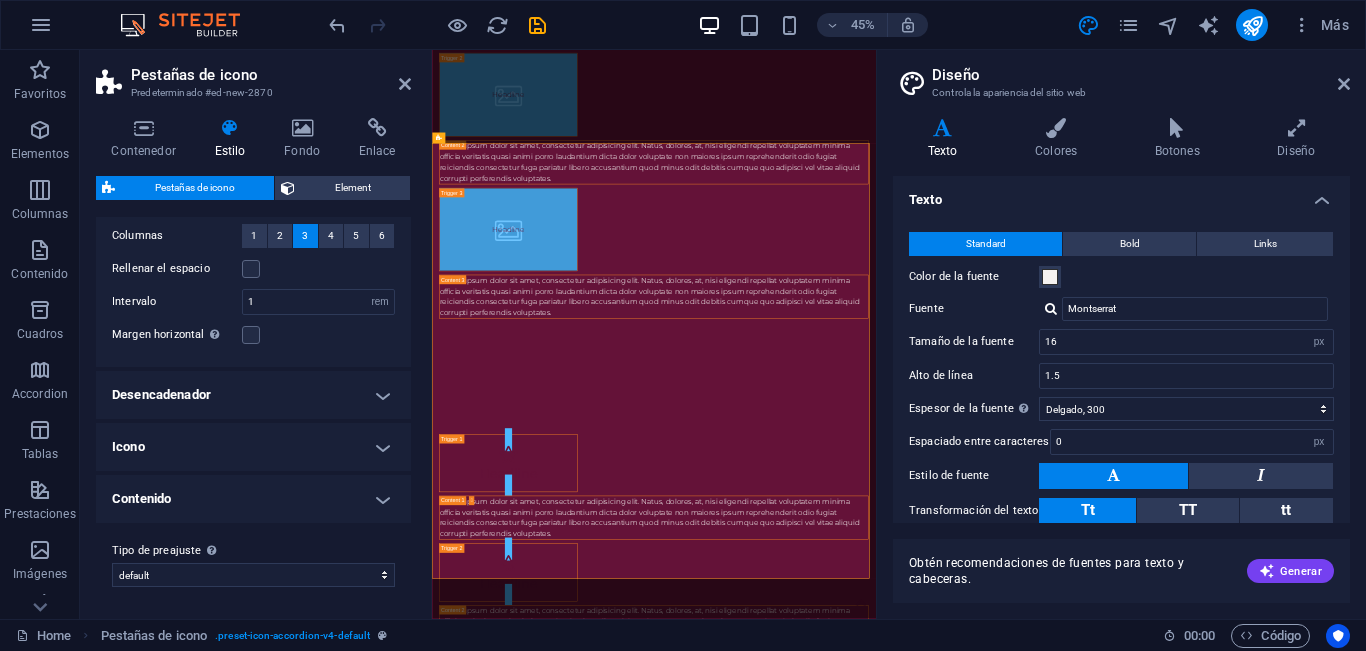 click on "Contenido" at bounding box center (253, 499) 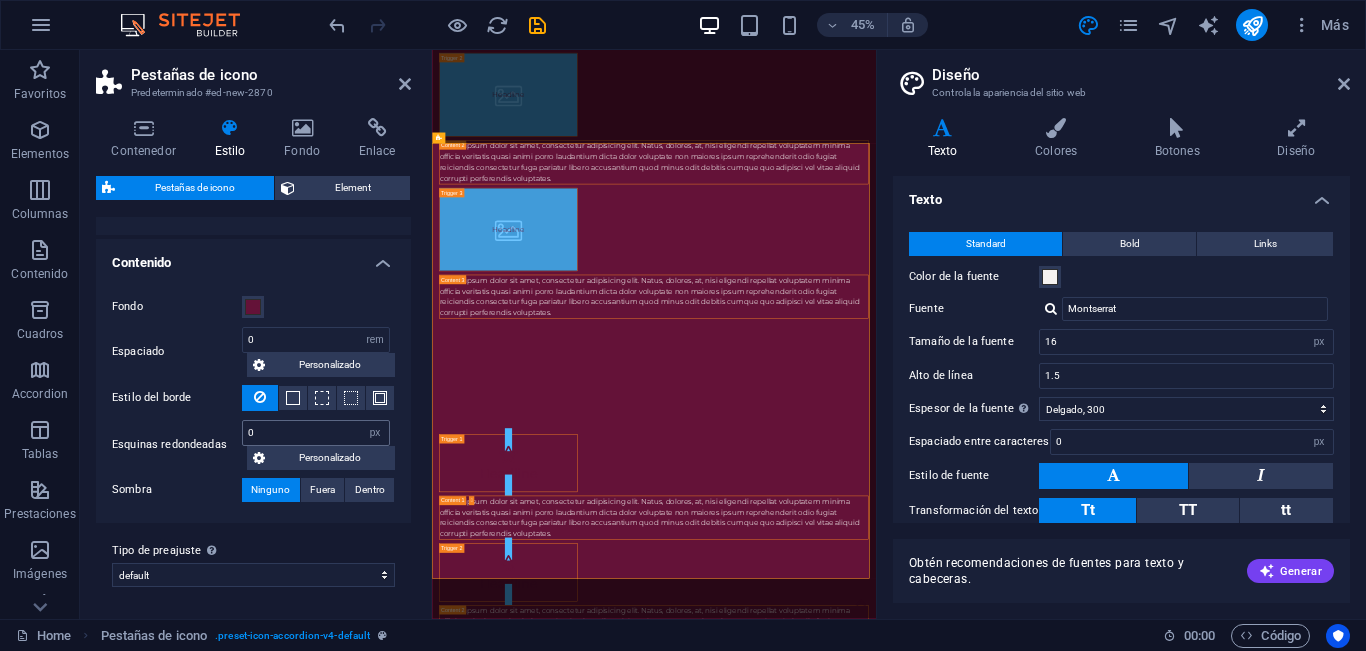 scroll, scrollTop: 85, scrollLeft: 0, axis: vertical 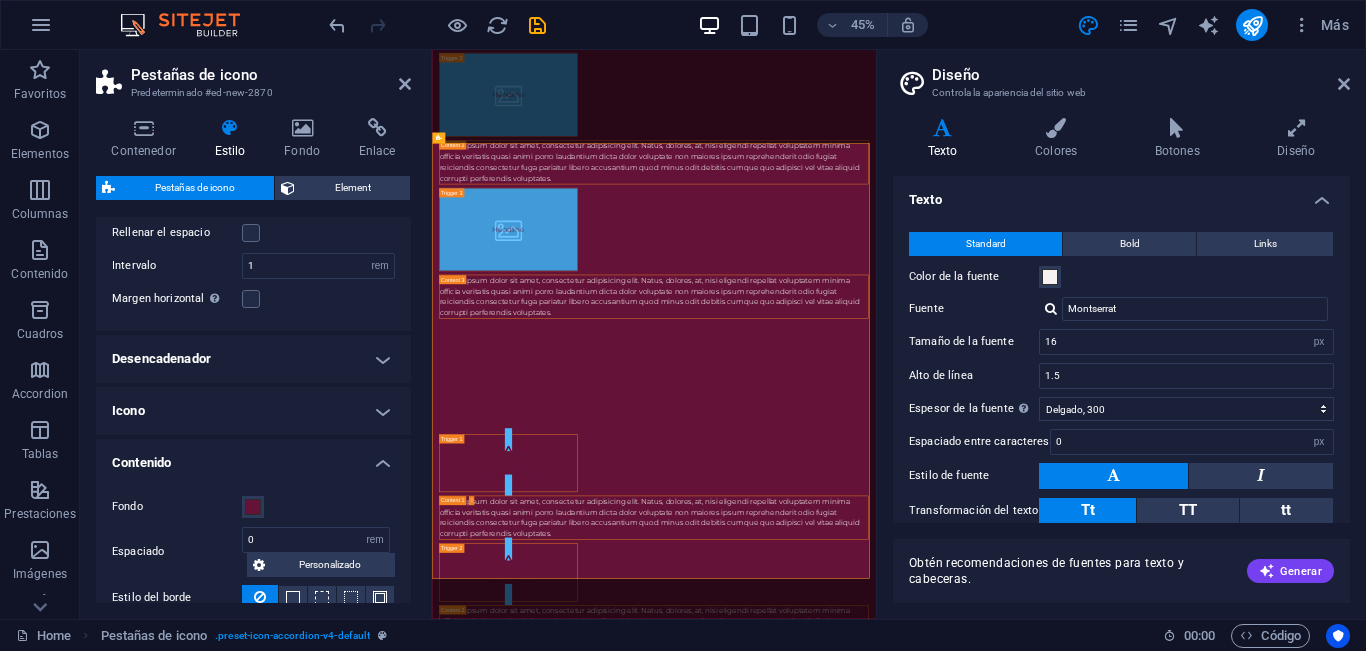click on "Icono" at bounding box center [253, 411] 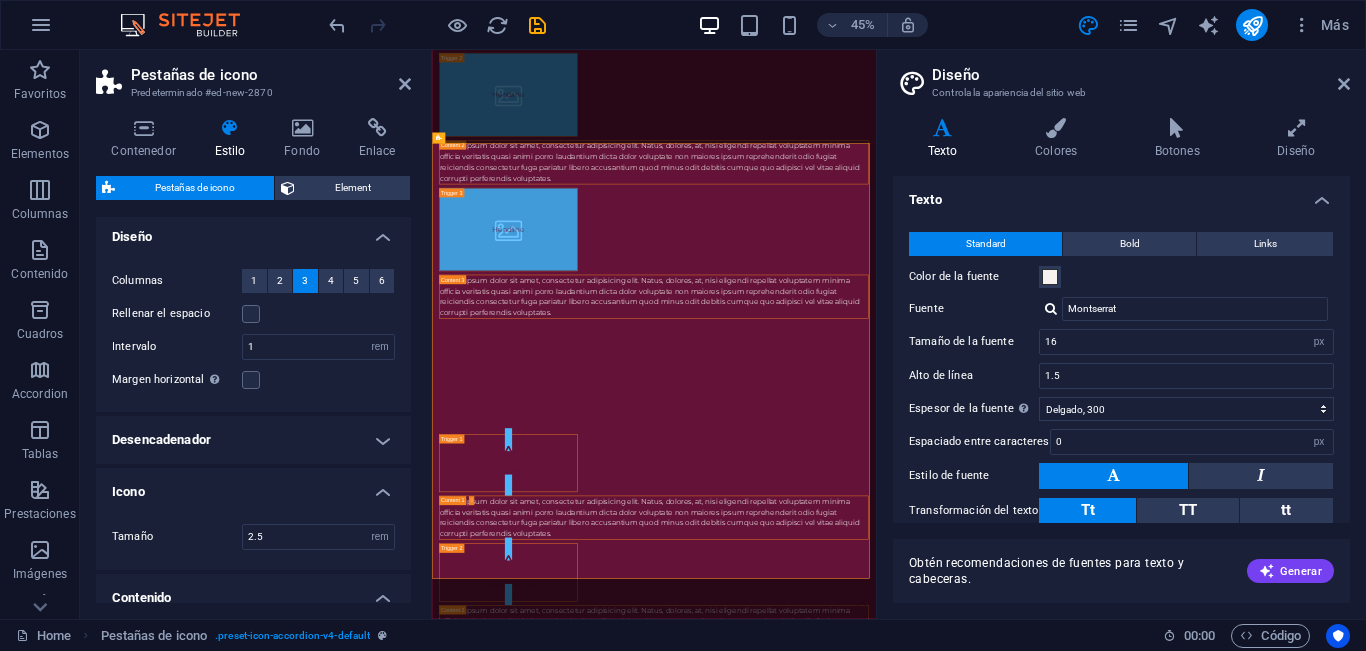 scroll, scrollTop: 0, scrollLeft: 0, axis: both 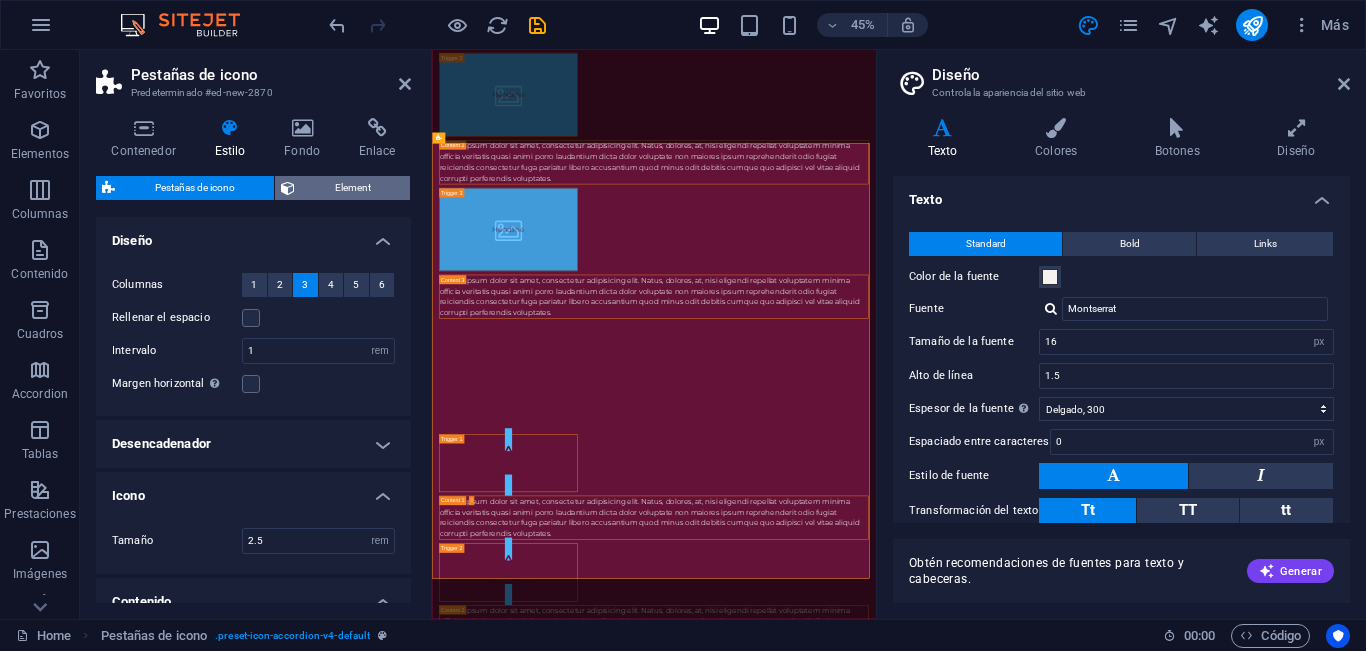 click on "Element" at bounding box center [352, 188] 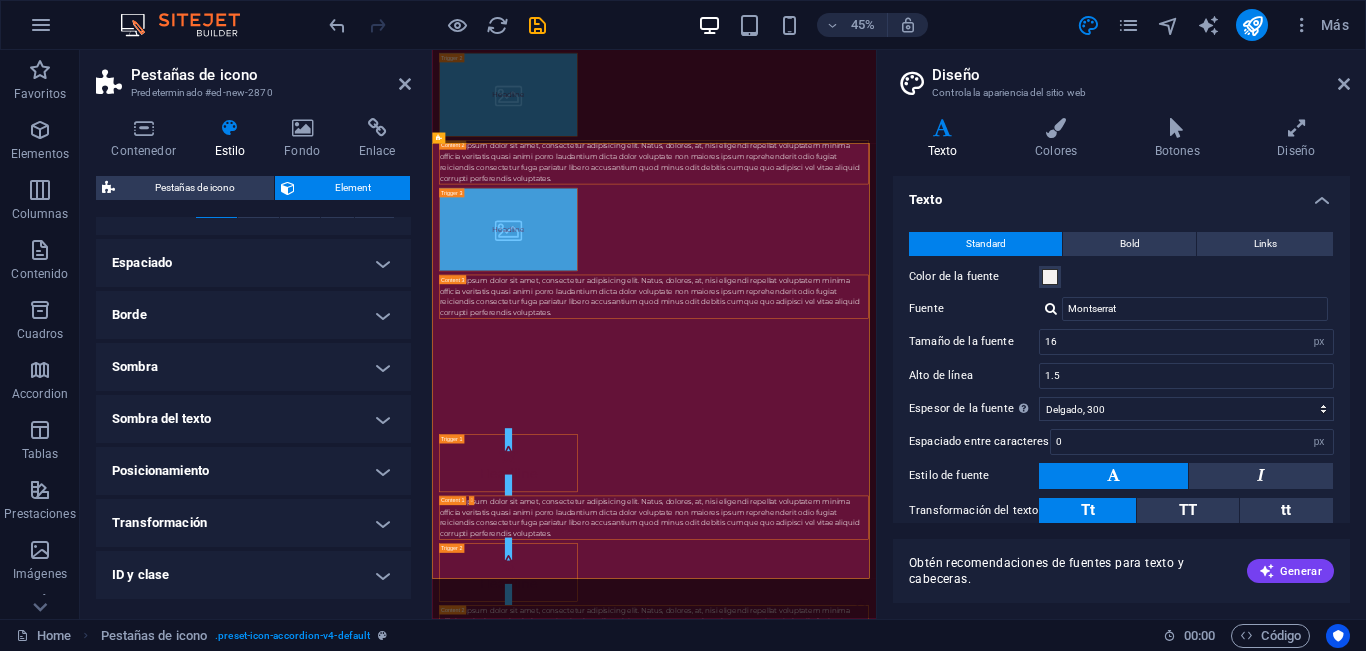 scroll, scrollTop: 0, scrollLeft: 0, axis: both 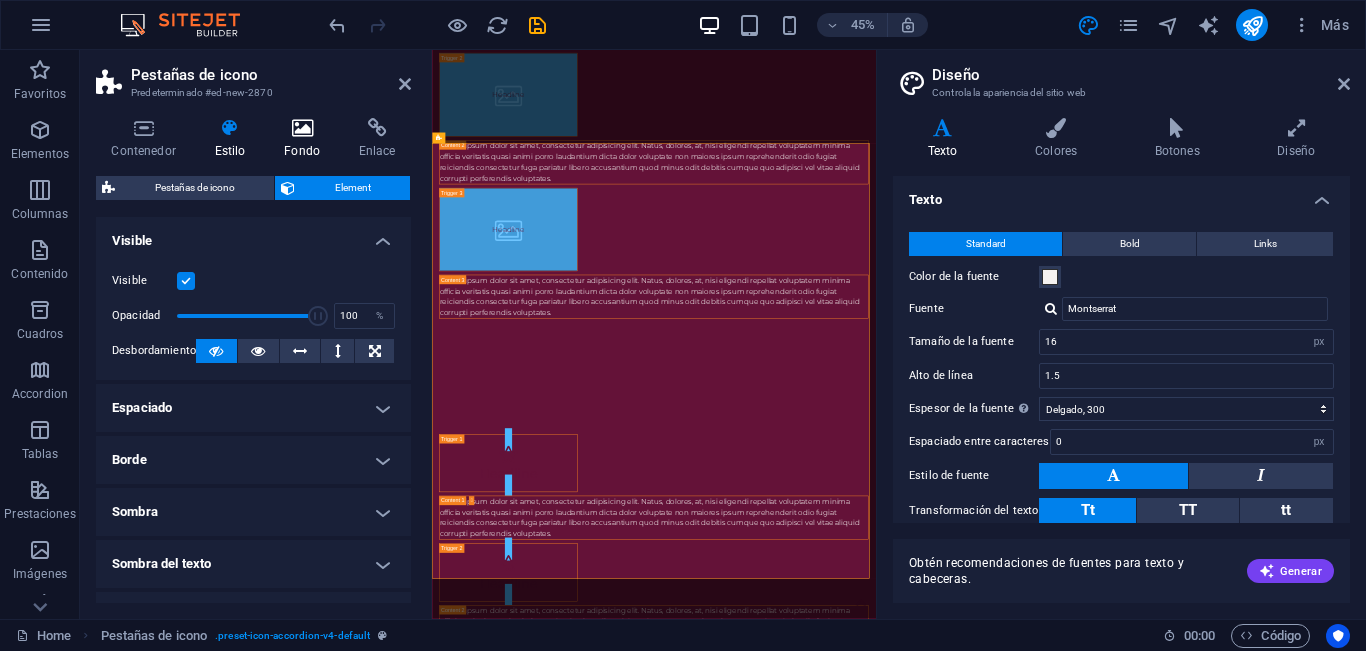 click at bounding box center [302, 128] 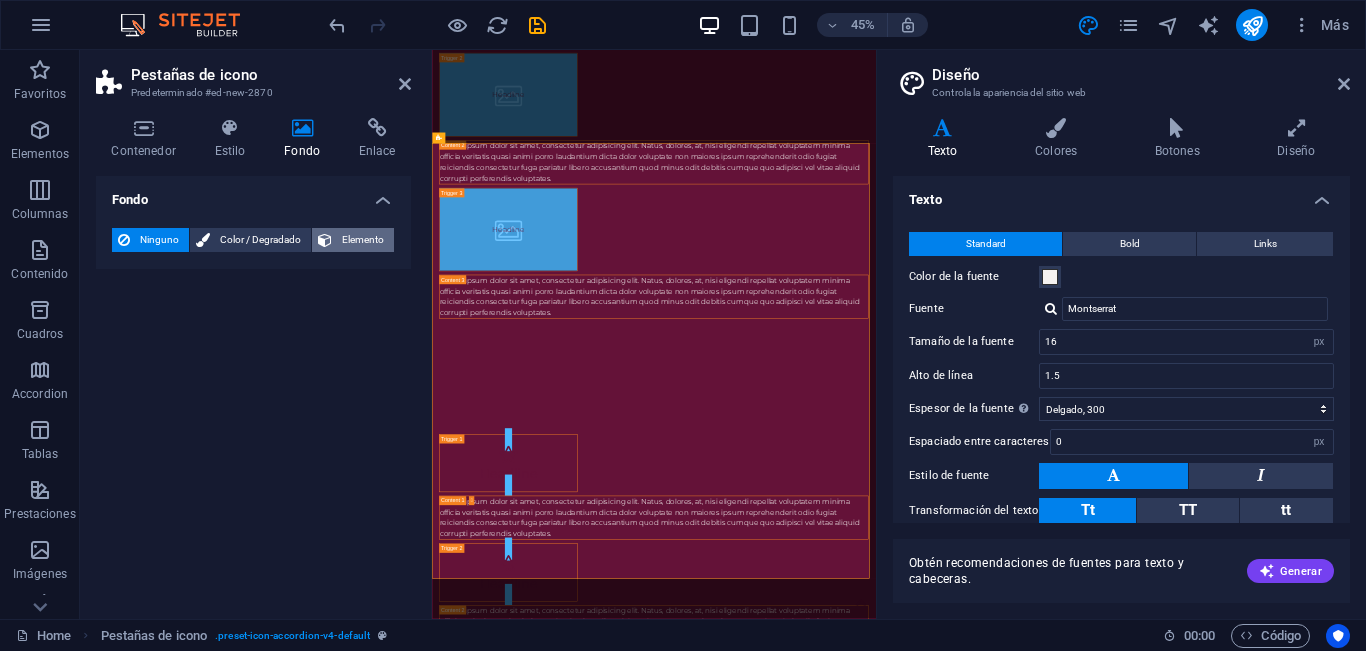click on "Elemento" at bounding box center (363, 240) 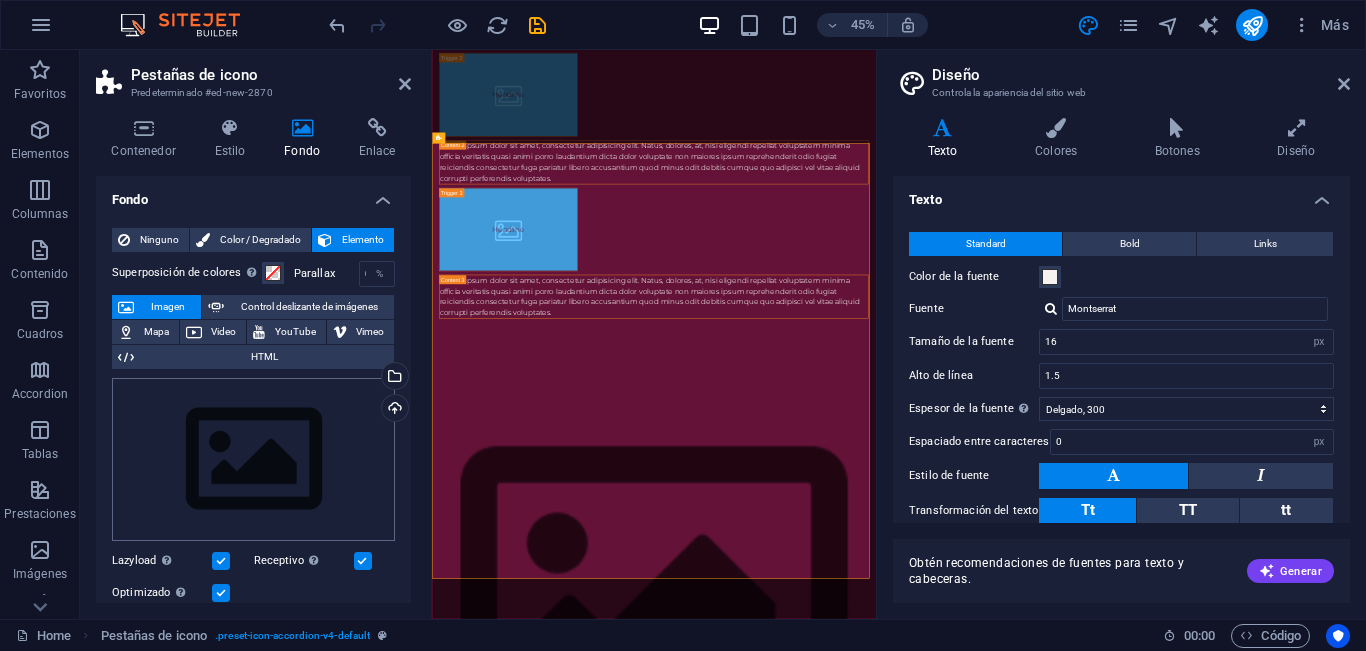 scroll, scrollTop: 370, scrollLeft: 0, axis: vertical 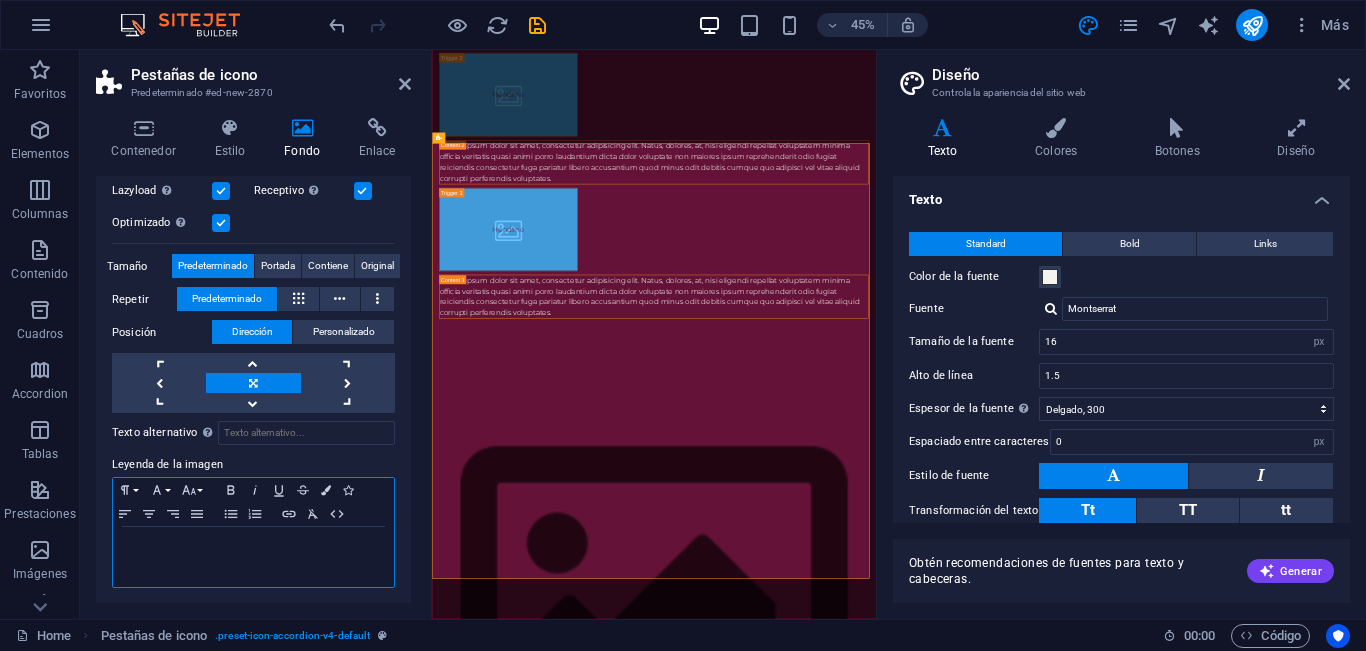click at bounding box center (253, 546) 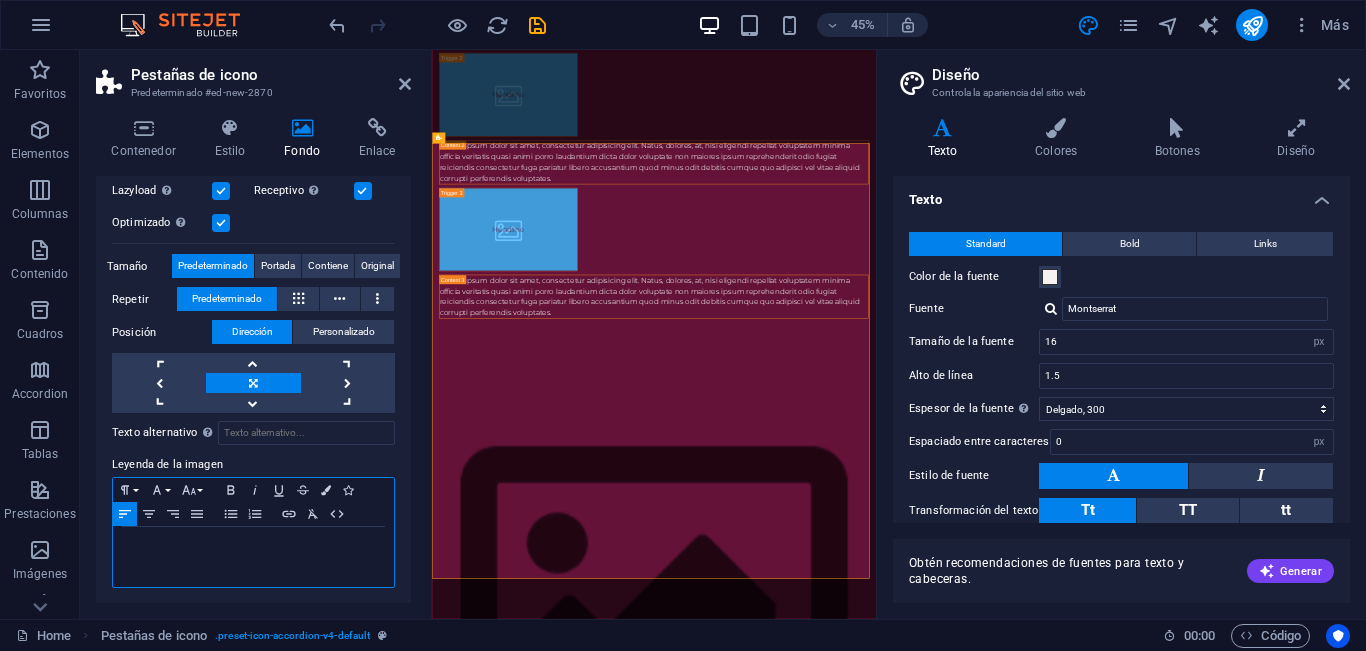 type 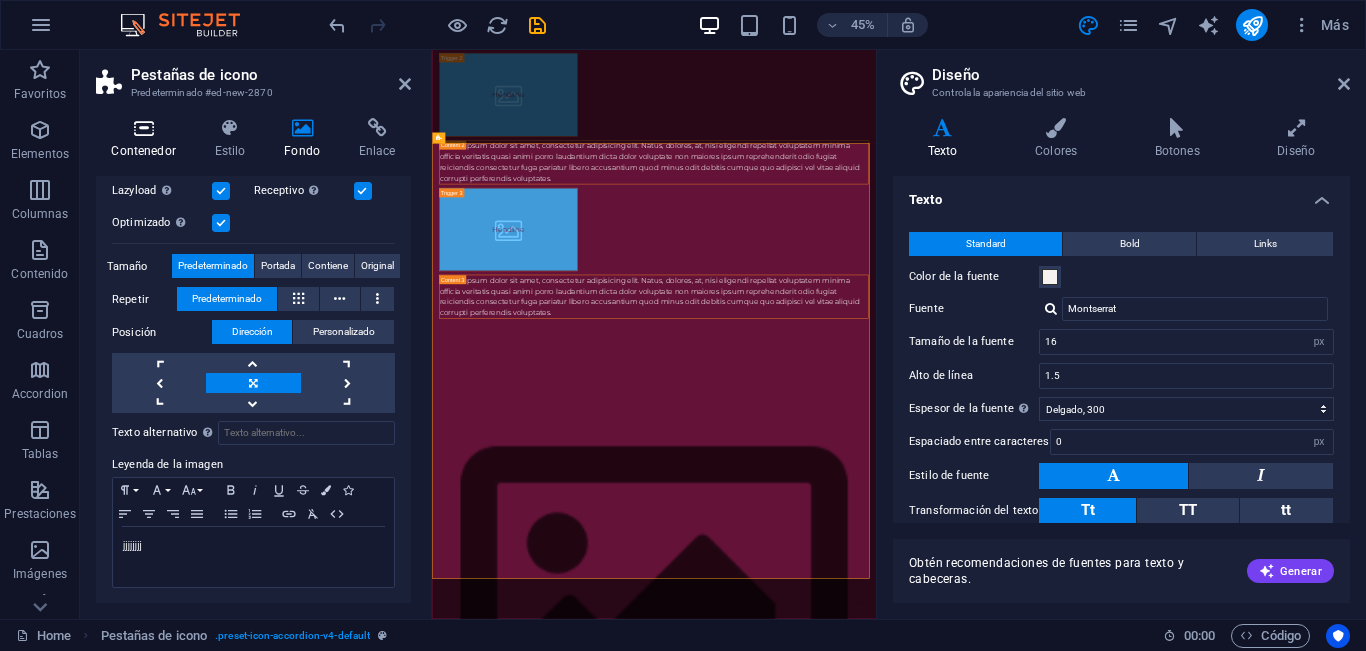 click at bounding box center (143, 128) 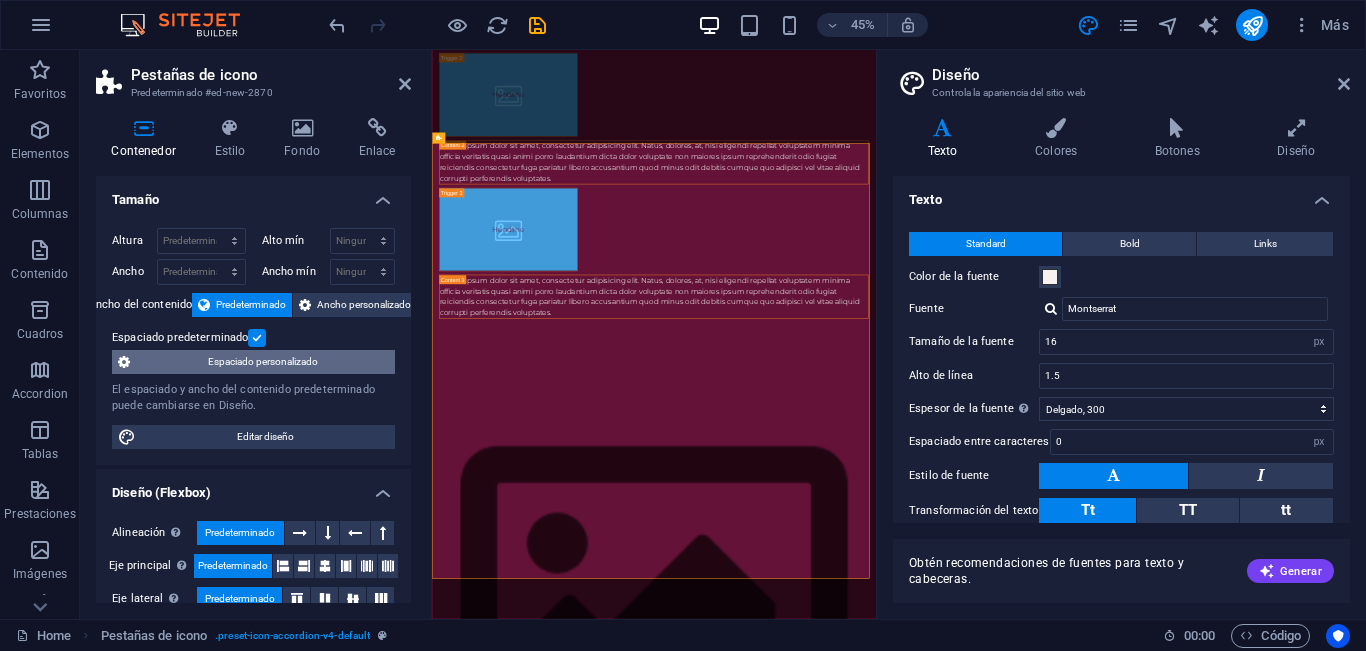 scroll, scrollTop: 372, scrollLeft: 0, axis: vertical 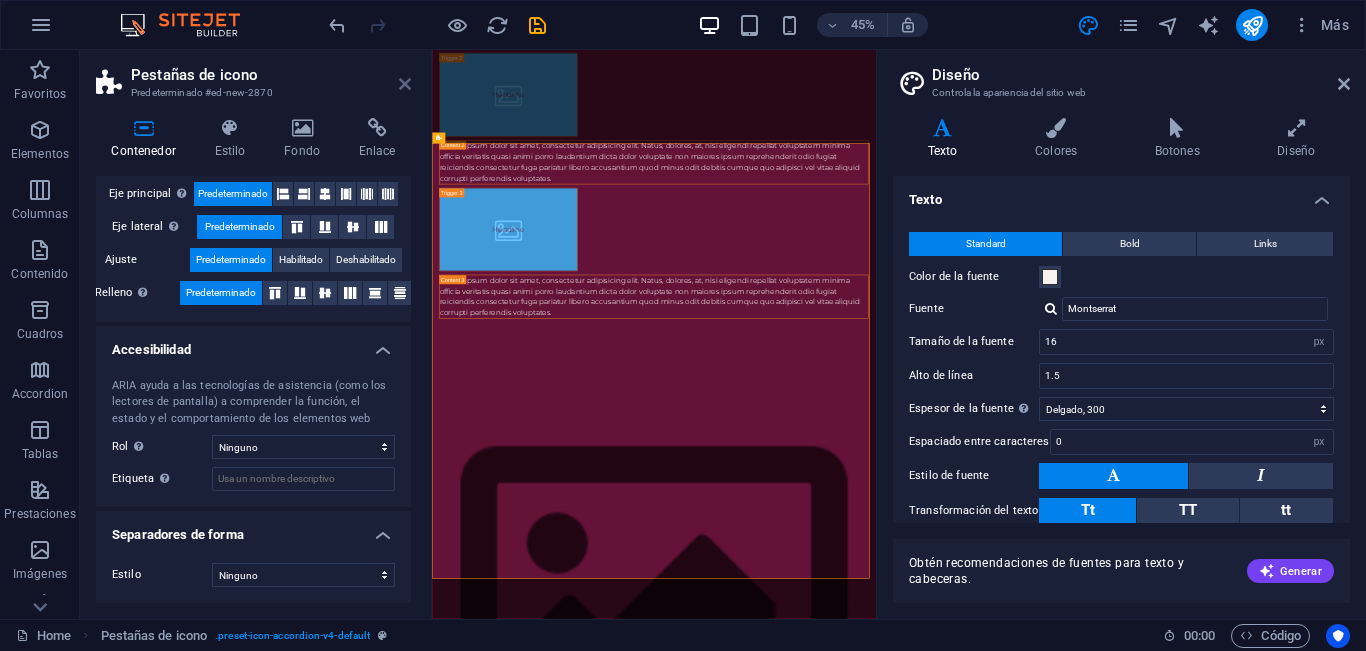 click at bounding box center [405, 84] 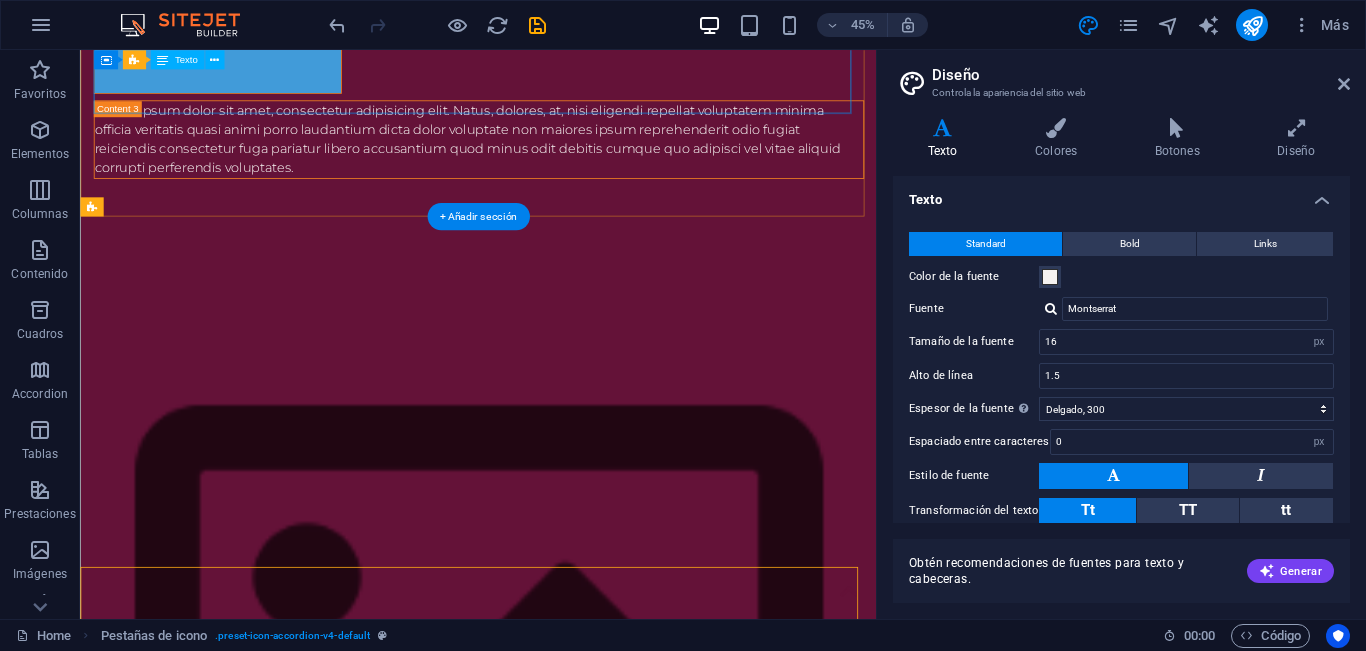 scroll, scrollTop: 1977, scrollLeft: 0, axis: vertical 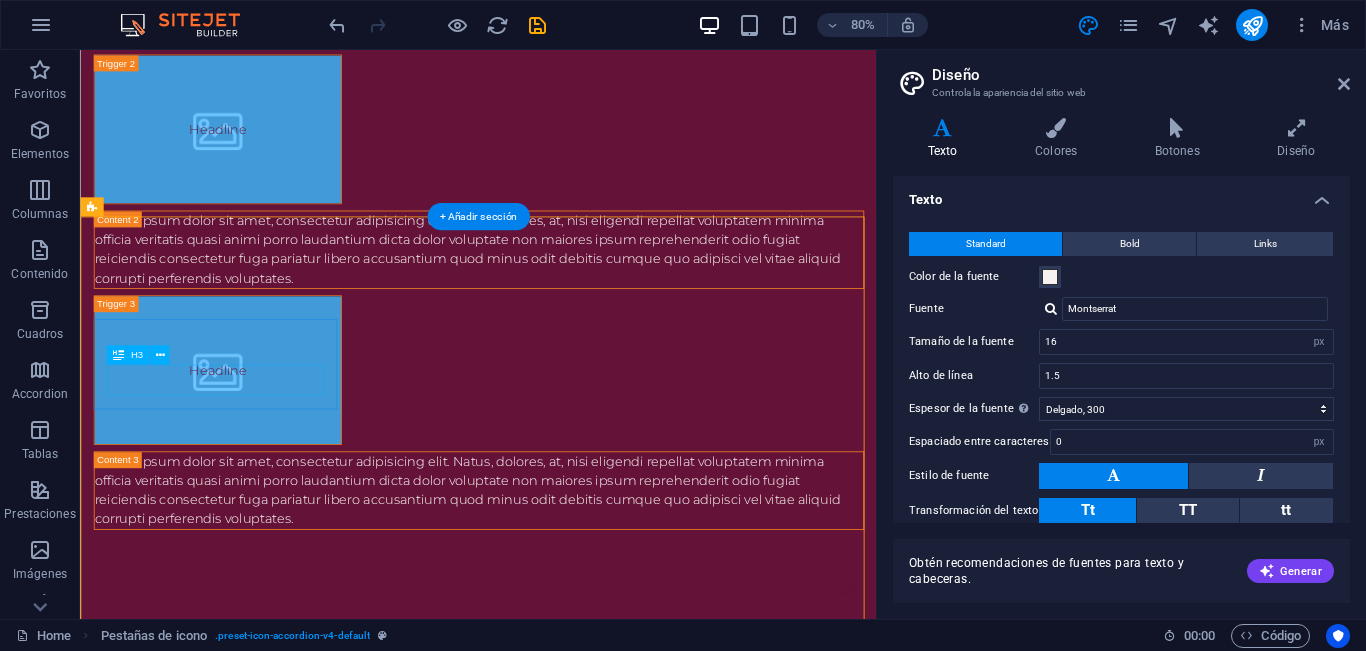 click on "Headline" at bounding box center (251, 1961) 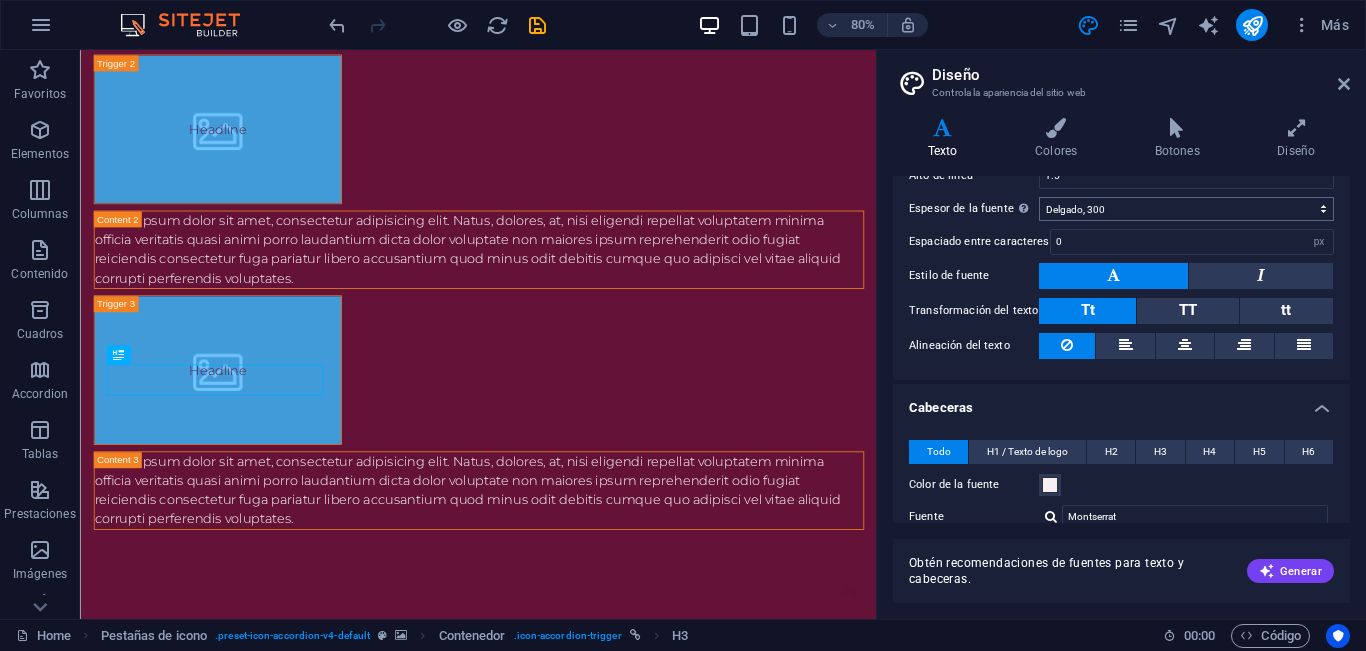 scroll, scrollTop: 0, scrollLeft: 0, axis: both 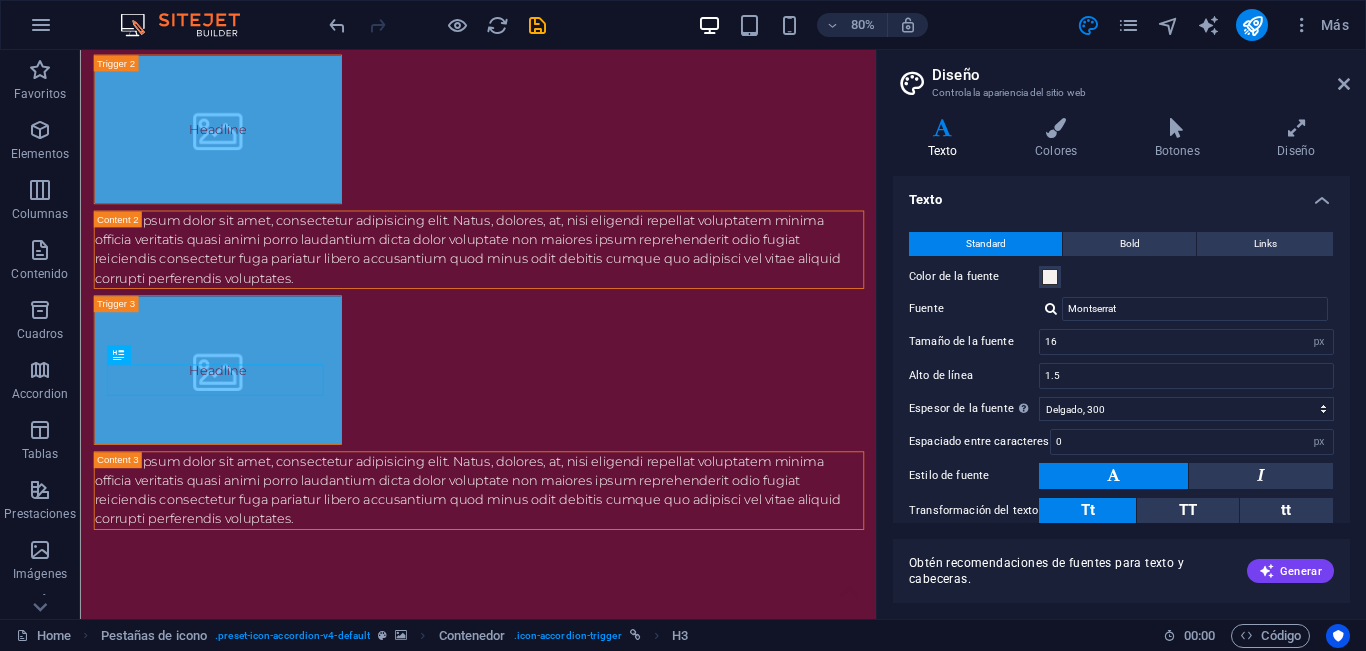 click on "Texto" at bounding box center [1121, 194] 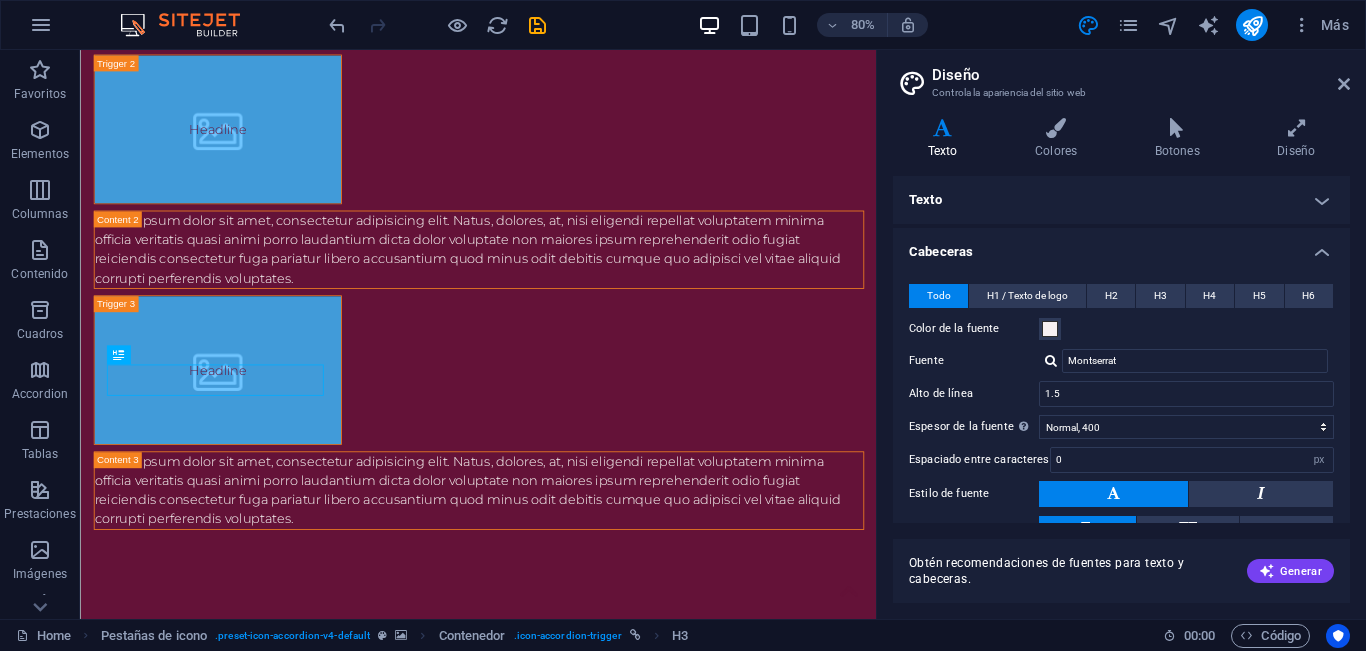 click on "Cabeceras" at bounding box center (1121, 246) 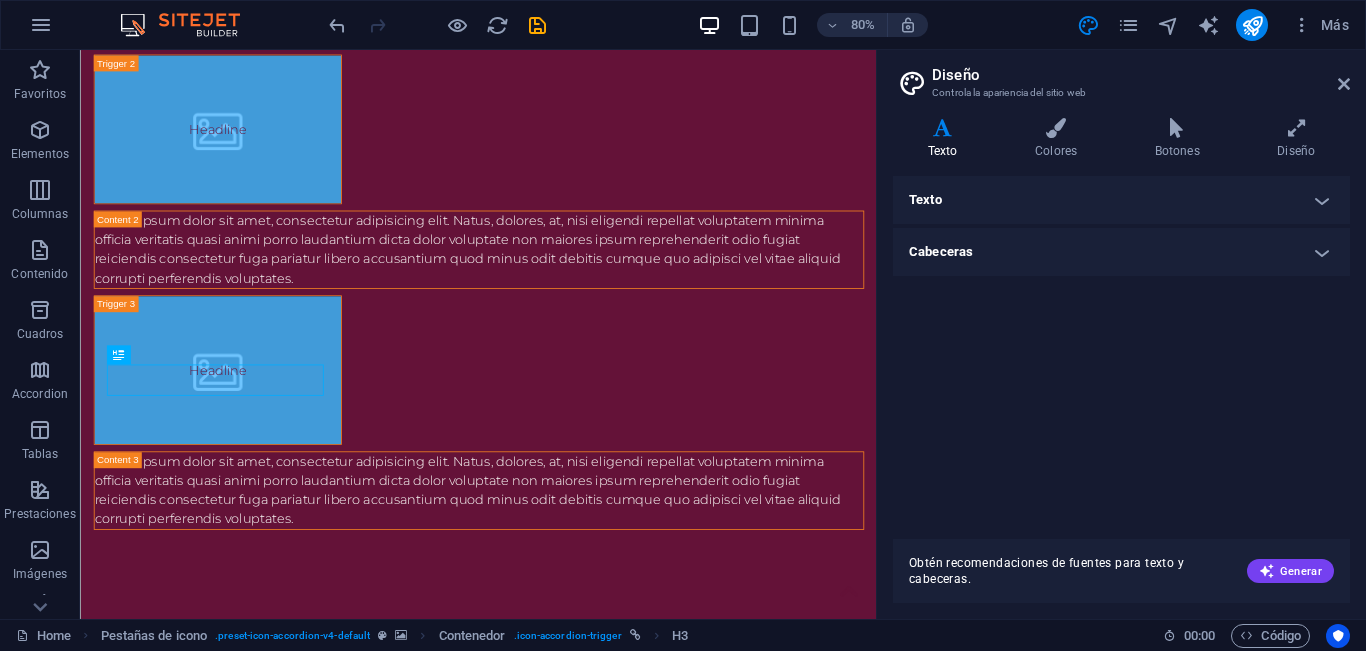 click on "Texto" at bounding box center [1121, 200] 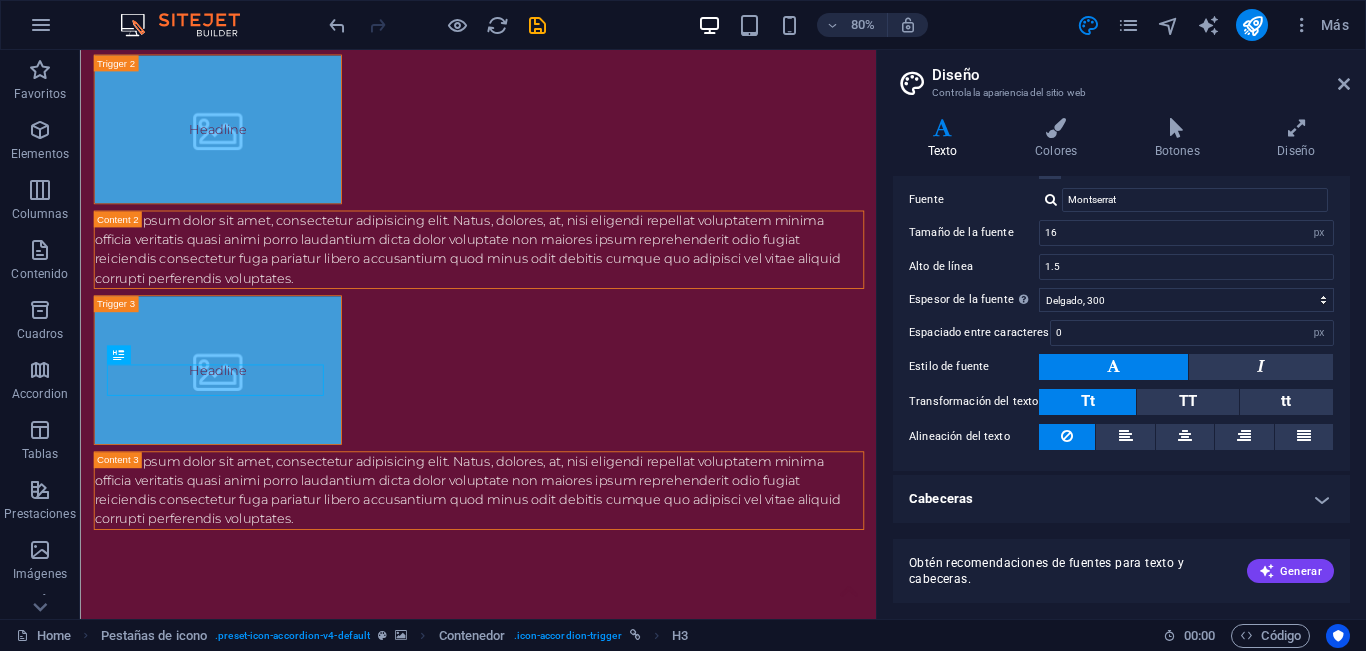 scroll, scrollTop: 0, scrollLeft: 0, axis: both 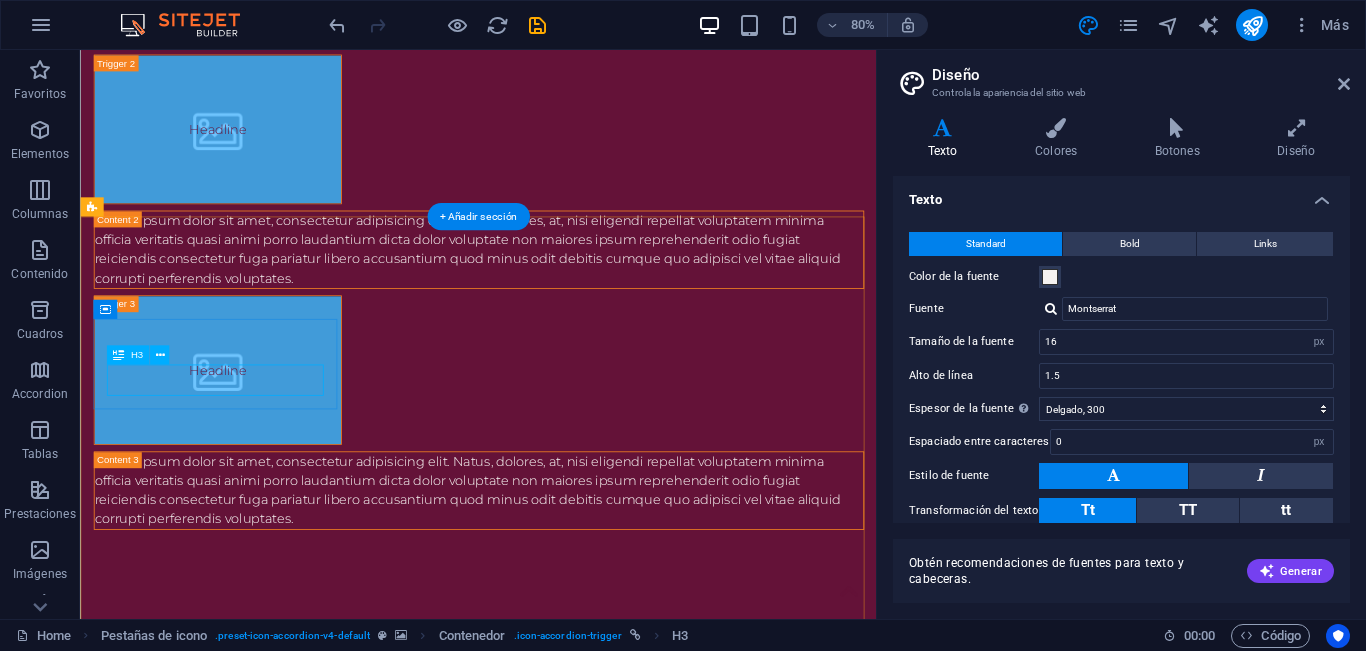 click on "Headline" at bounding box center (251, 1961) 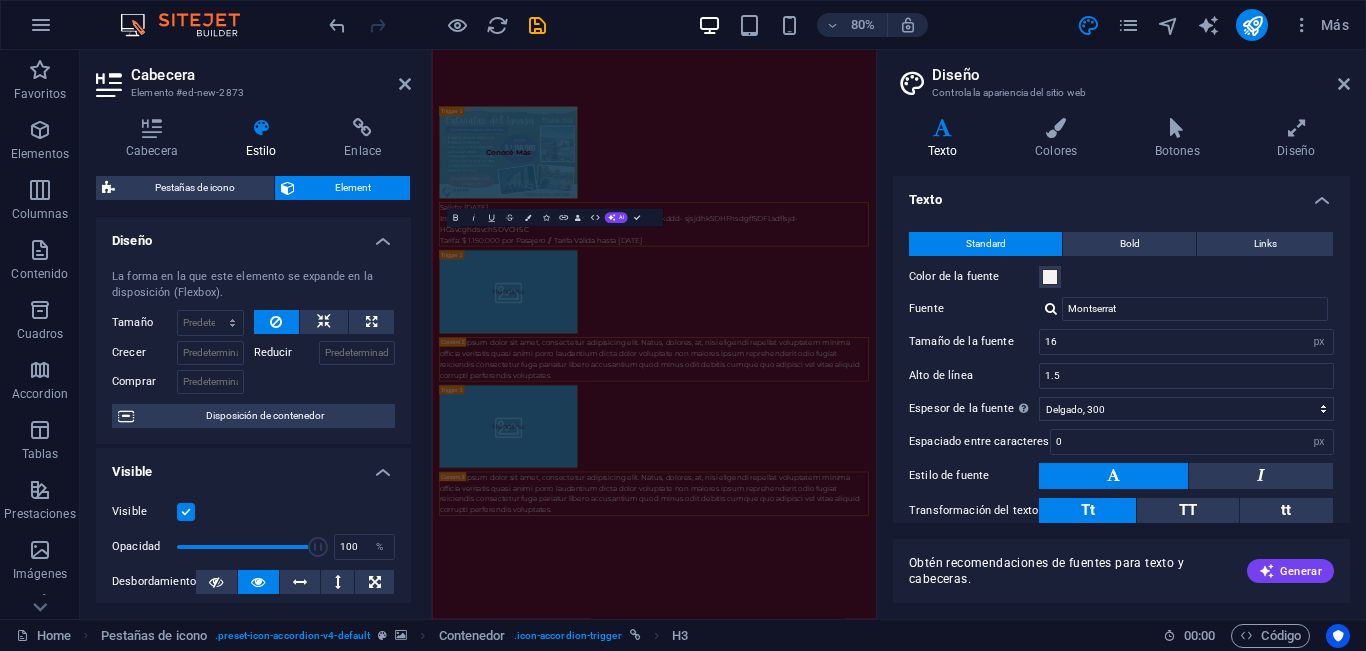 scroll, scrollTop: 2415, scrollLeft: 0, axis: vertical 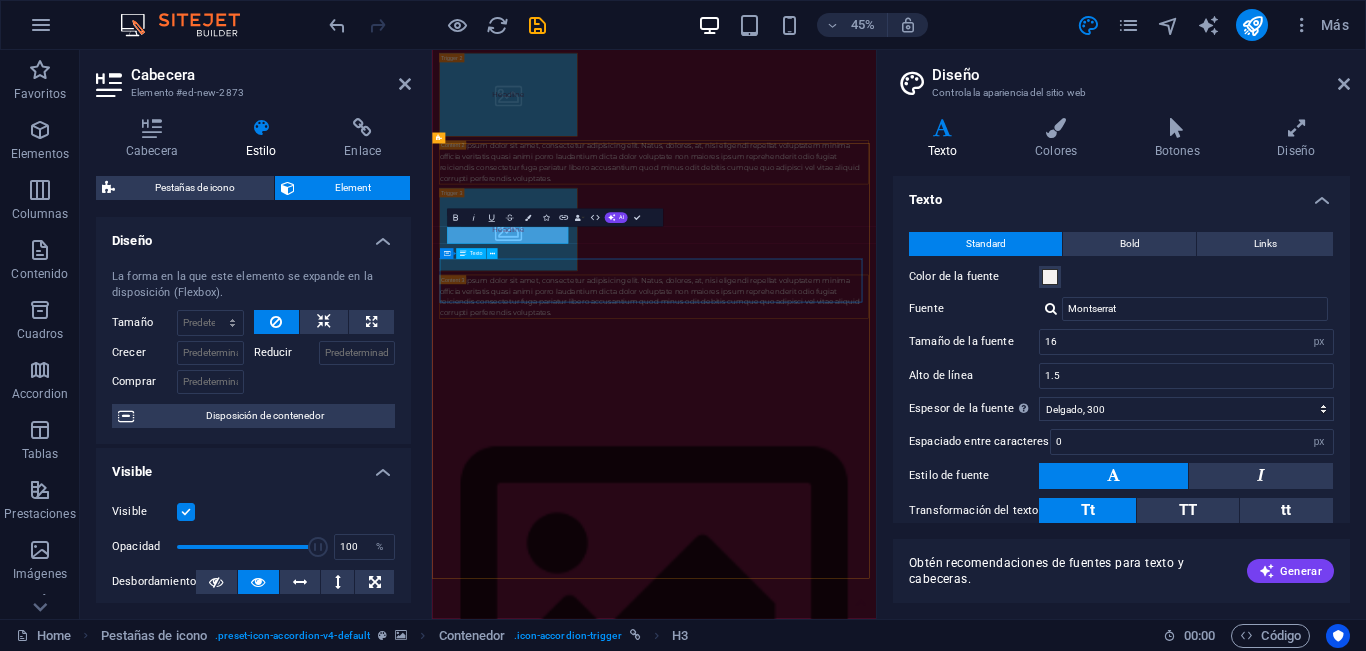 type 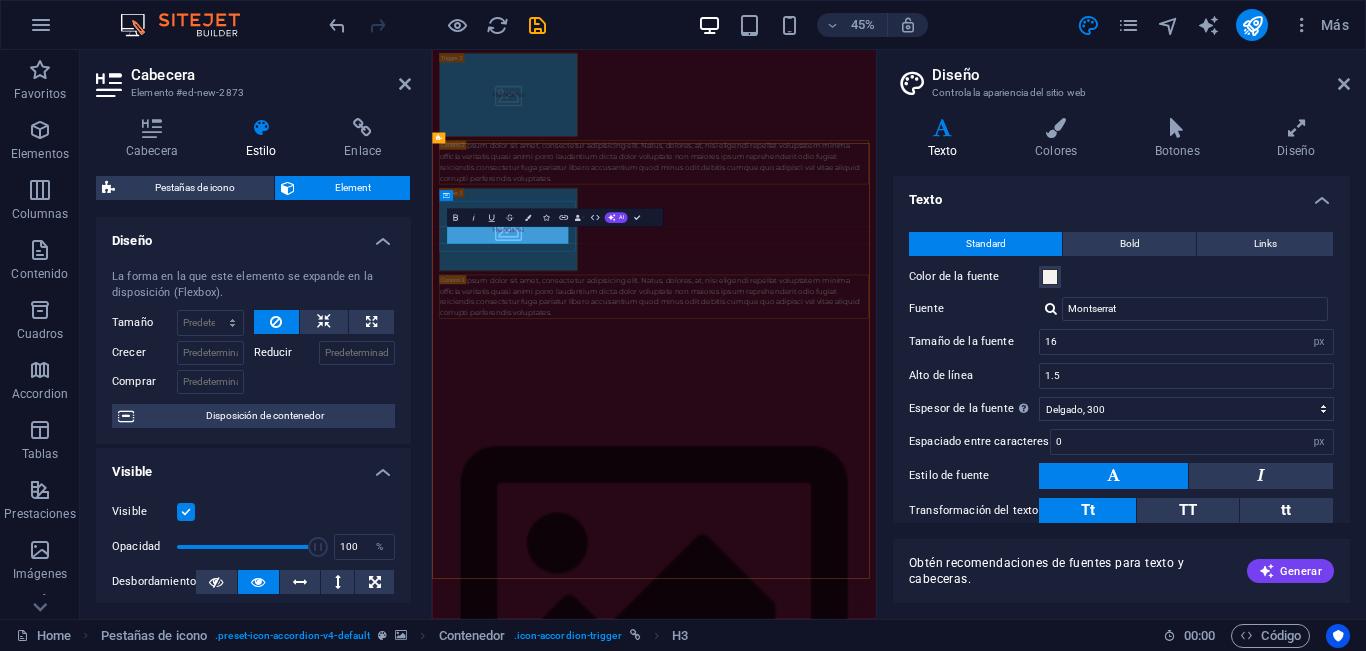 click on "​Cómo Reservo?" at bounding box center [602, 1960] 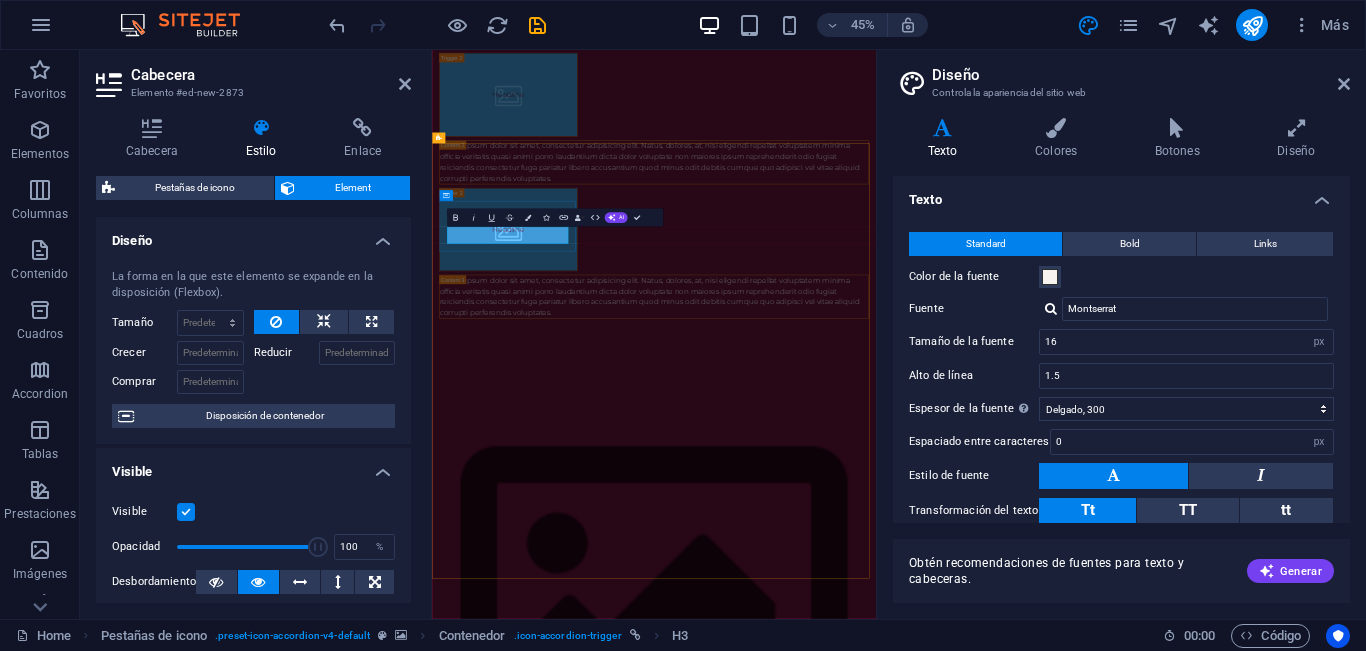 click on "​Cómo Reservo?" at bounding box center (602, 1960) 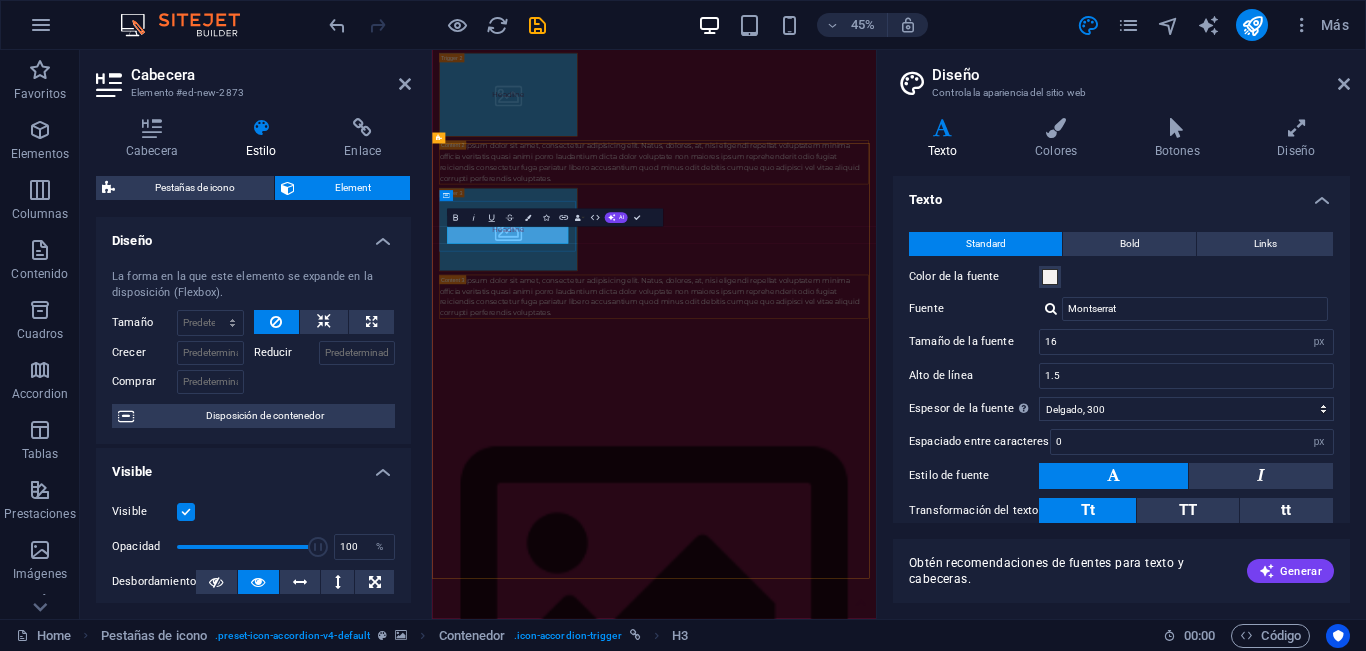 click on "​Cómo Reservo?" at bounding box center [602, 1960] 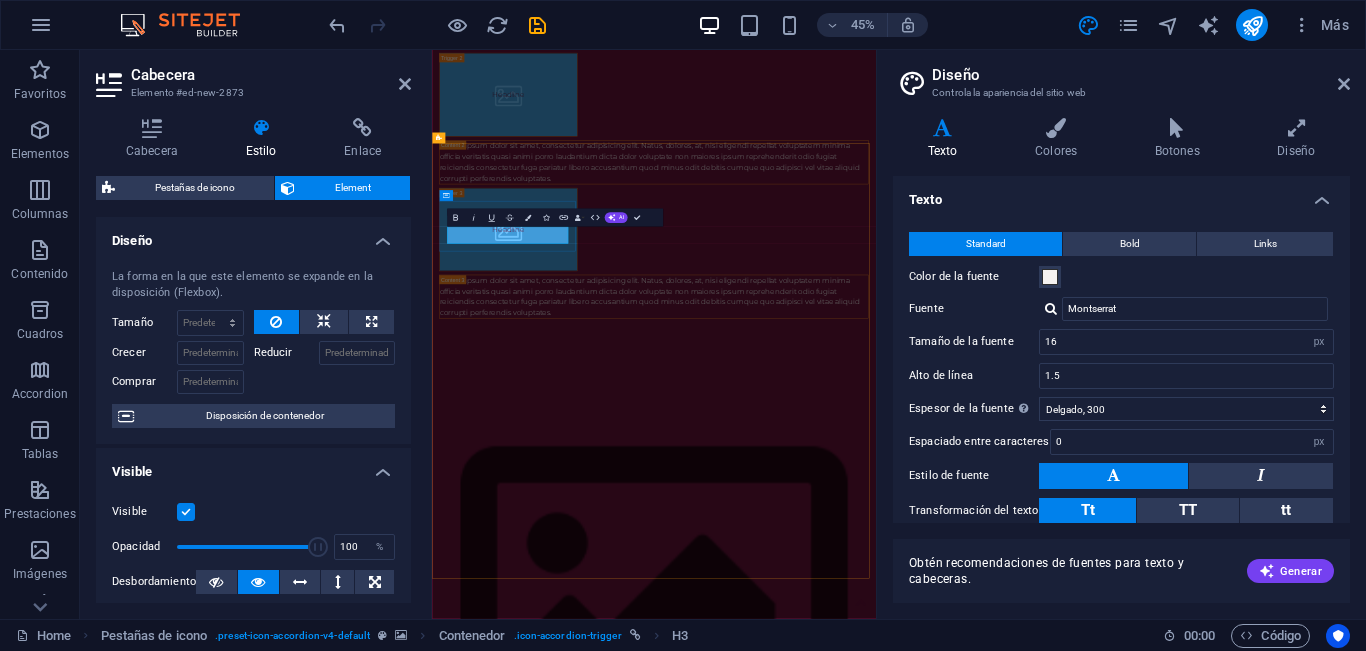 click on "​Cómo Reservo?" at bounding box center [602, 1960] 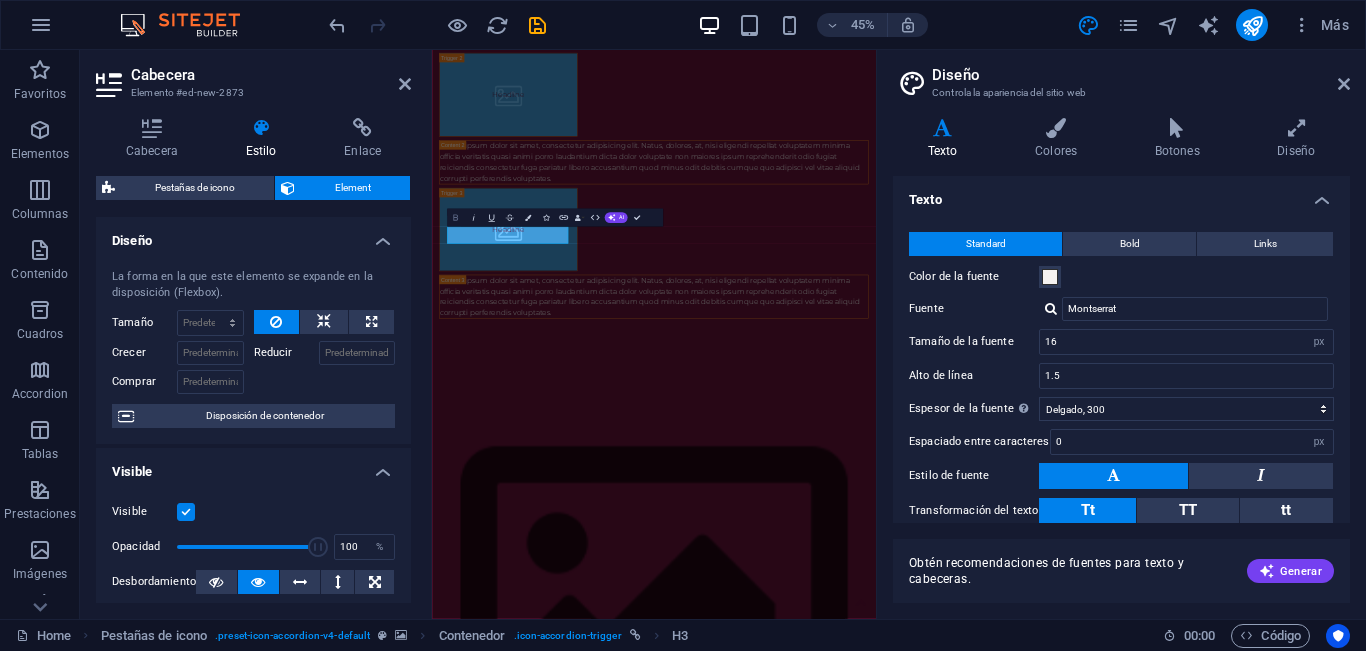 click 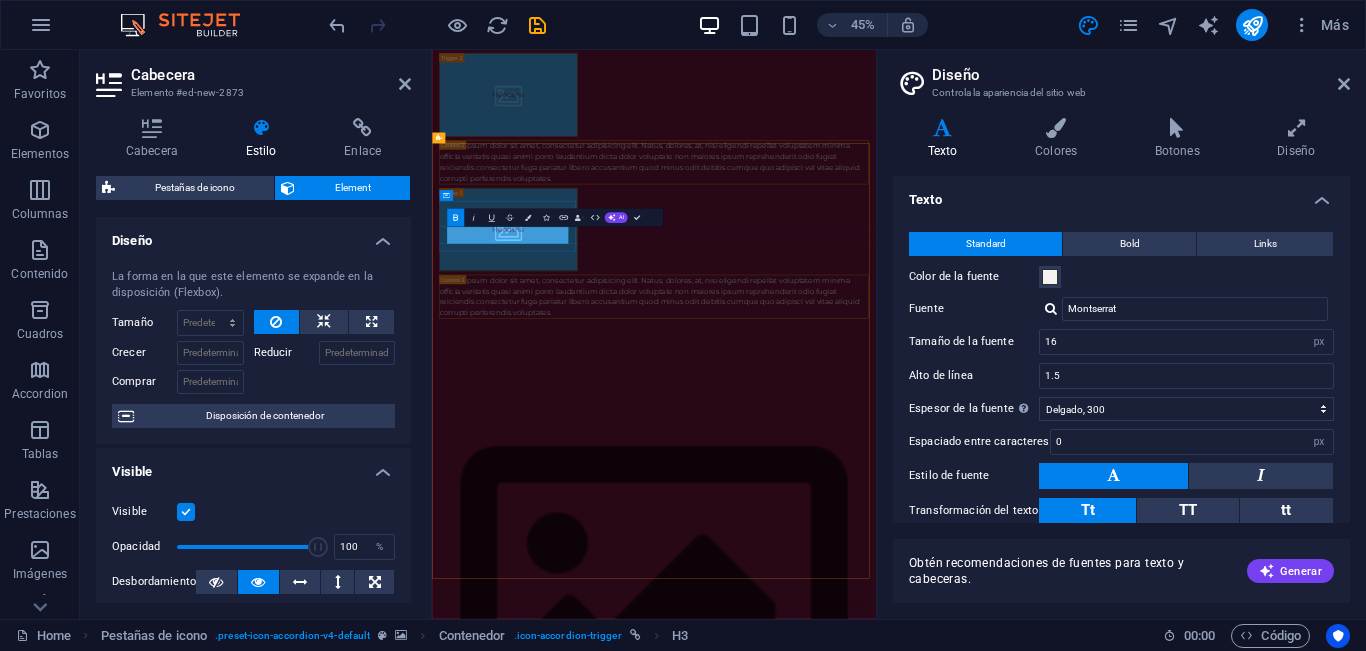 click on "​Cómo Reservo ?" at bounding box center [602, 1960] 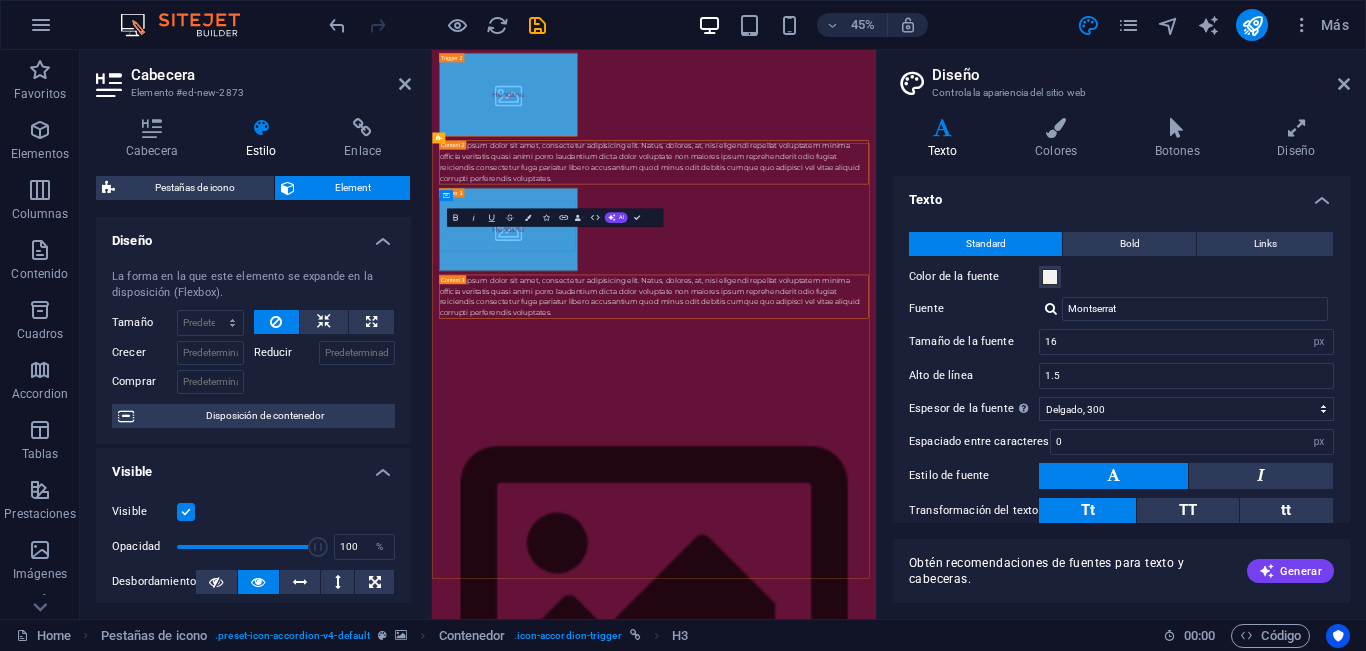 click on "Có?mo Reservo" at bounding box center (602, 1960) 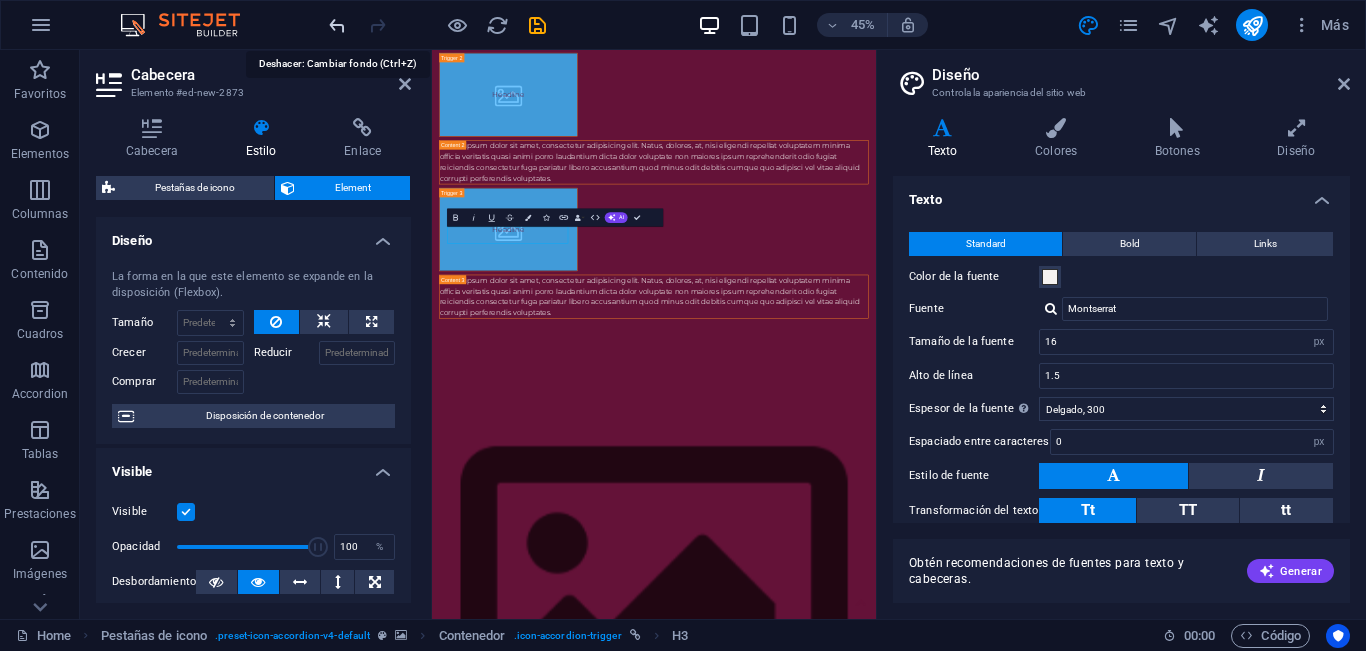click at bounding box center (337, 25) 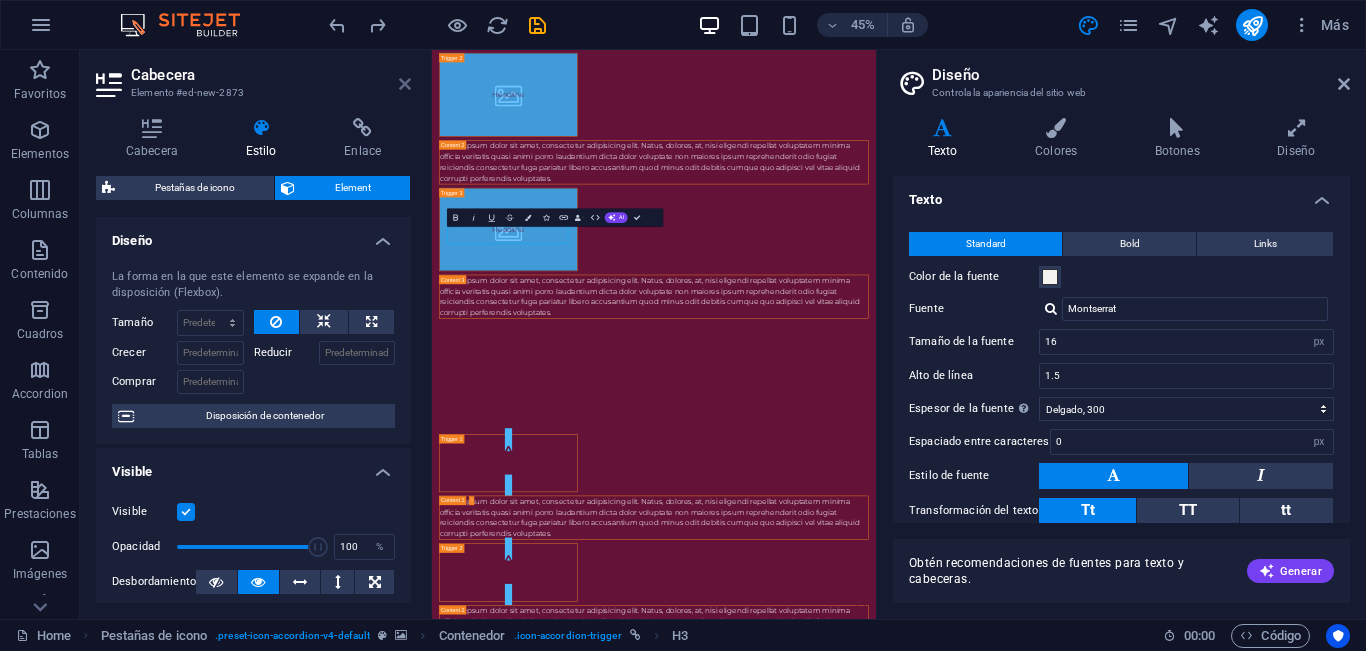 drag, startPoint x: 403, startPoint y: 80, endPoint x: 405, endPoint y: 37, distance: 43.046486 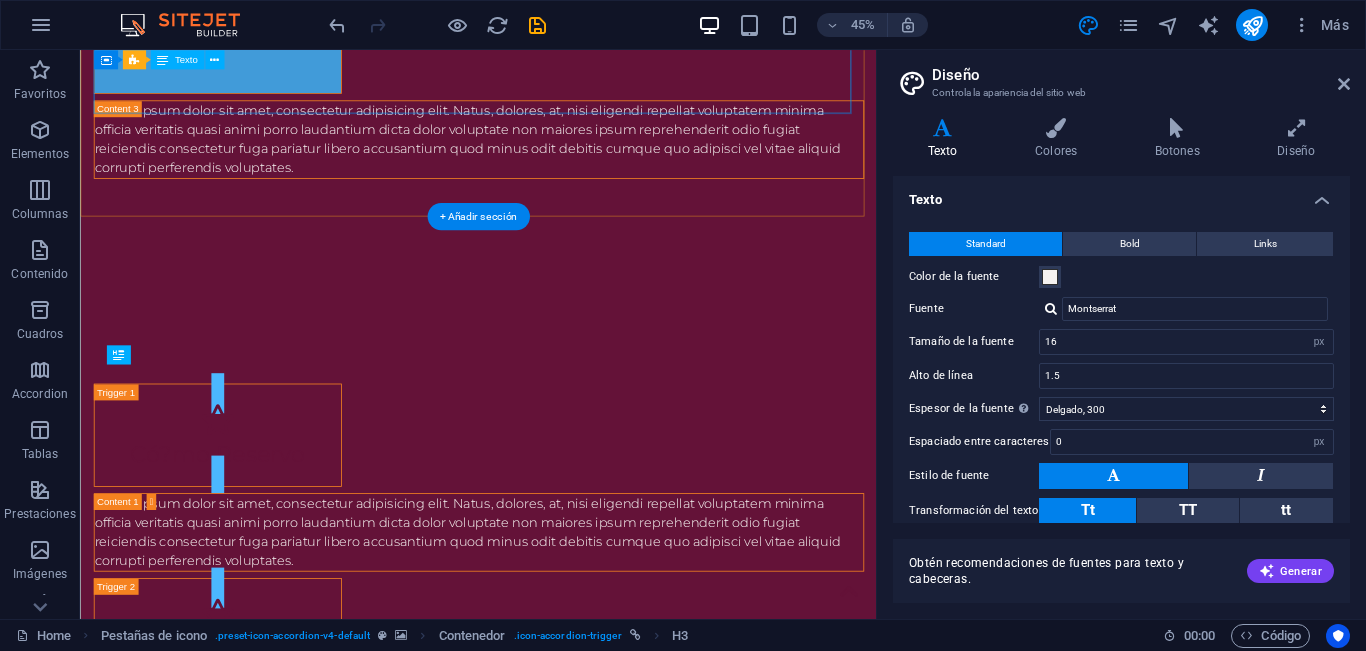 scroll, scrollTop: 1977, scrollLeft: 0, axis: vertical 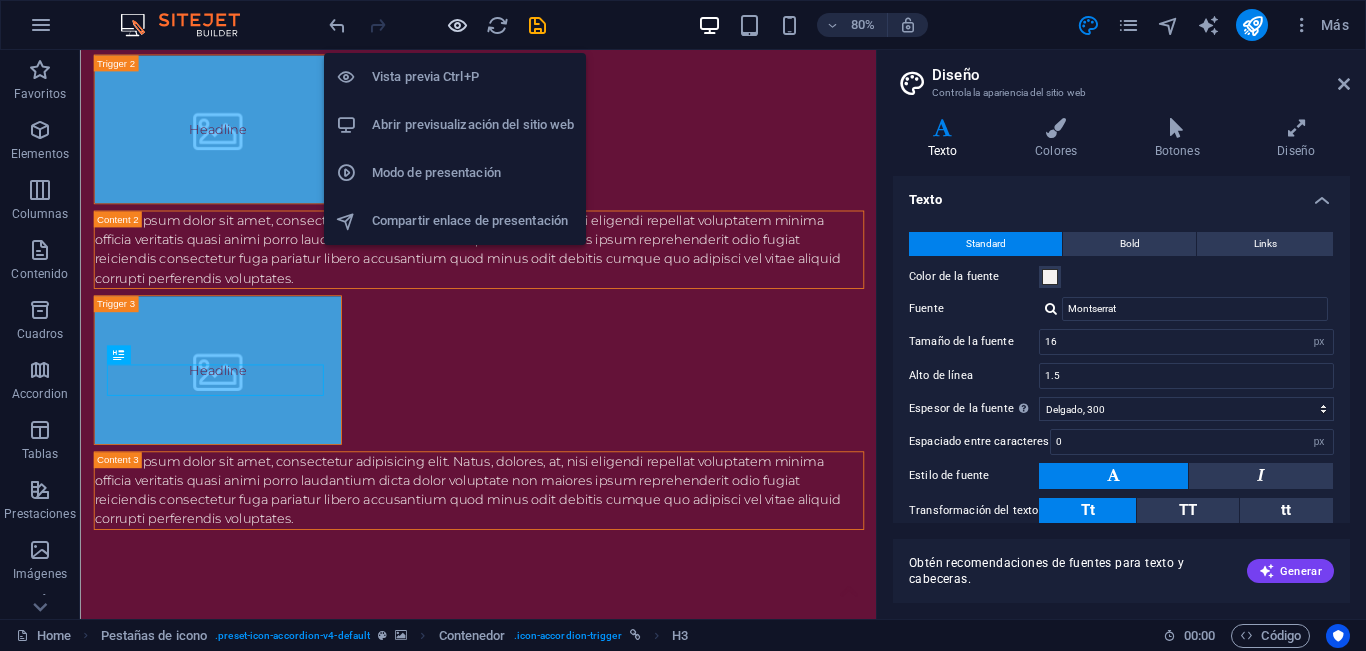 click at bounding box center [457, 25] 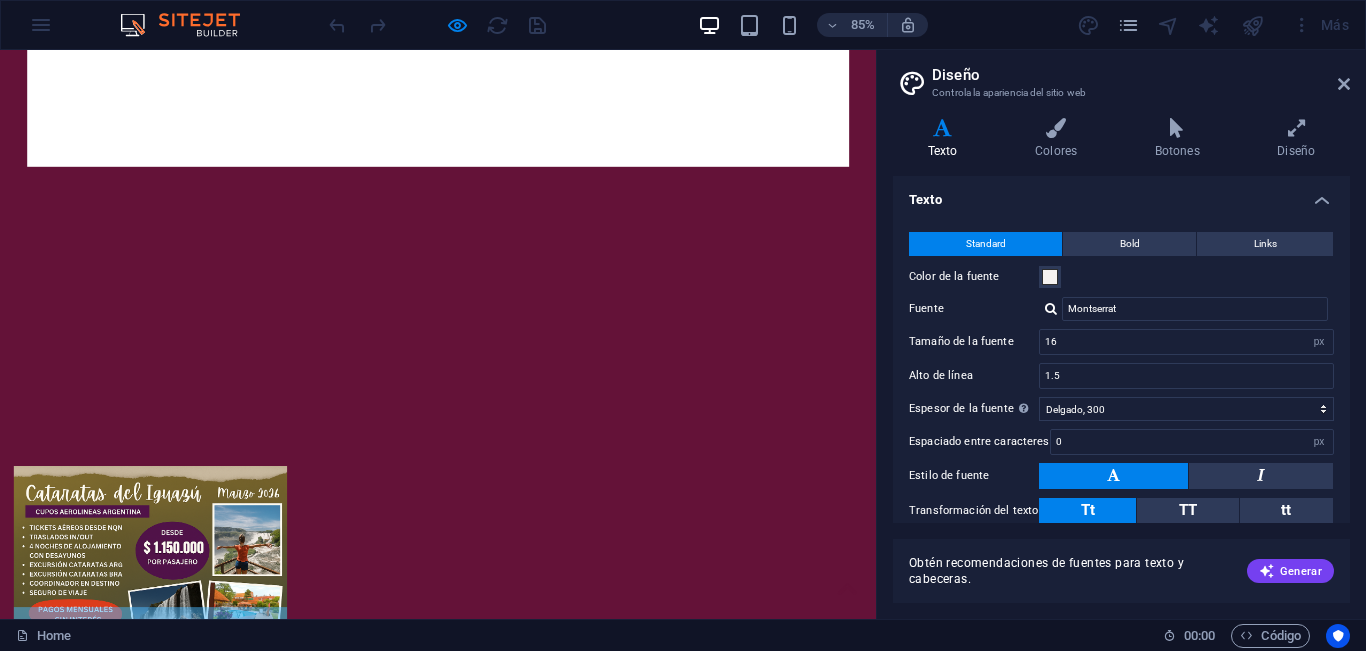 scroll, scrollTop: 1162, scrollLeft: 0, axis: vertical 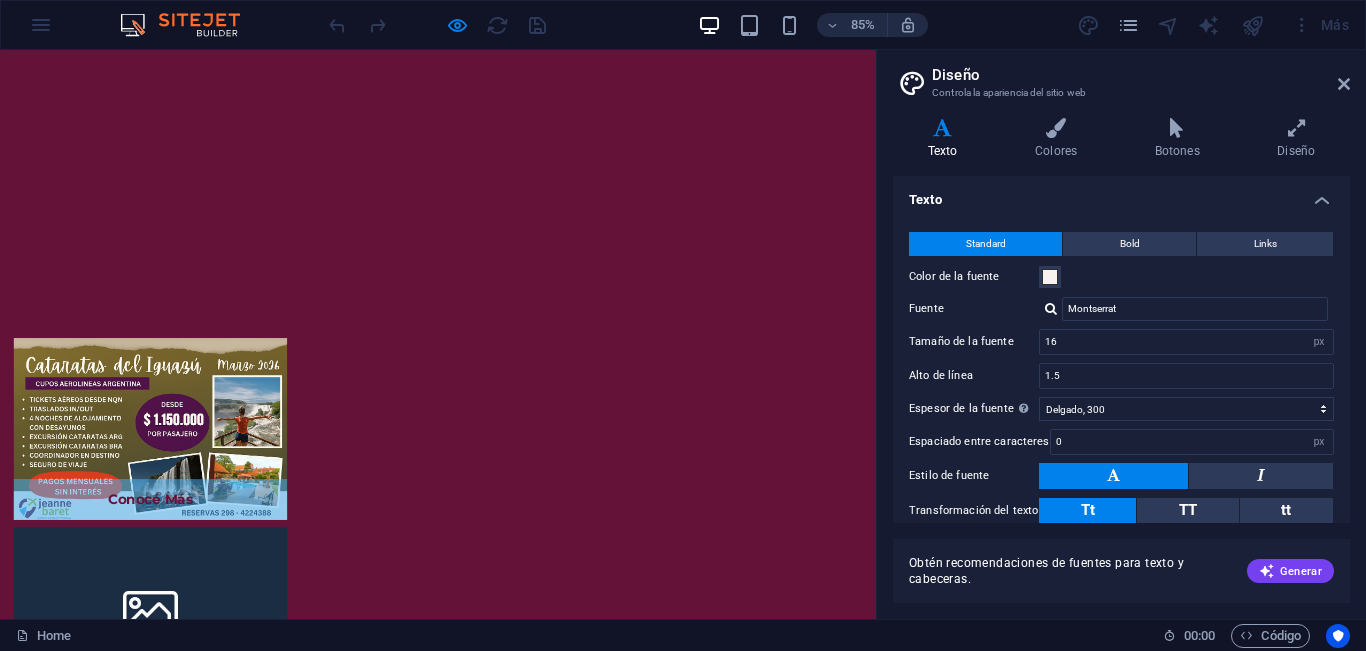 click on "Có?mo Reservo" at bounding box center (177, 1348) 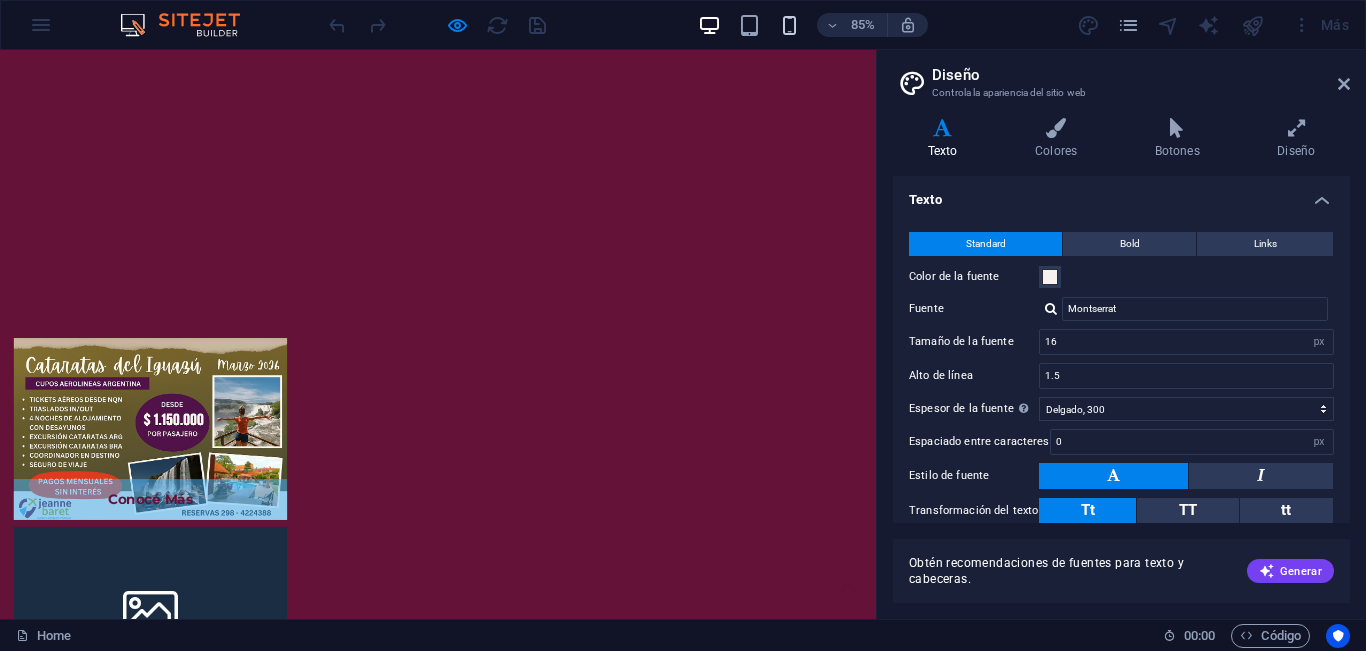 click at bounding box center (789, 25) 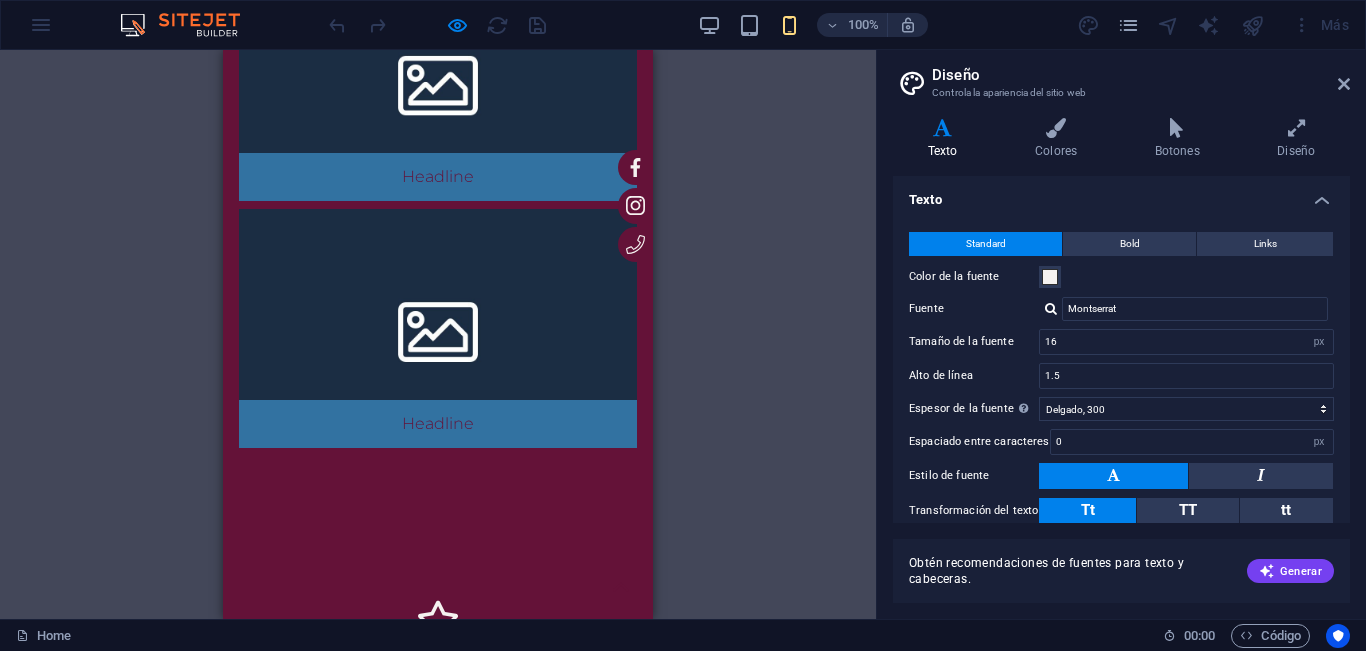 scroll, scrollTop: 1362, scrollLeft: 0, axis: vertical 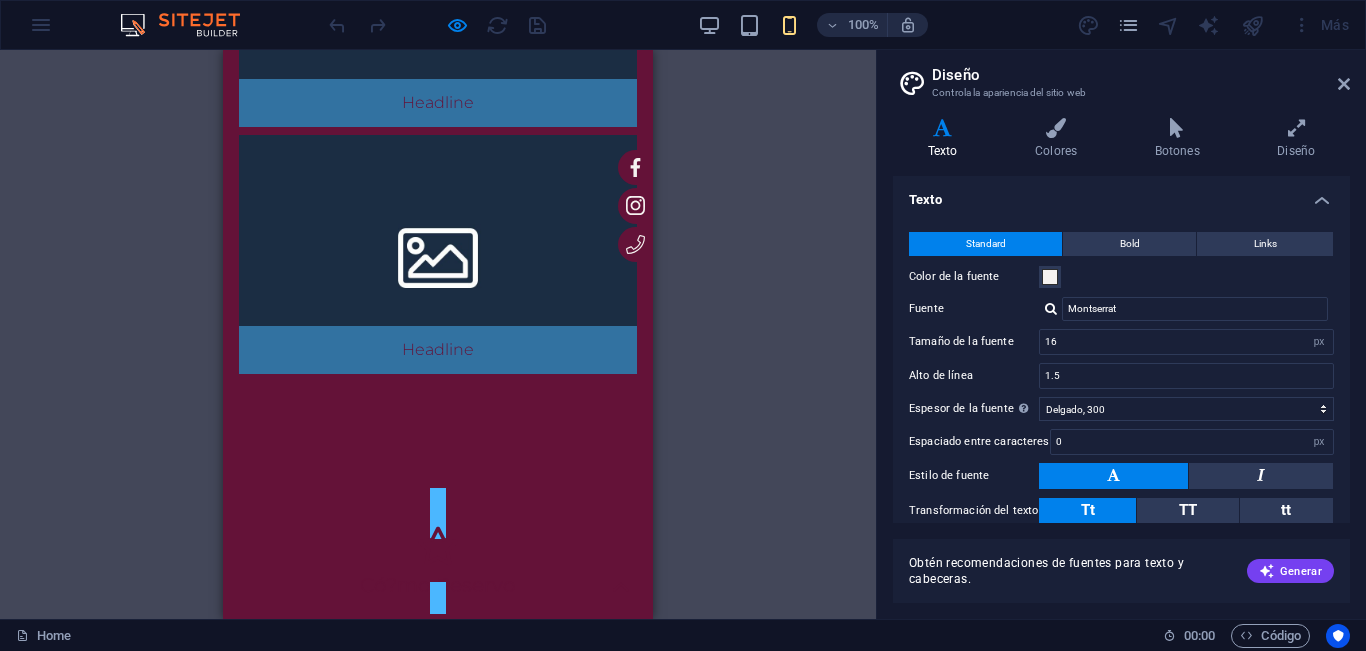 click 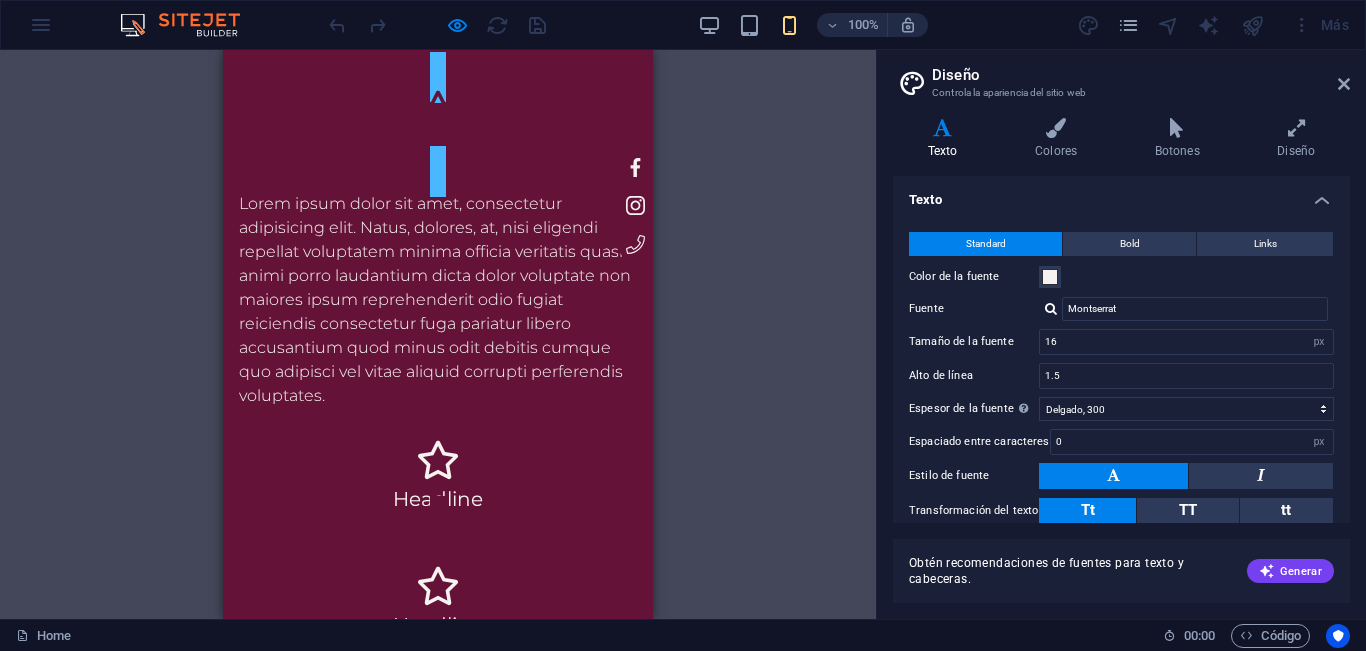 scroll, scrollTop: 1862, scrollLeft: 0, axis: vertical 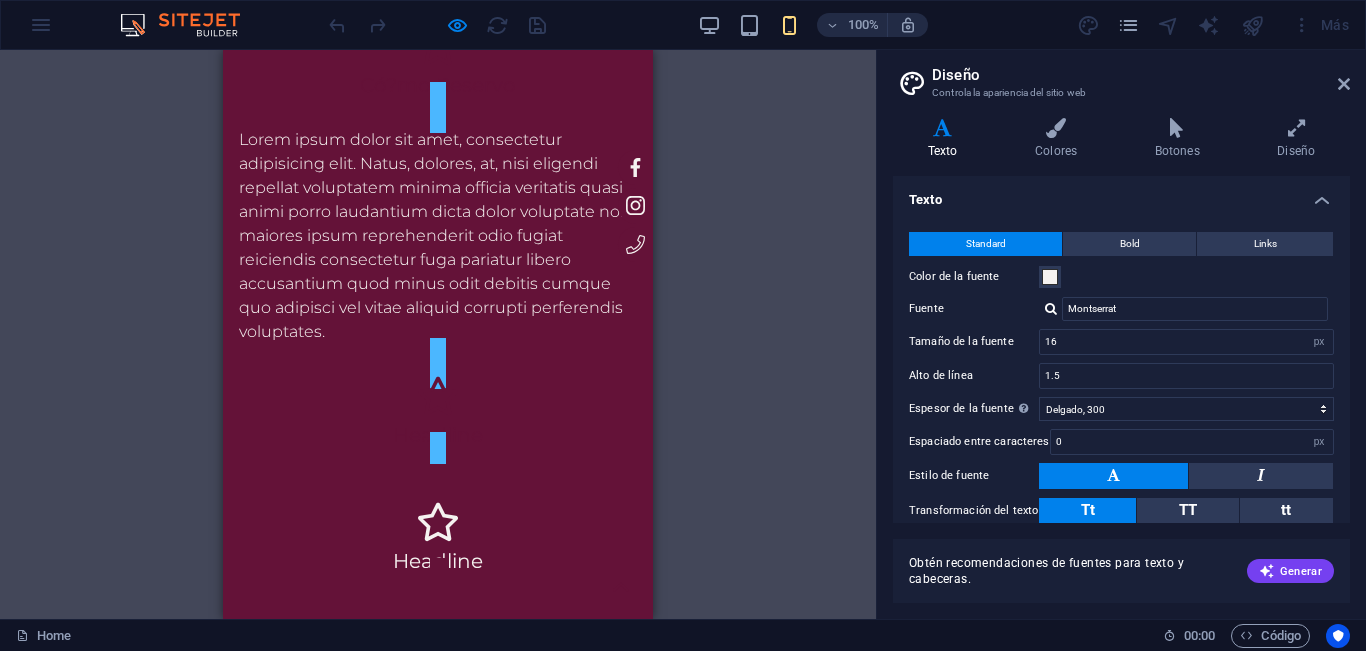 click 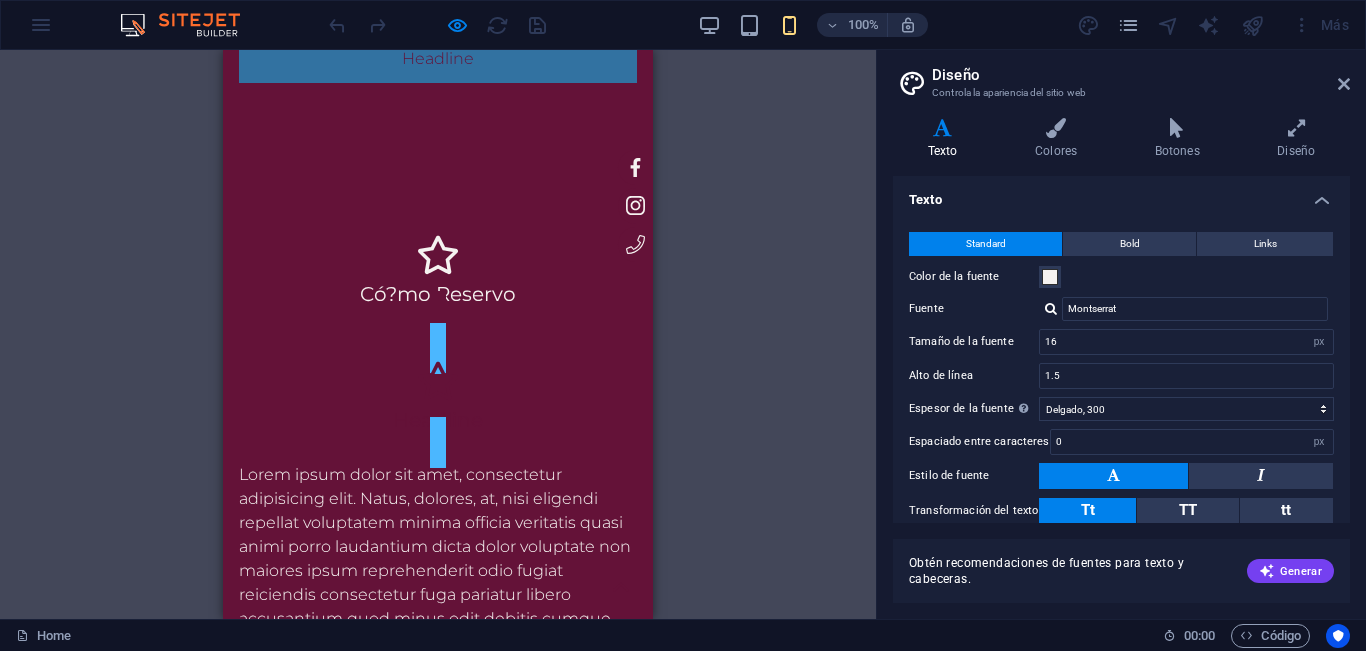 scroll, scrollTop: 1953, scrollLeft: 0, axis: vertical 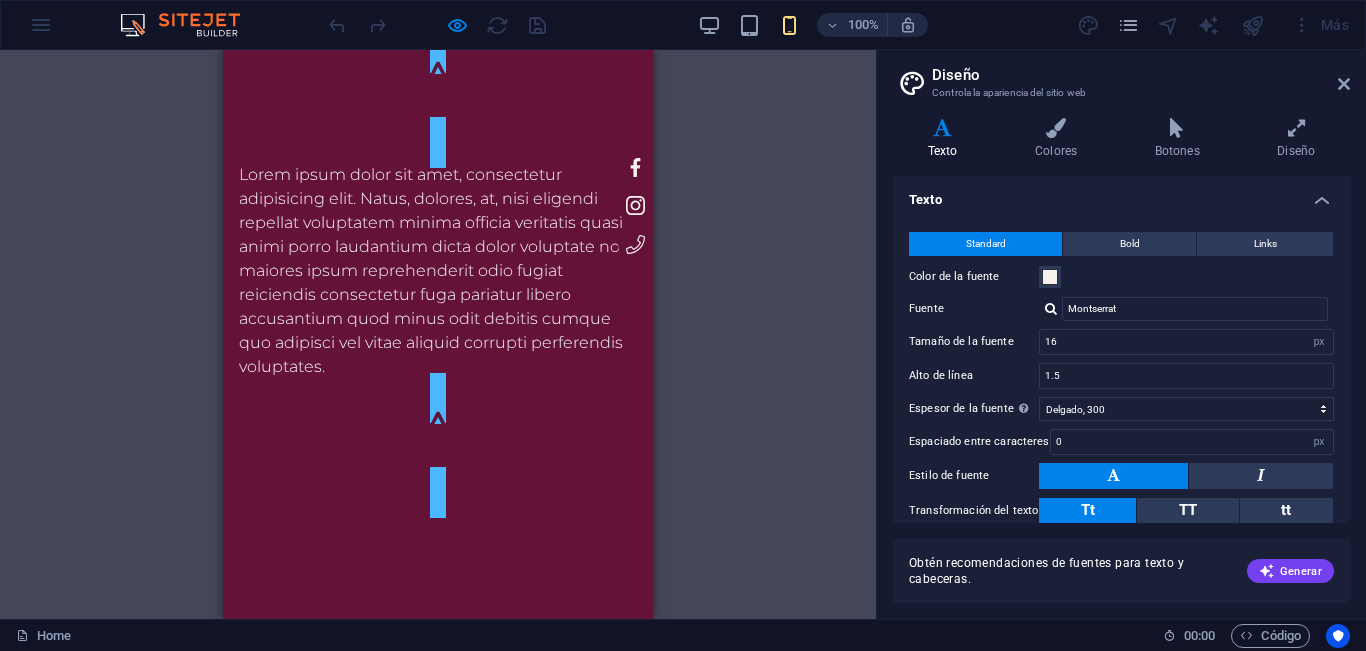 click 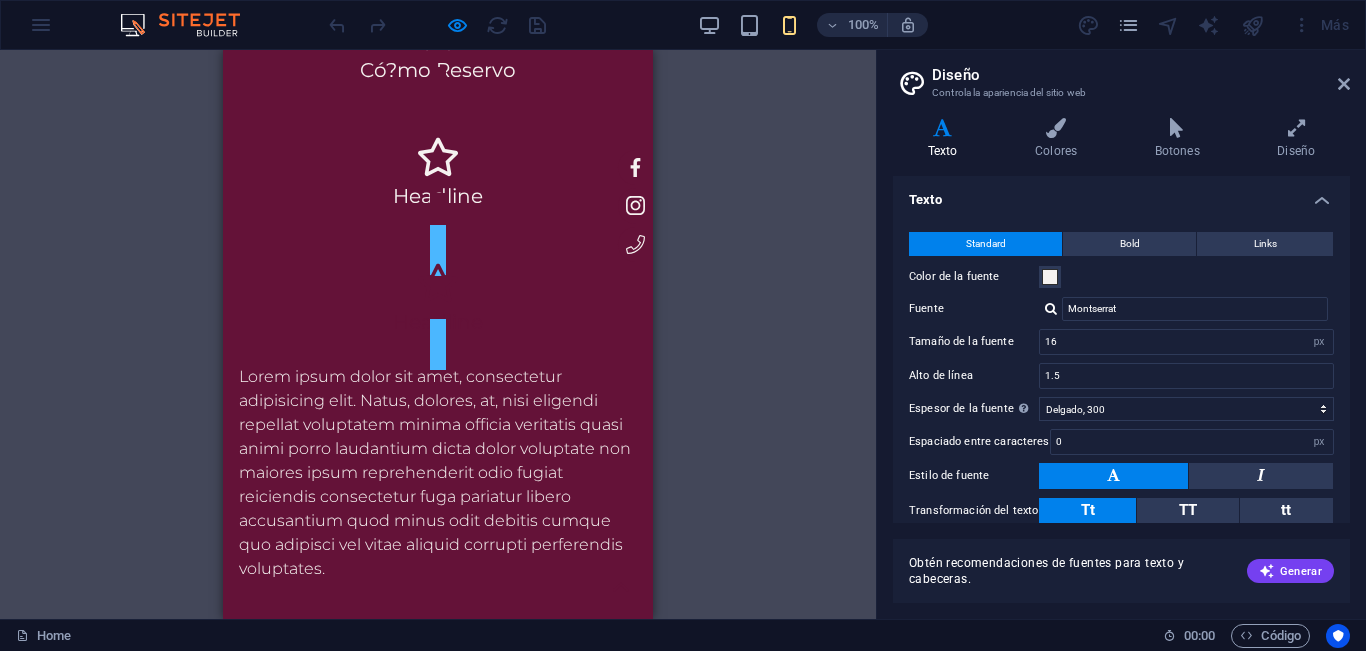 scroll, scrollTop: 2217, scrollLeft: 0, axis: vertical 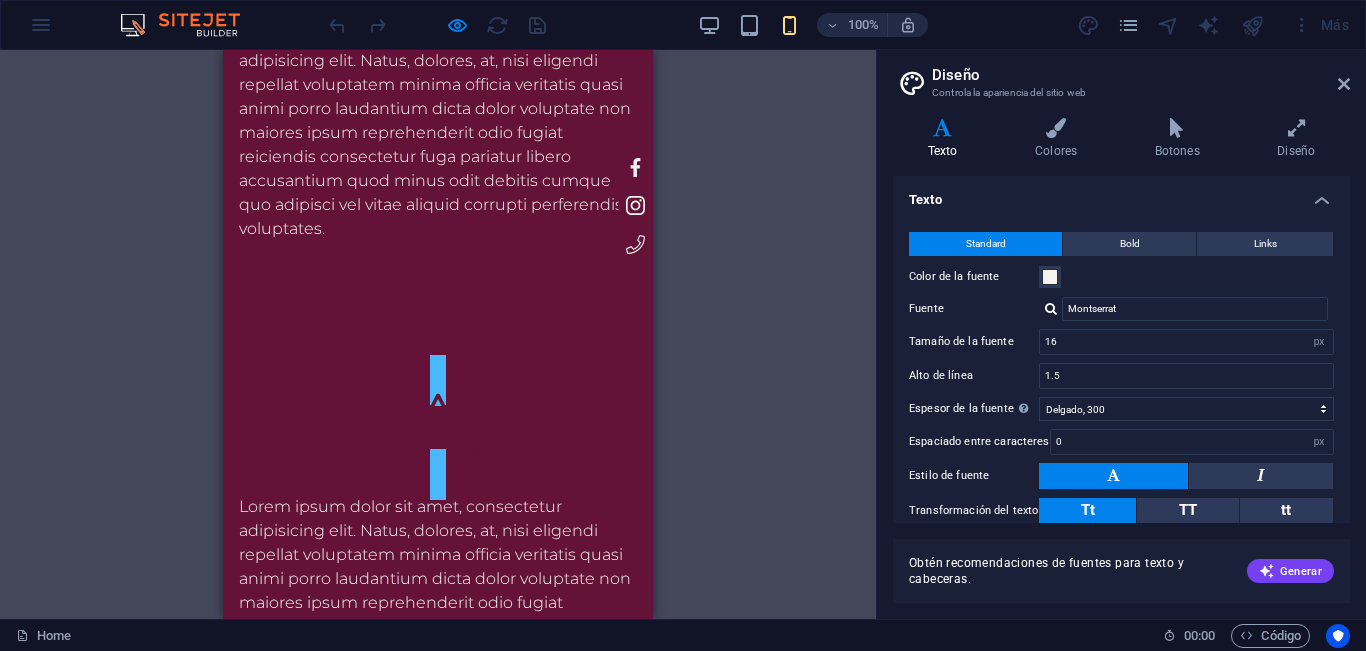 click 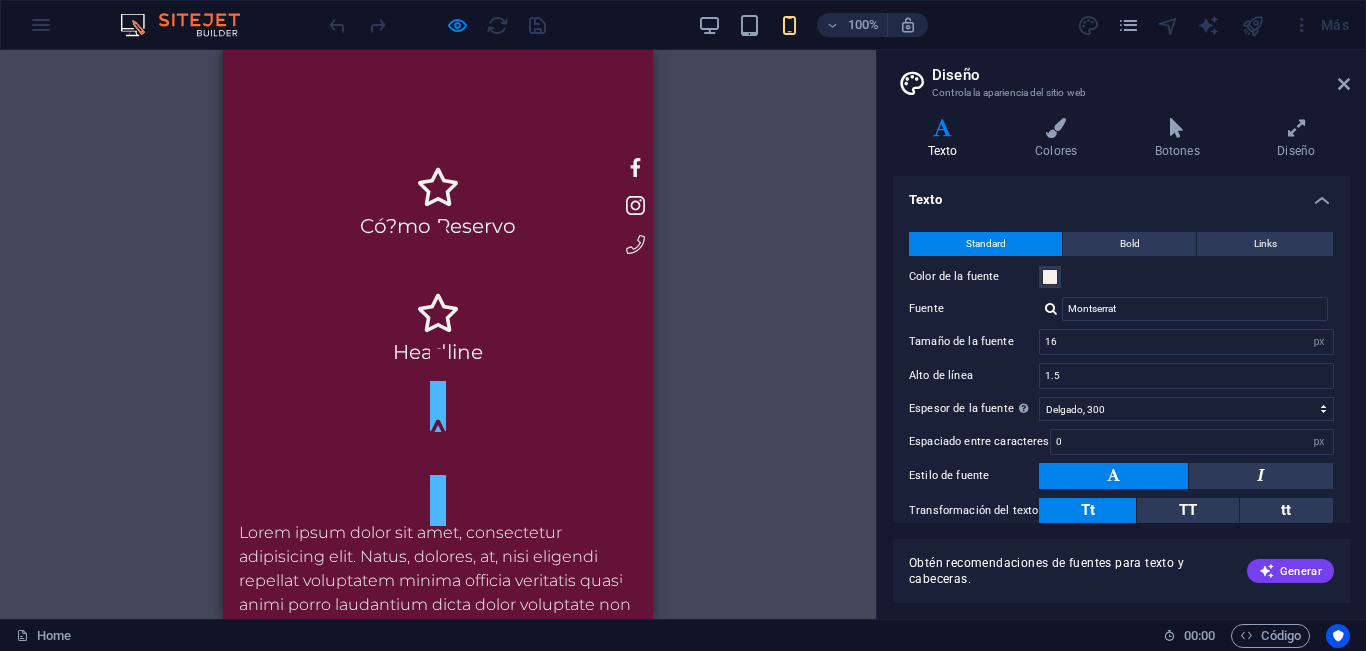 scroll, scrollTop: 1717, scrollLeft: 0, axis: vertical 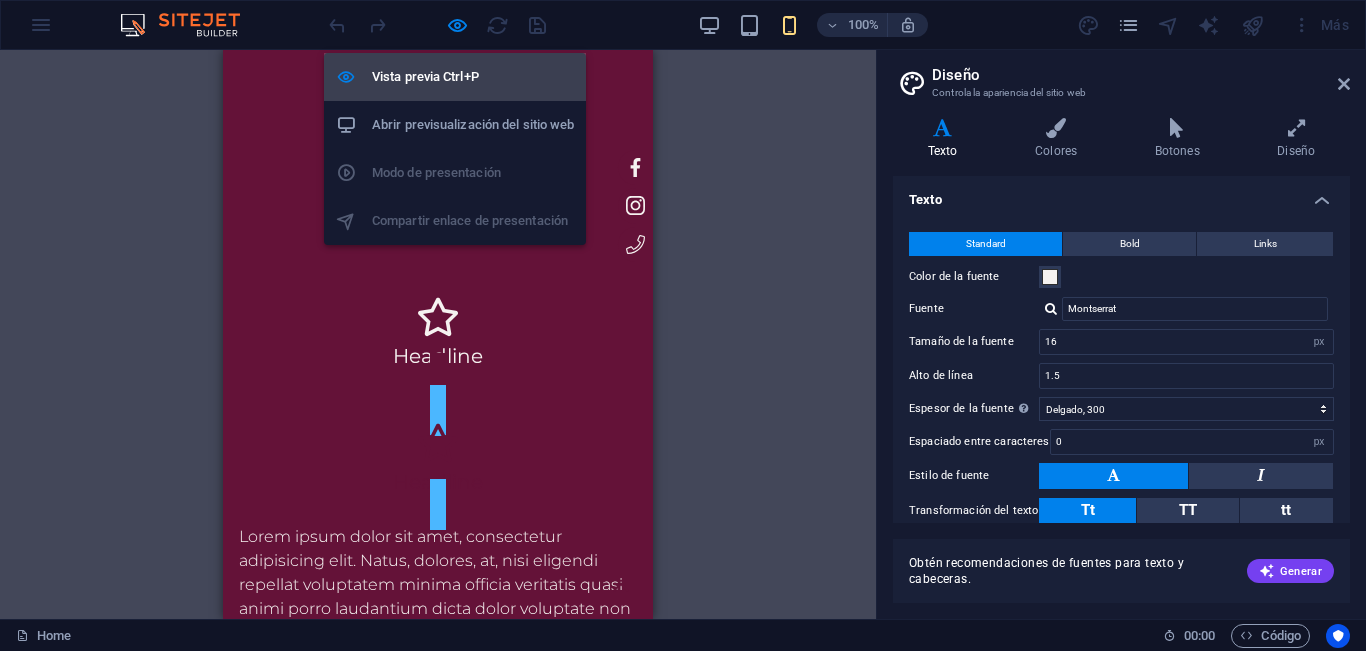 drag, startPoint x: 463, startPoint y: 14, endPoint x: 510, endPoint y: 99, distance: 97.128784 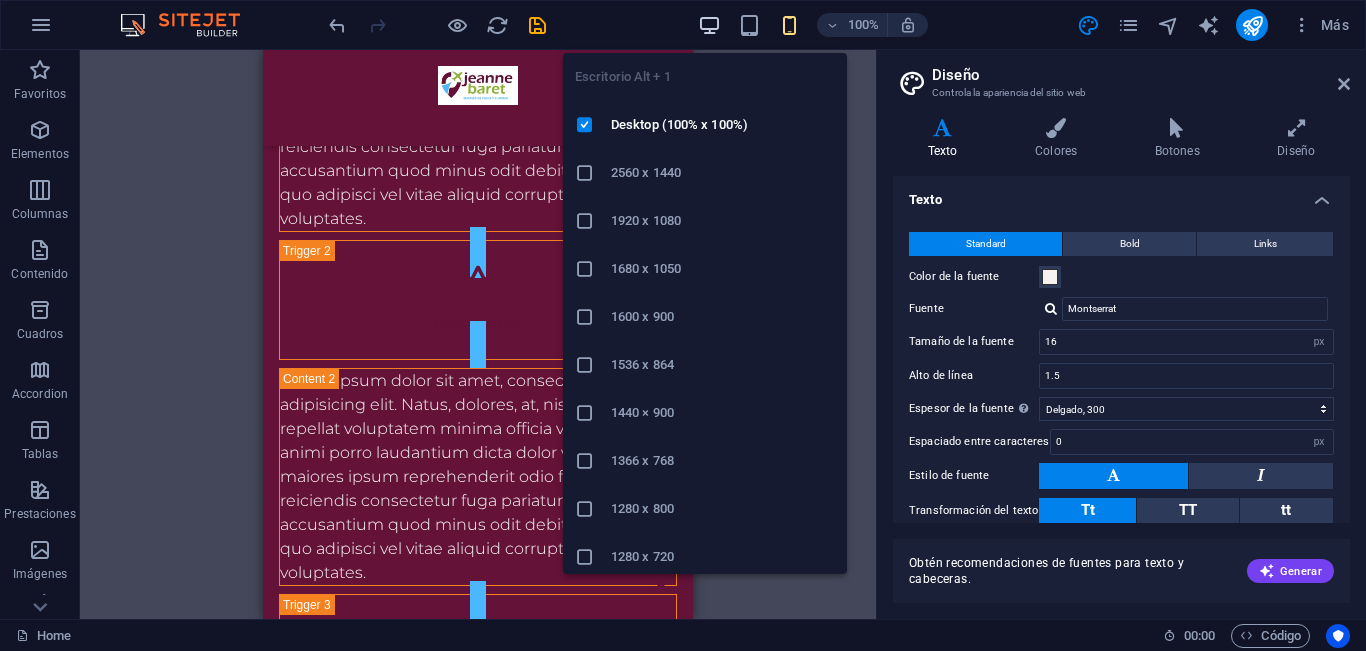 click at bounding box center (709, 25) 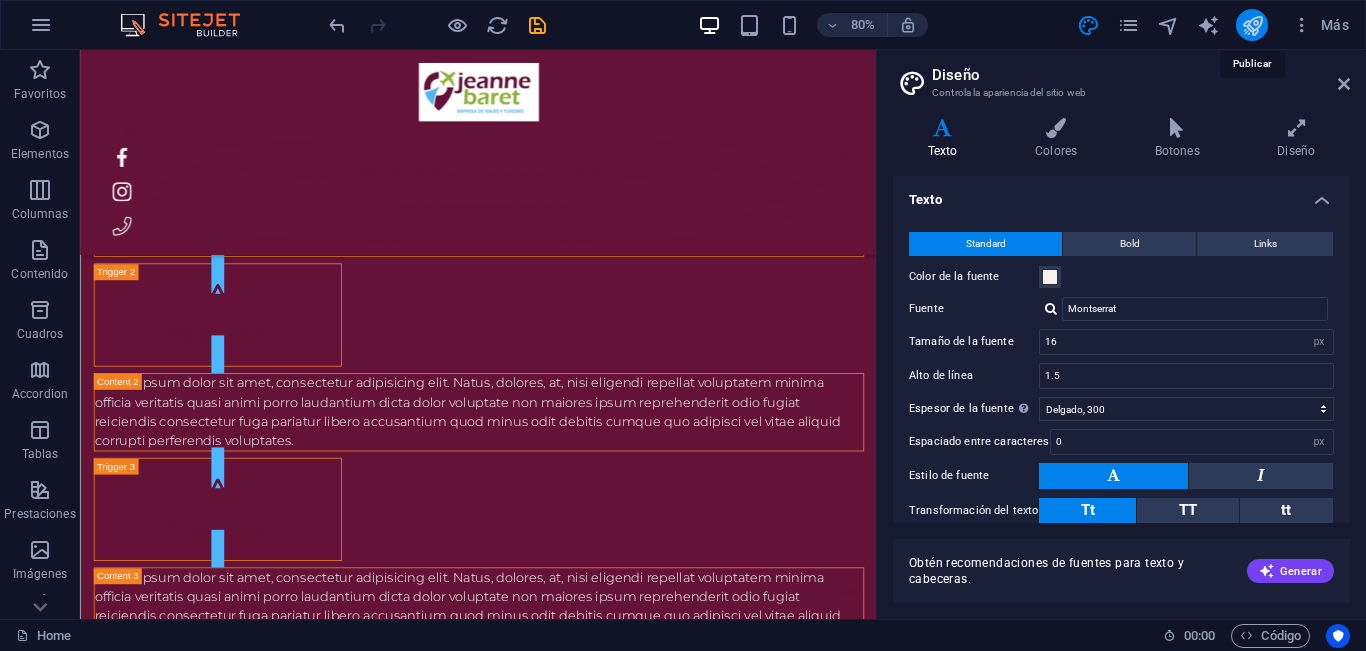 click at bounding box center [1252, 25] 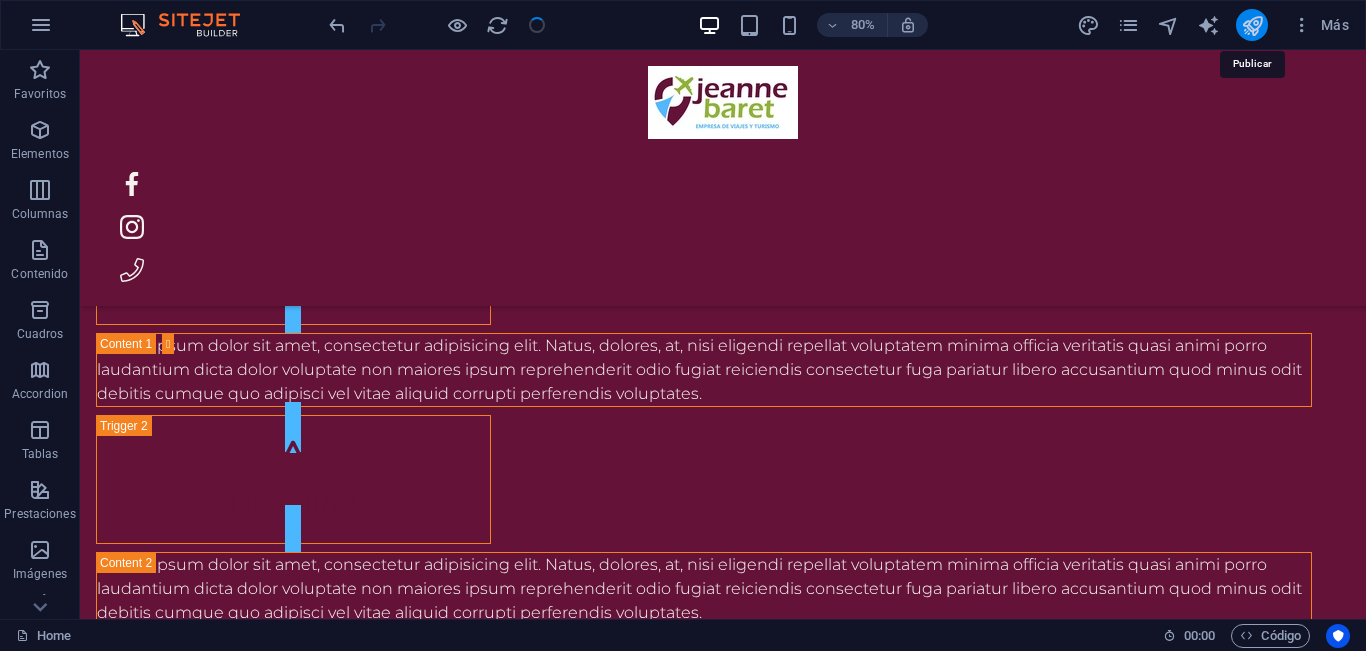 scroll, scrollTop: 2803, scrollLeft: 0, axis: vertical 